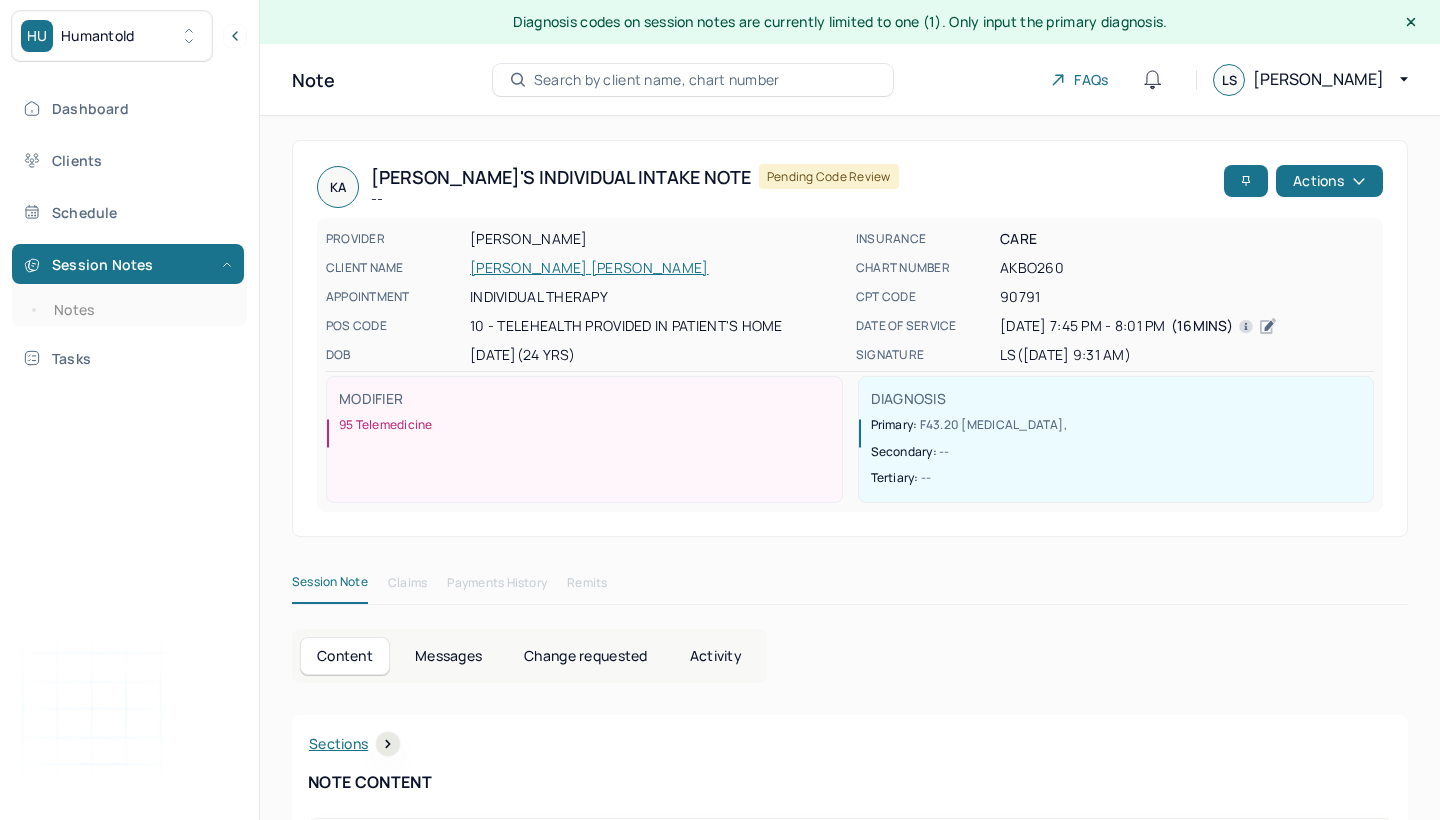 scroll, scrollTop: 0, scrollLeft: 0, axis: both 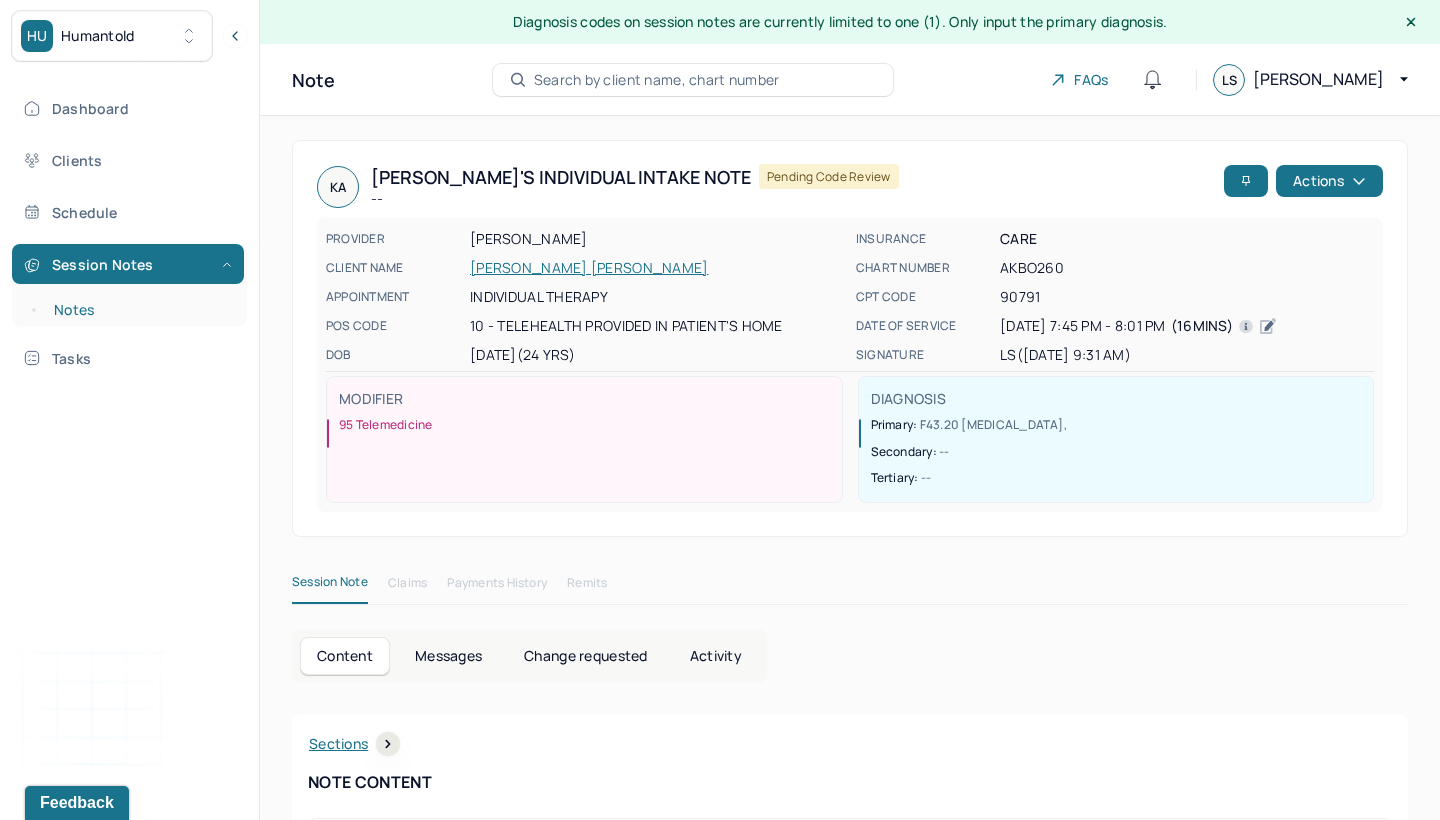 click on "Notes" at bounding box center (139, 310) 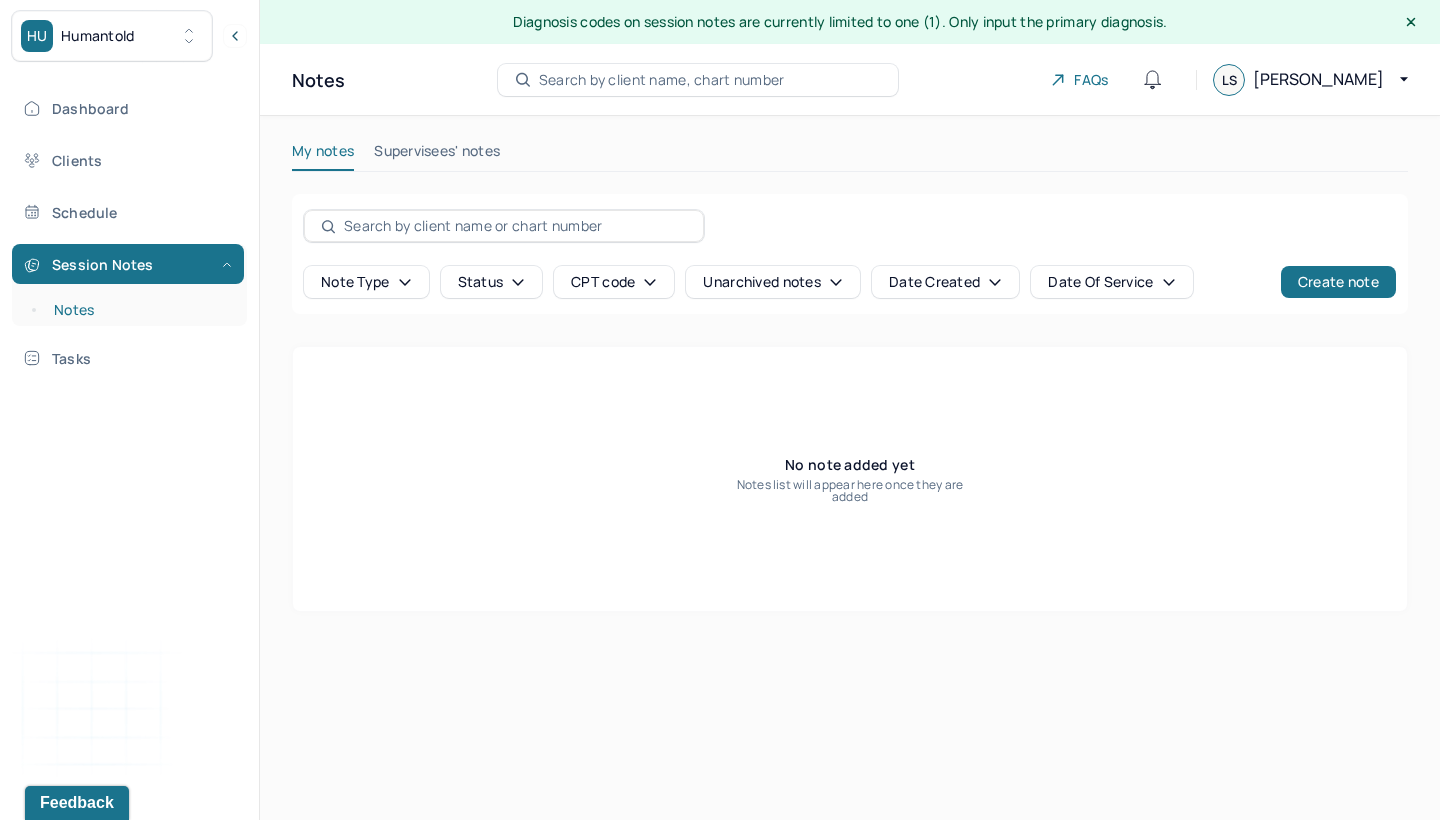 click on "Notes" at bounding box center (139, 310) 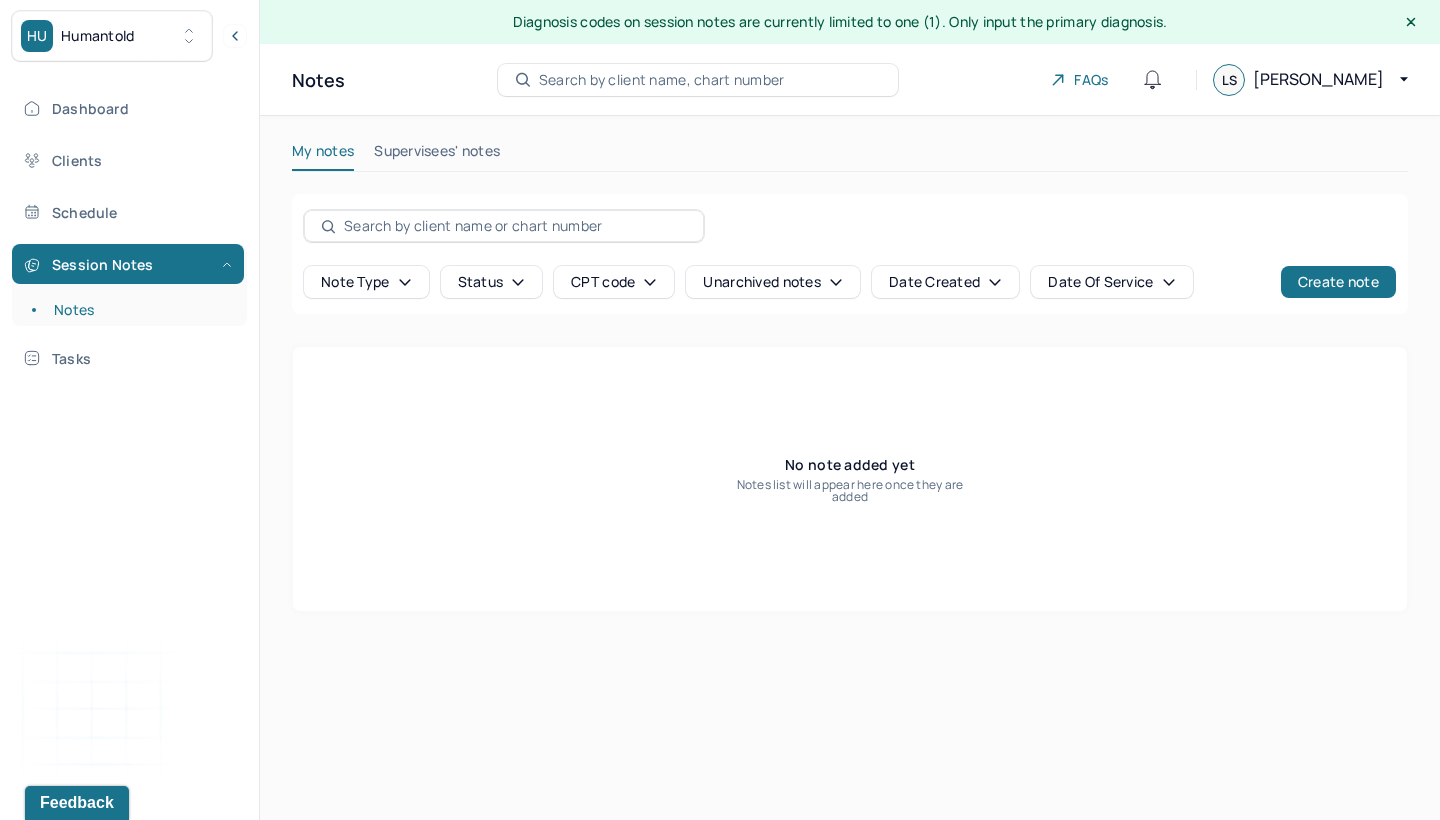 click at bounding box center (515, 226) 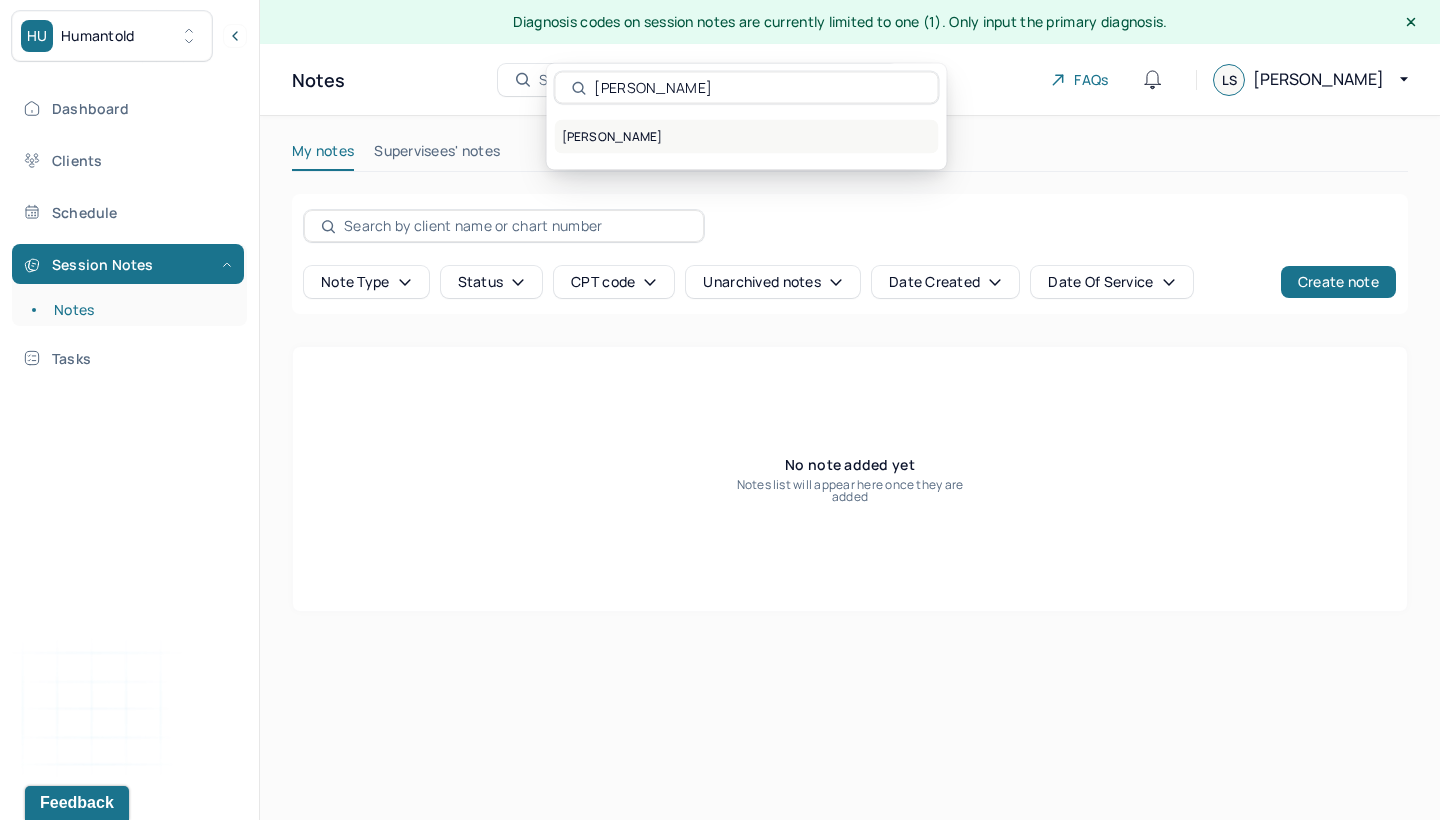 type on "[PERSON_NAME]" 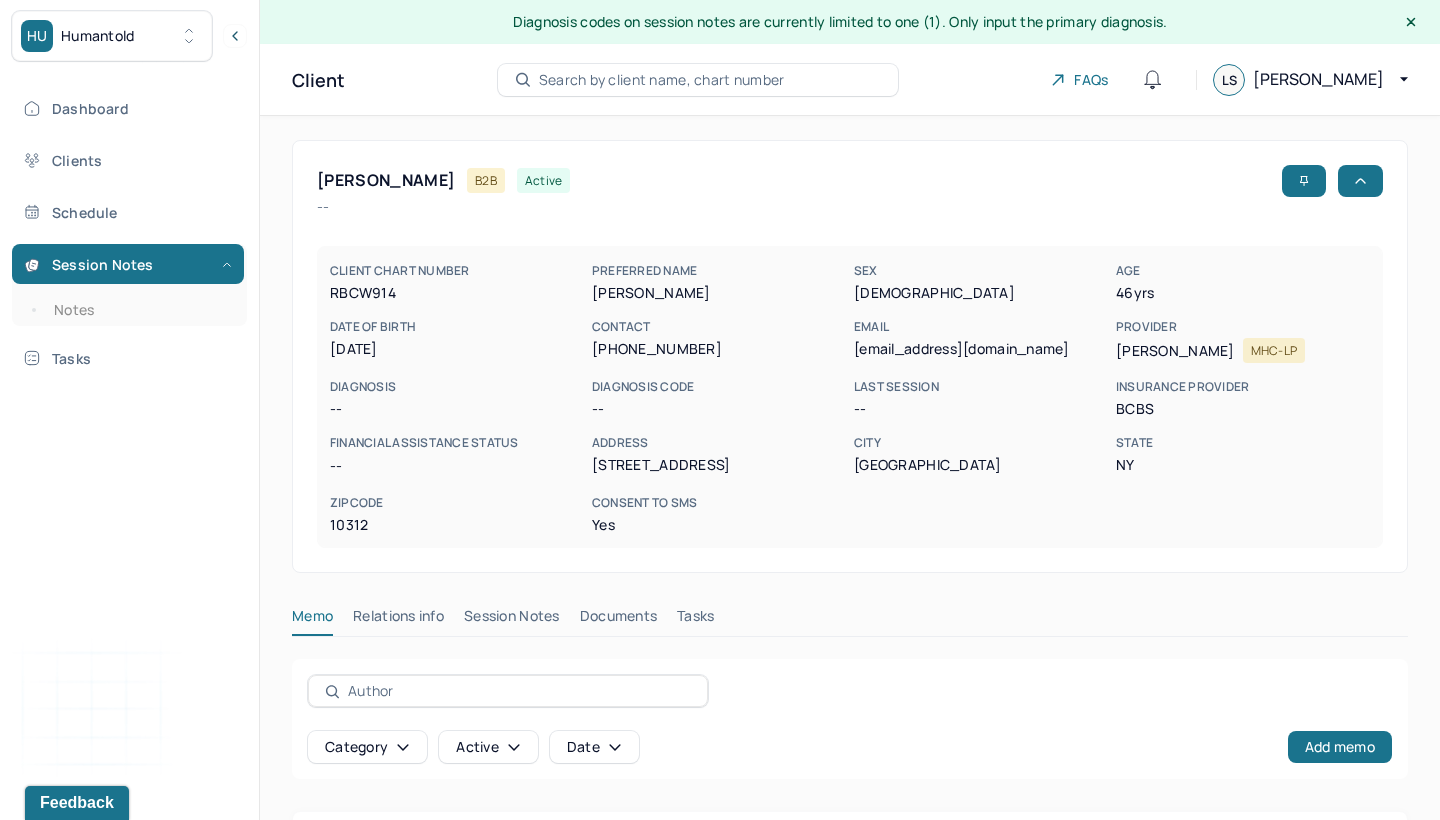click on "[PERSON_NAME] B2B active" at bounding box center (850, 181) 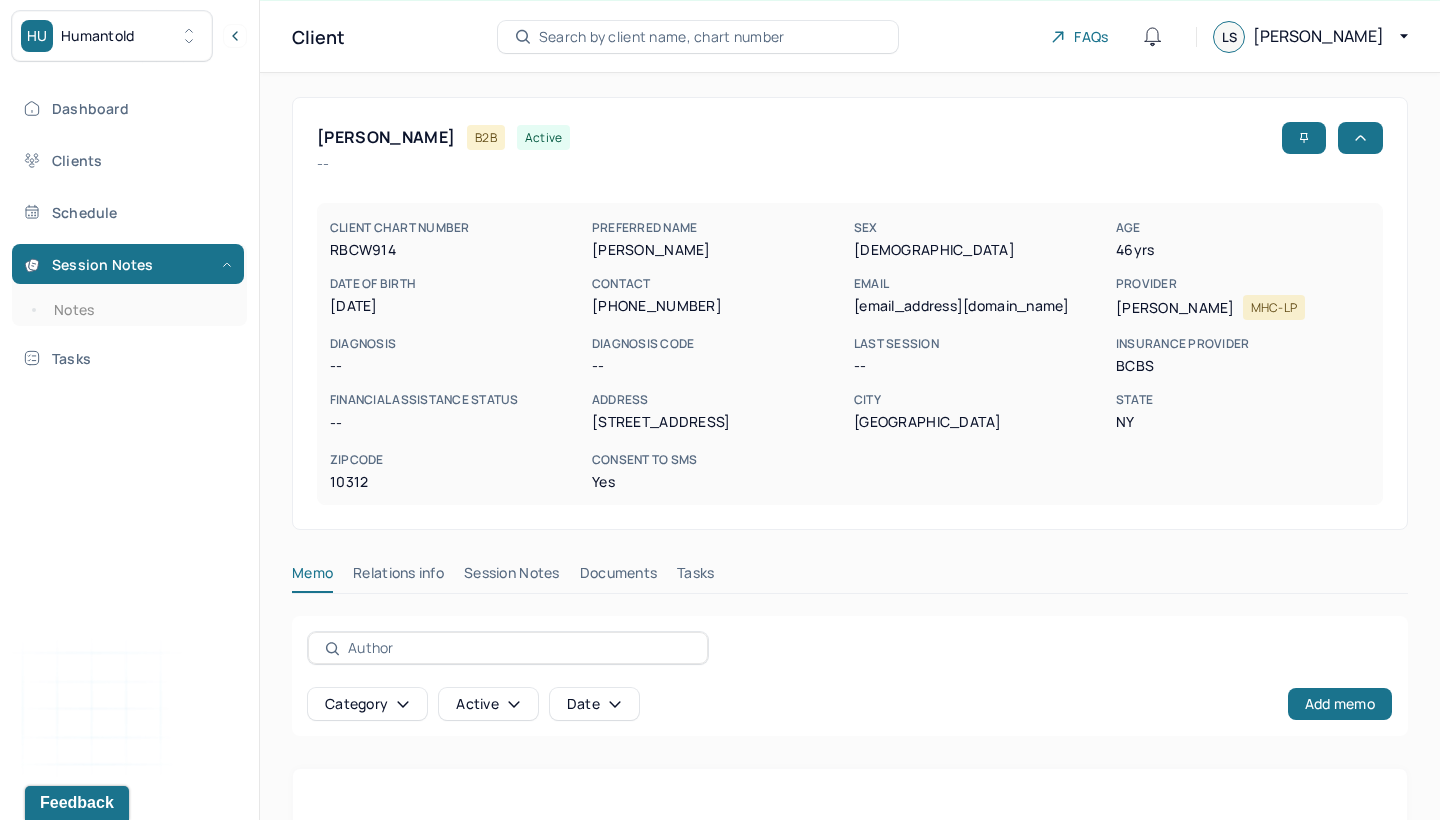 scroll, scrollTop: 75, scrollLeft: 0, axis: vertical 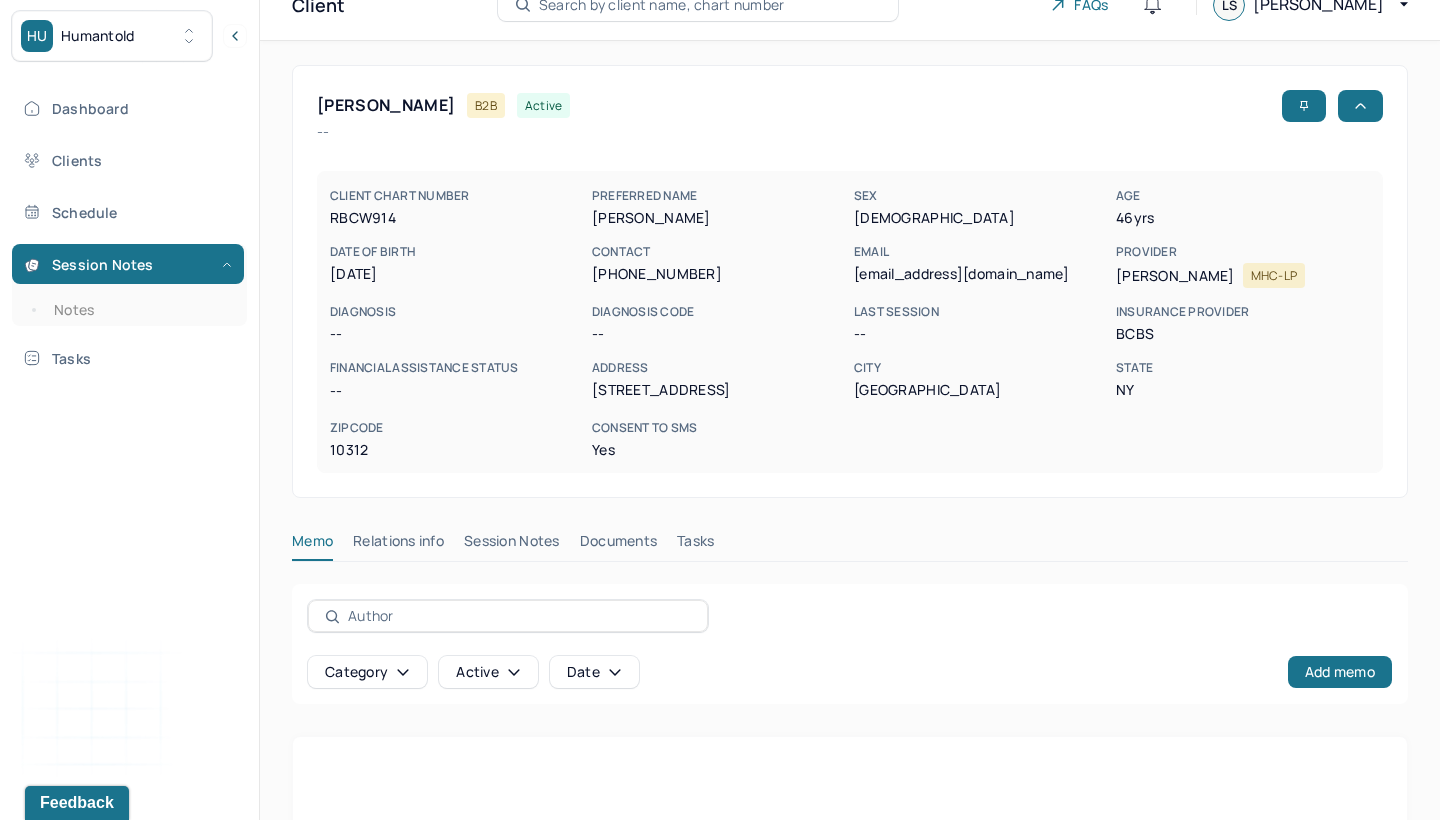 click on "Session Notes" at bounding box center [512, 545] 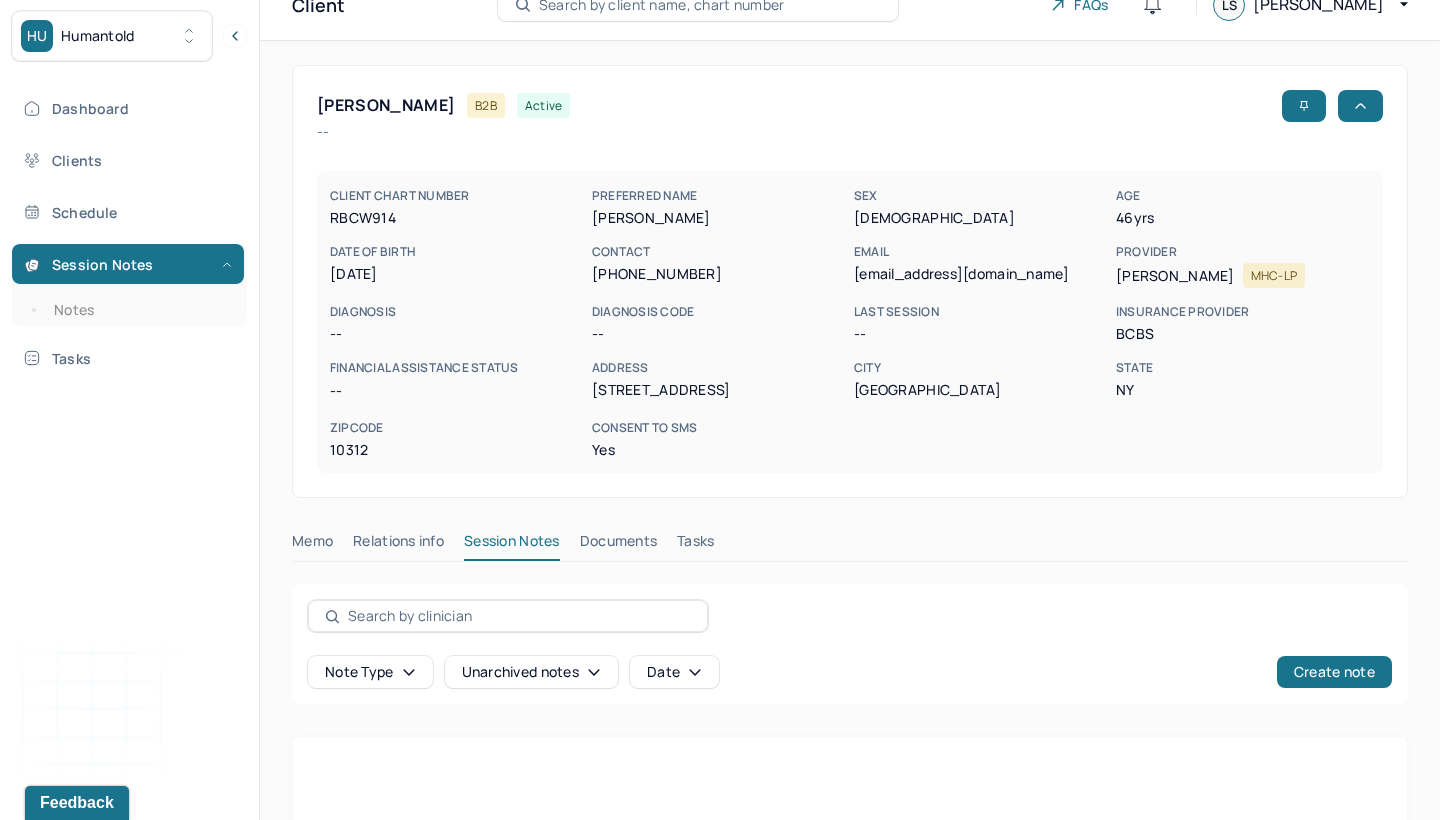 click on "Memo     Relations info     Session Notes     Documents     Tasks" at bounding box center (850, 546) 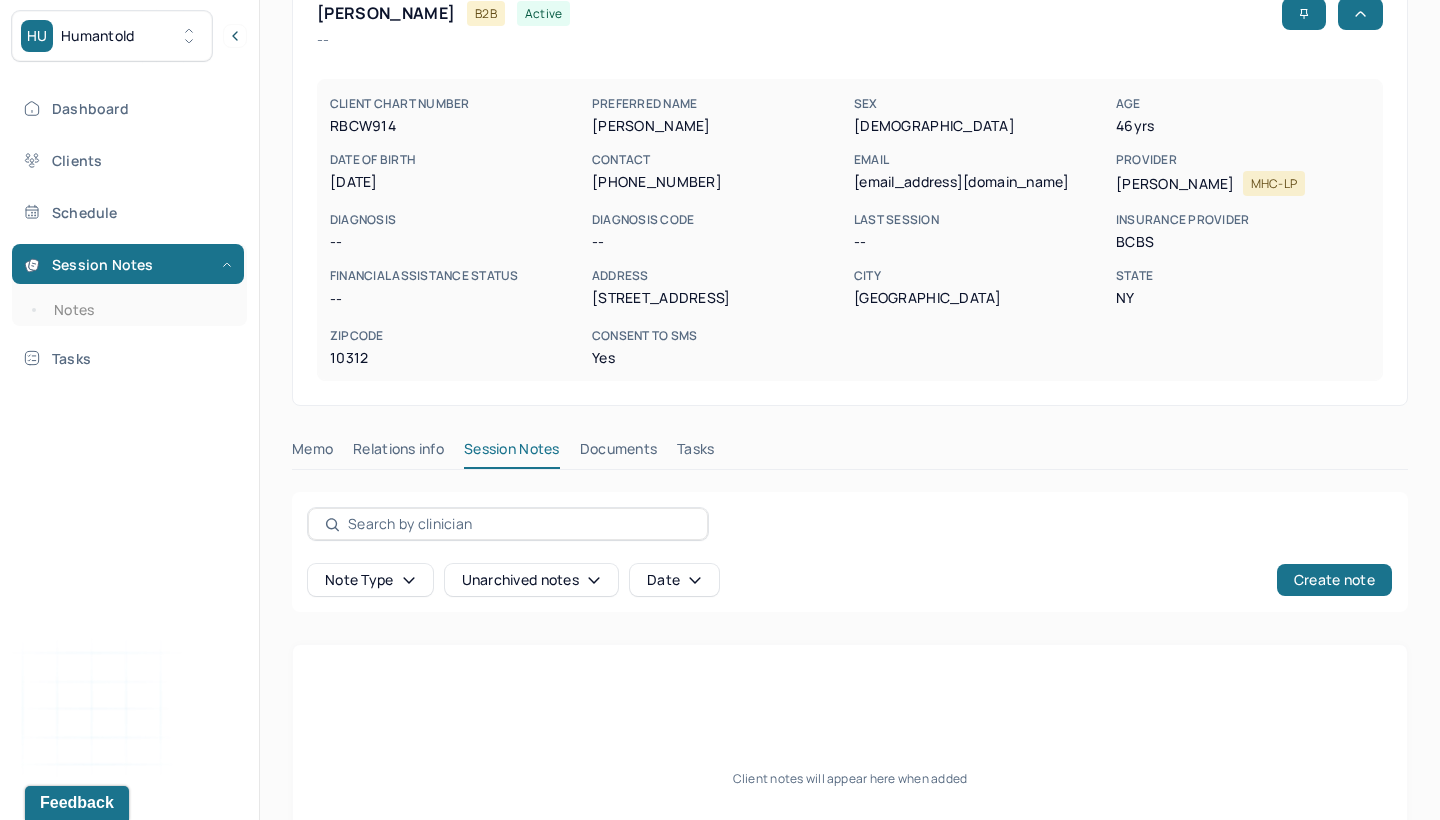 scroll, scrollTop: 170, scrollLeft: 0, axis: vertical 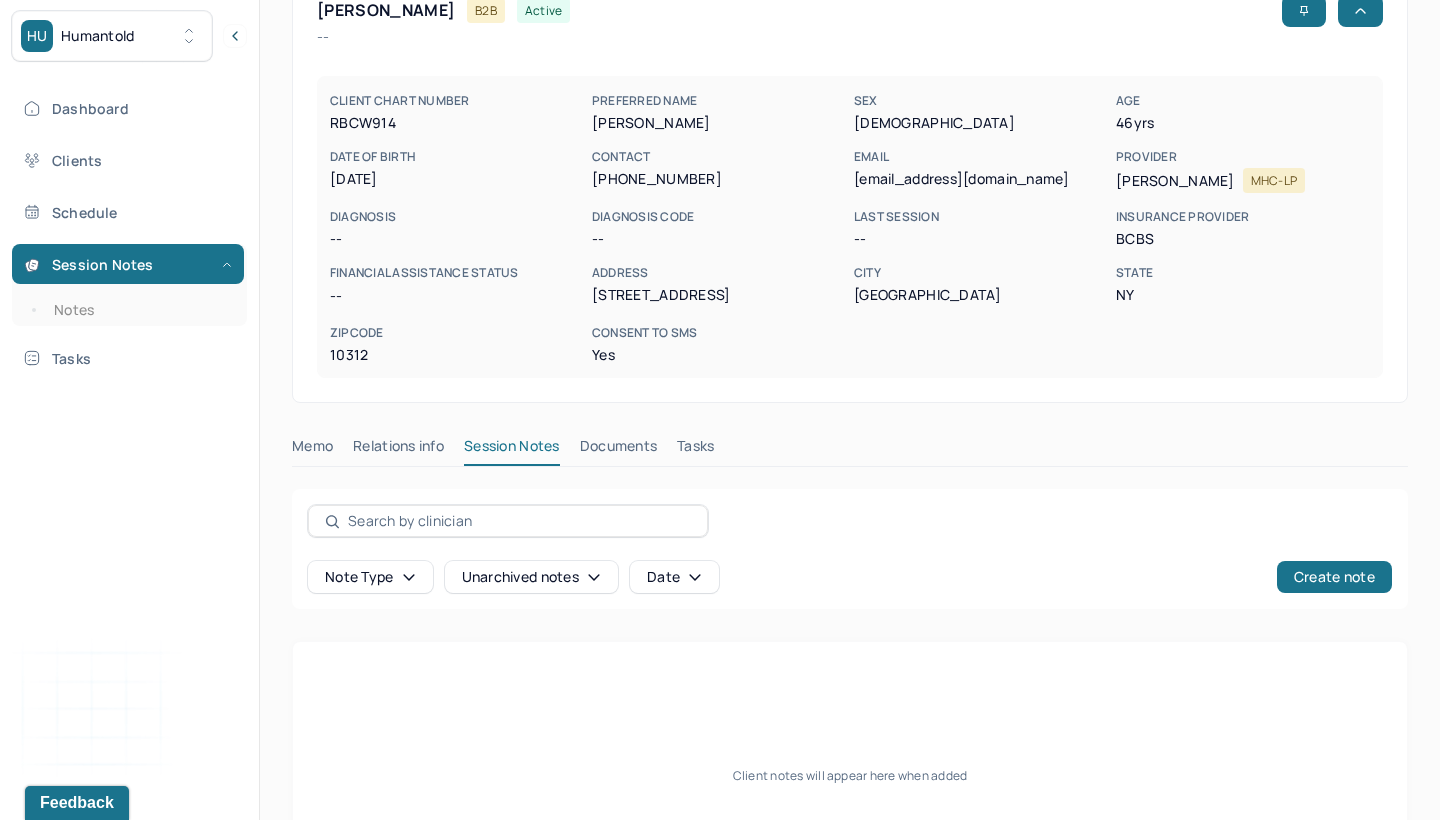 click on "Documents" at bounding box center (619, 450) 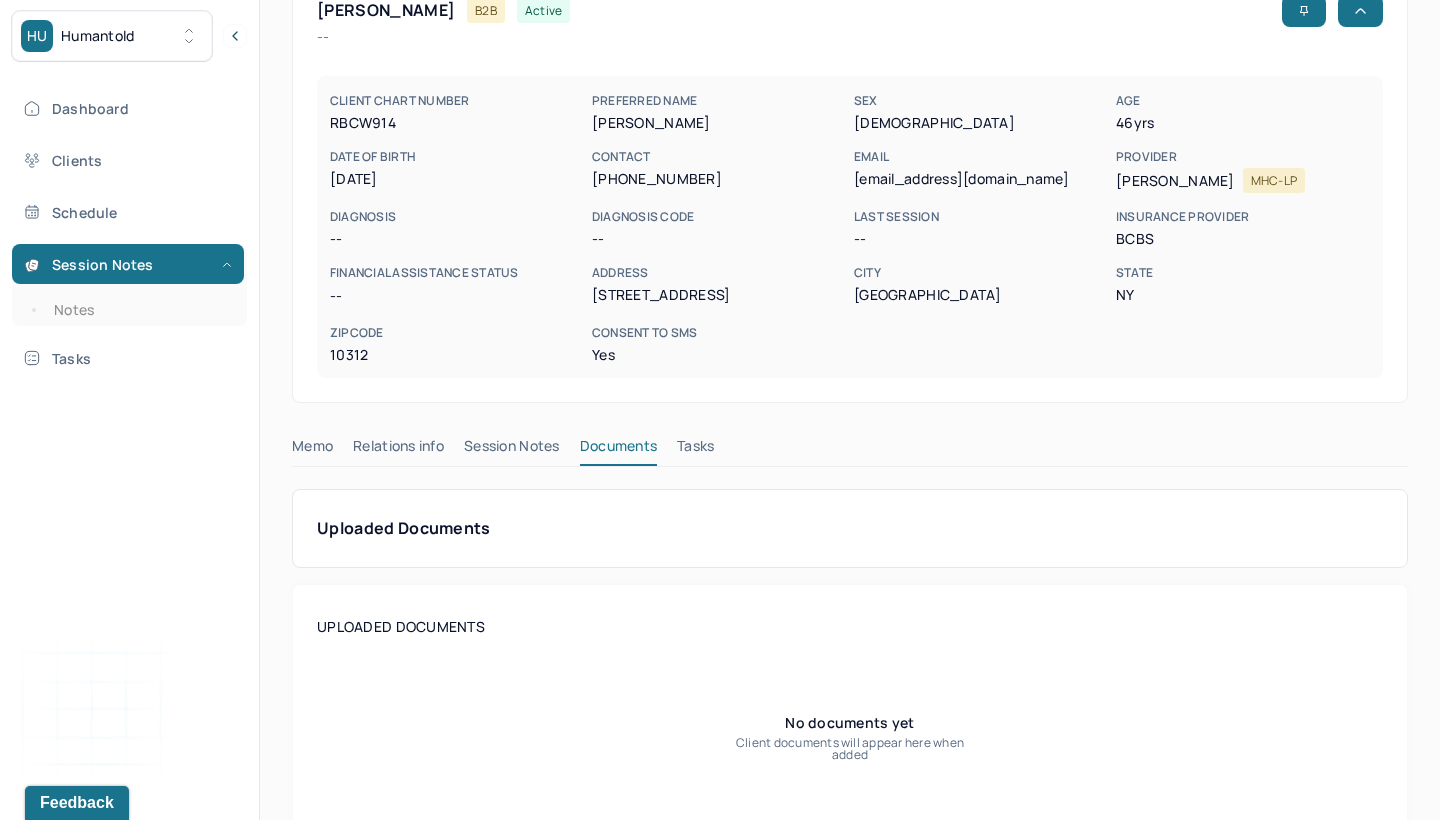 click on "Session Notes" at bounding box center [512, 450] 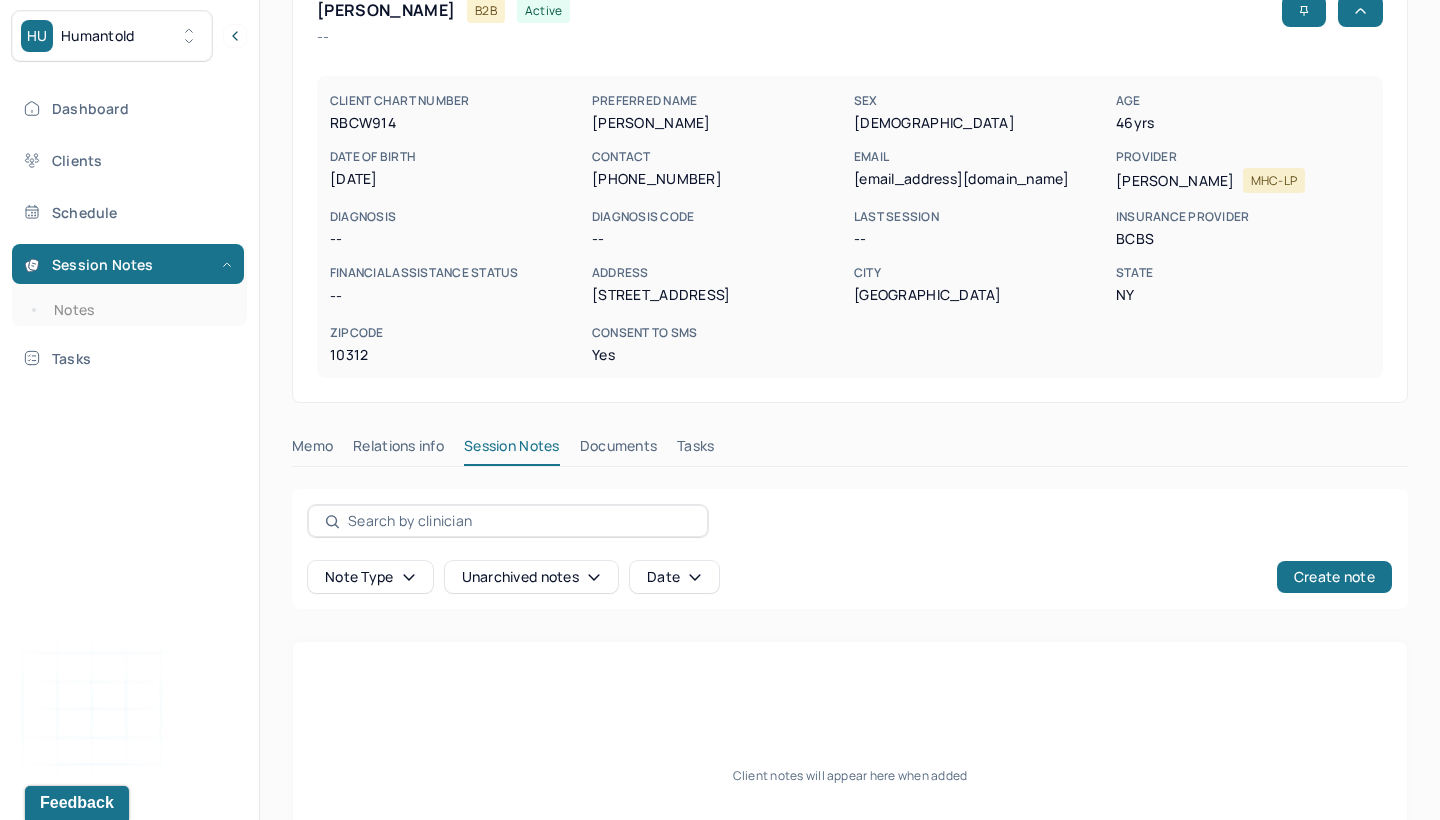 click on "Relations info" at bounding box center [398, 450] 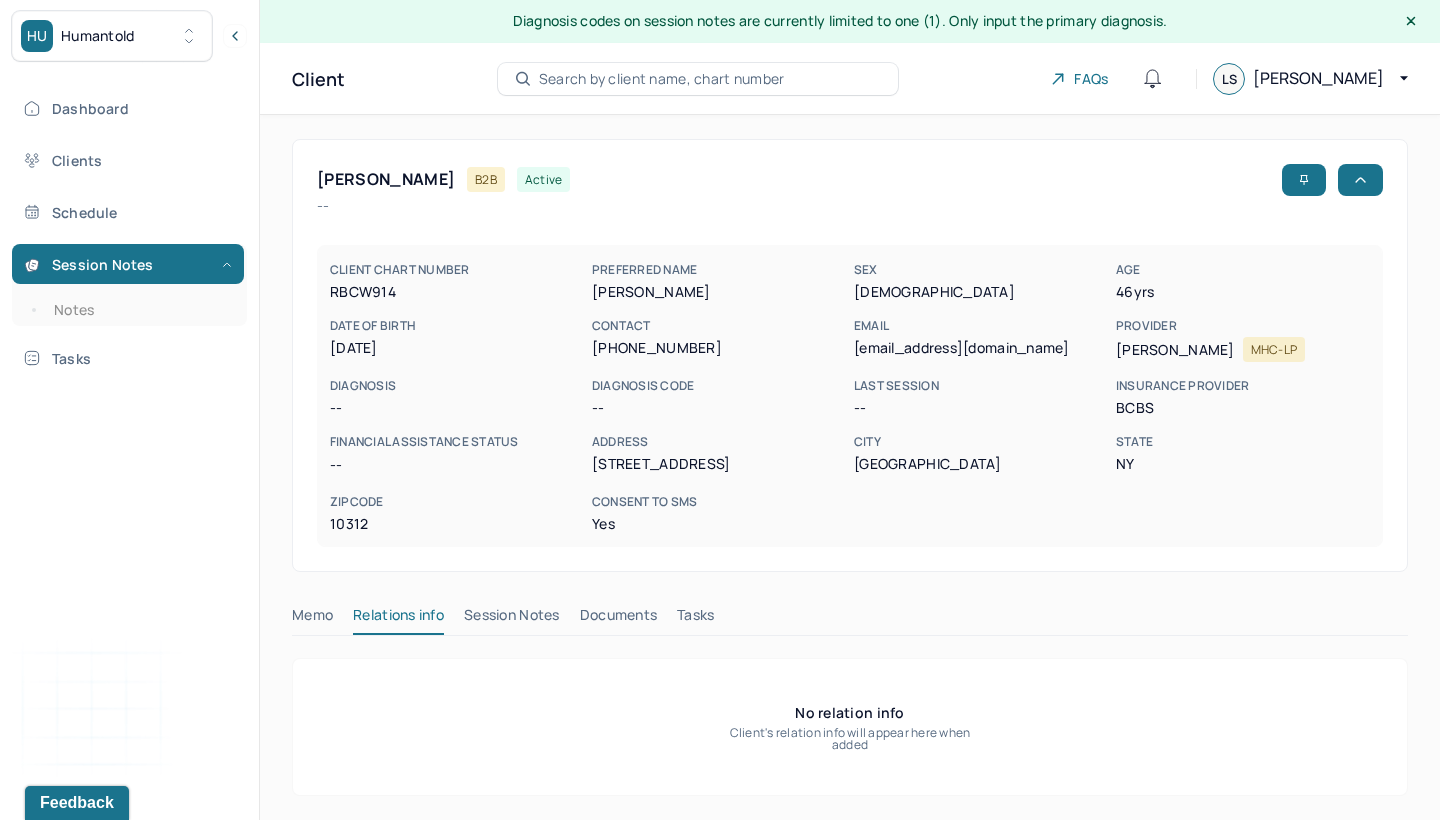 click on "Session Notes" at bounding box center (512, 619) 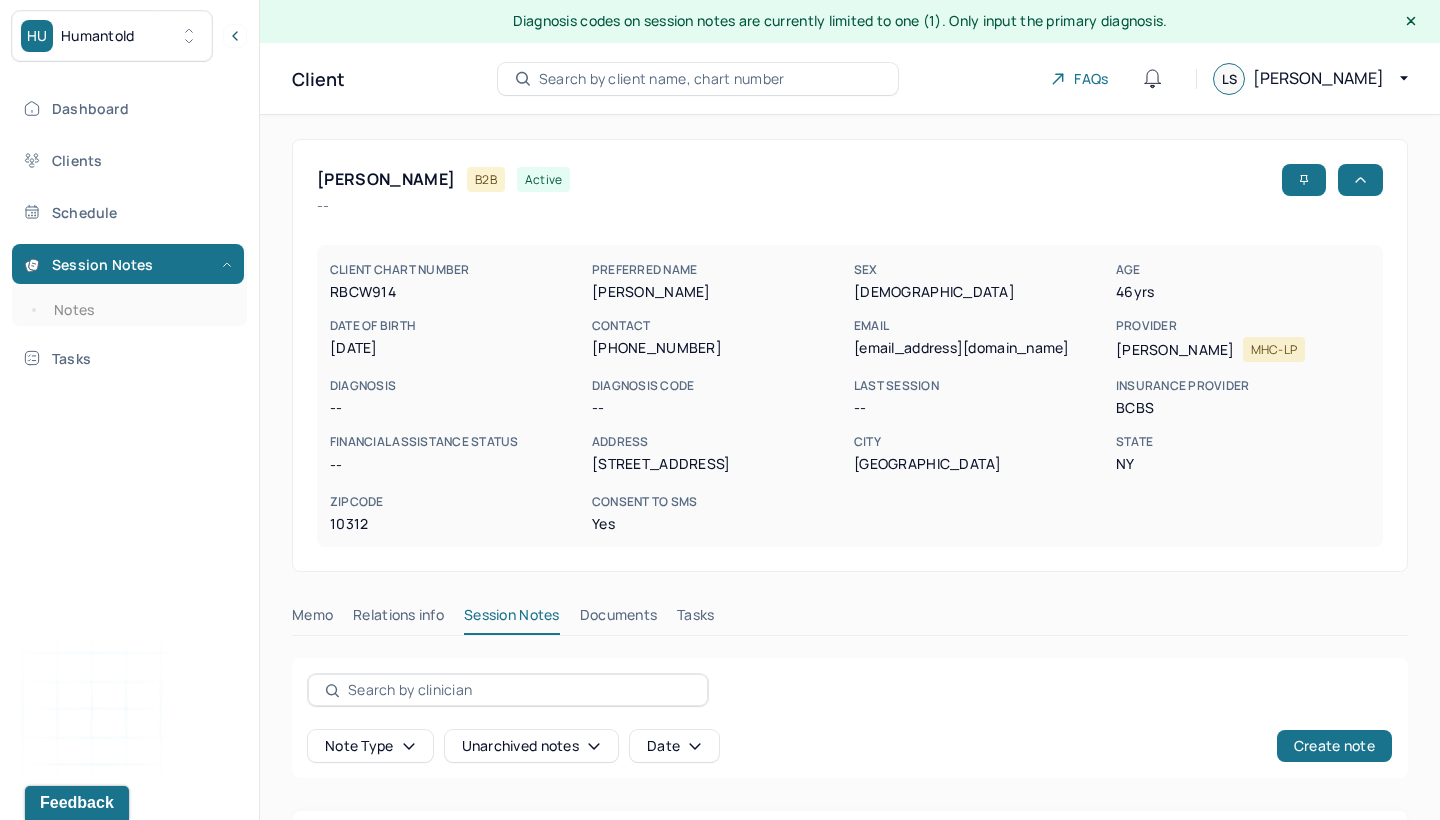 click on "[PERSON_NAME] B2B active         -- CLIENT CHART NUMBER RBCW914 PREFERRED NAME [PERSON_NAME] SEX [DEMOGRAPHIC_DATA] AGE [DEMOGRAPHIC_DATA]  yrs DATE OF BIRTH [DEMOGRAPHIC_DATA]  CONTACT [PHONE_NUMBER] EMAIL [EMAIL_ADDRESS][DOMAIN_NAME] PROVIDER [PERSON_NAME] MHC-LP DIAGNOSIS -- DIAGNOSIS CODE -- LAST SESSION -- insurance provider BCBS FINANCIAL ASSISTANCE STATUS -- Address [STREET_ADDRESS][US_STATE] Consent to Sms Yes   Memo     Relations info     Session Notes     Documents     Tasks     Note type     Unarchived notes     Date     Create note   Client notes will appear here when added" at bounding box center (850, 607) 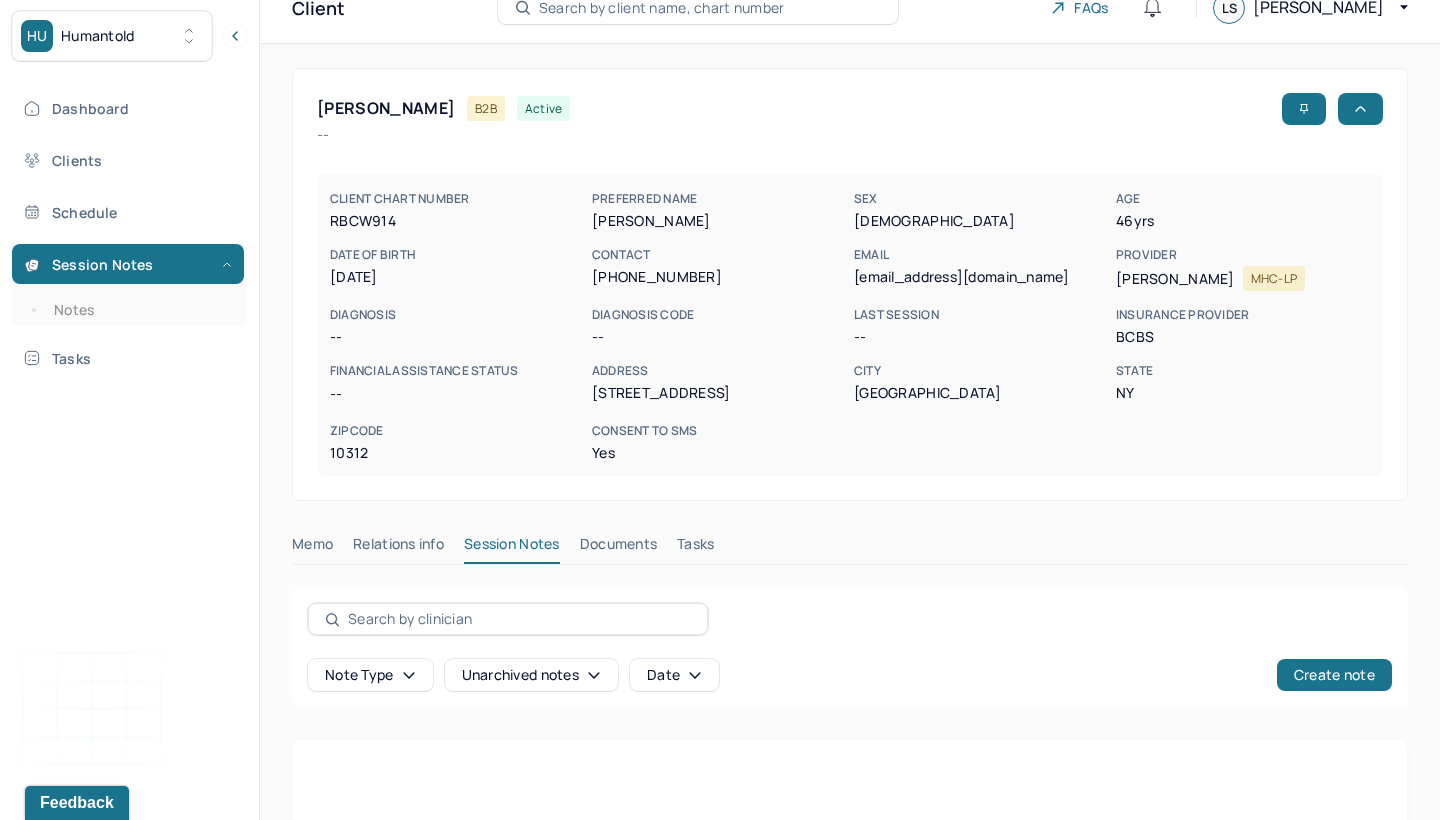 scroll, scrollTop: 75, scrollLeft: 0, axis: vertical 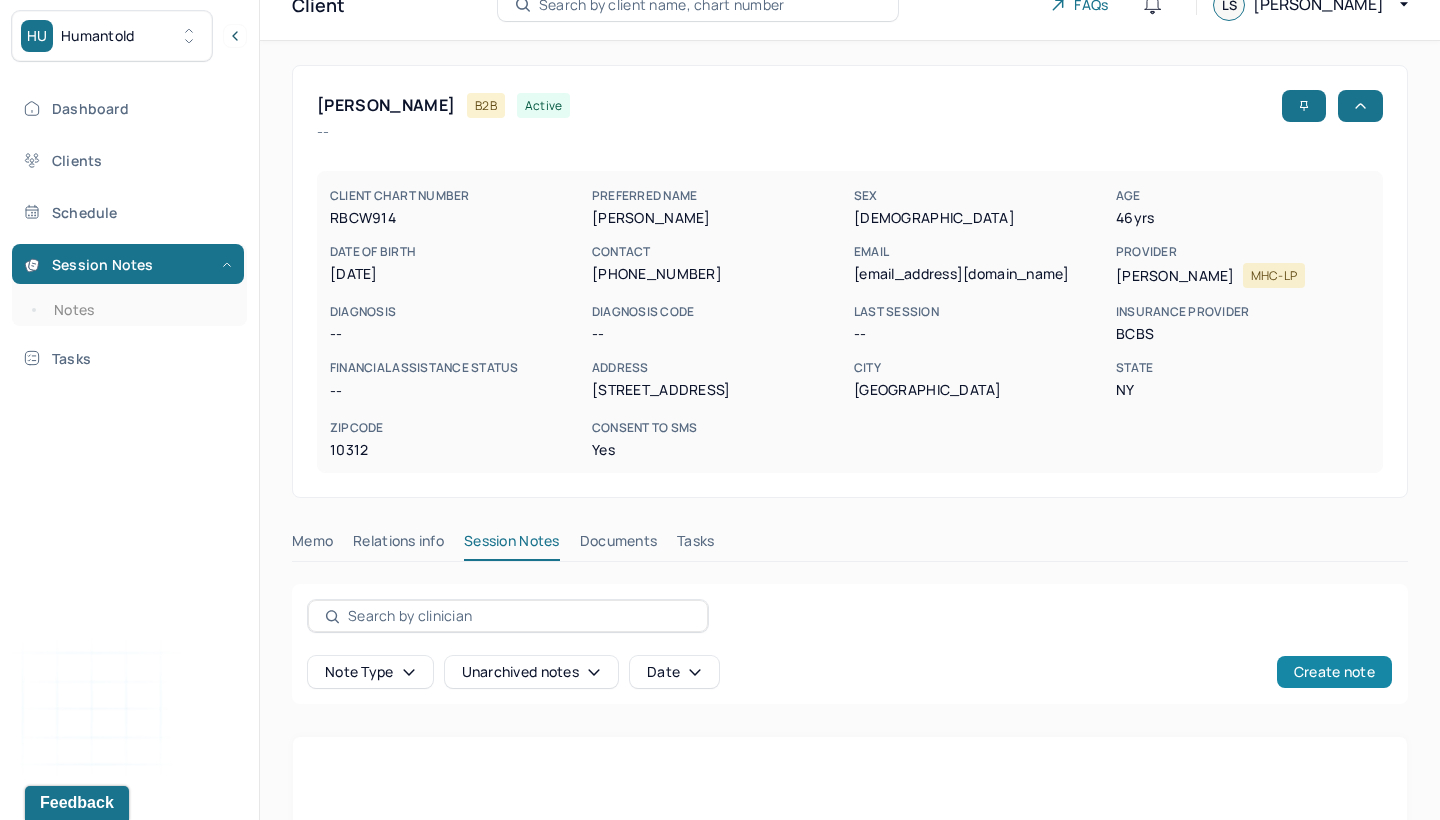 click on "Create note" at bounding box center [1334, 672] 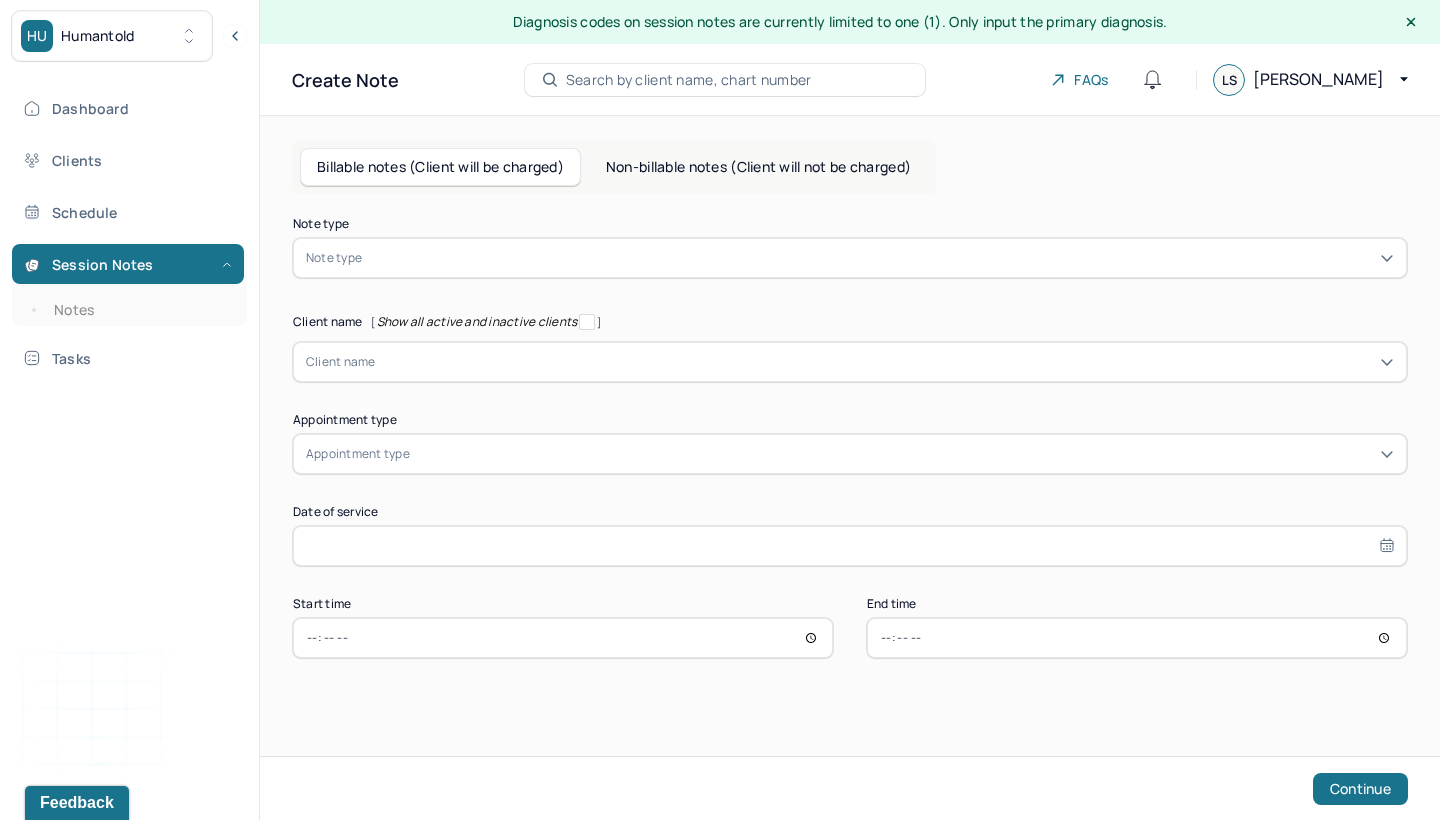 click at bounding box center [880, 258] 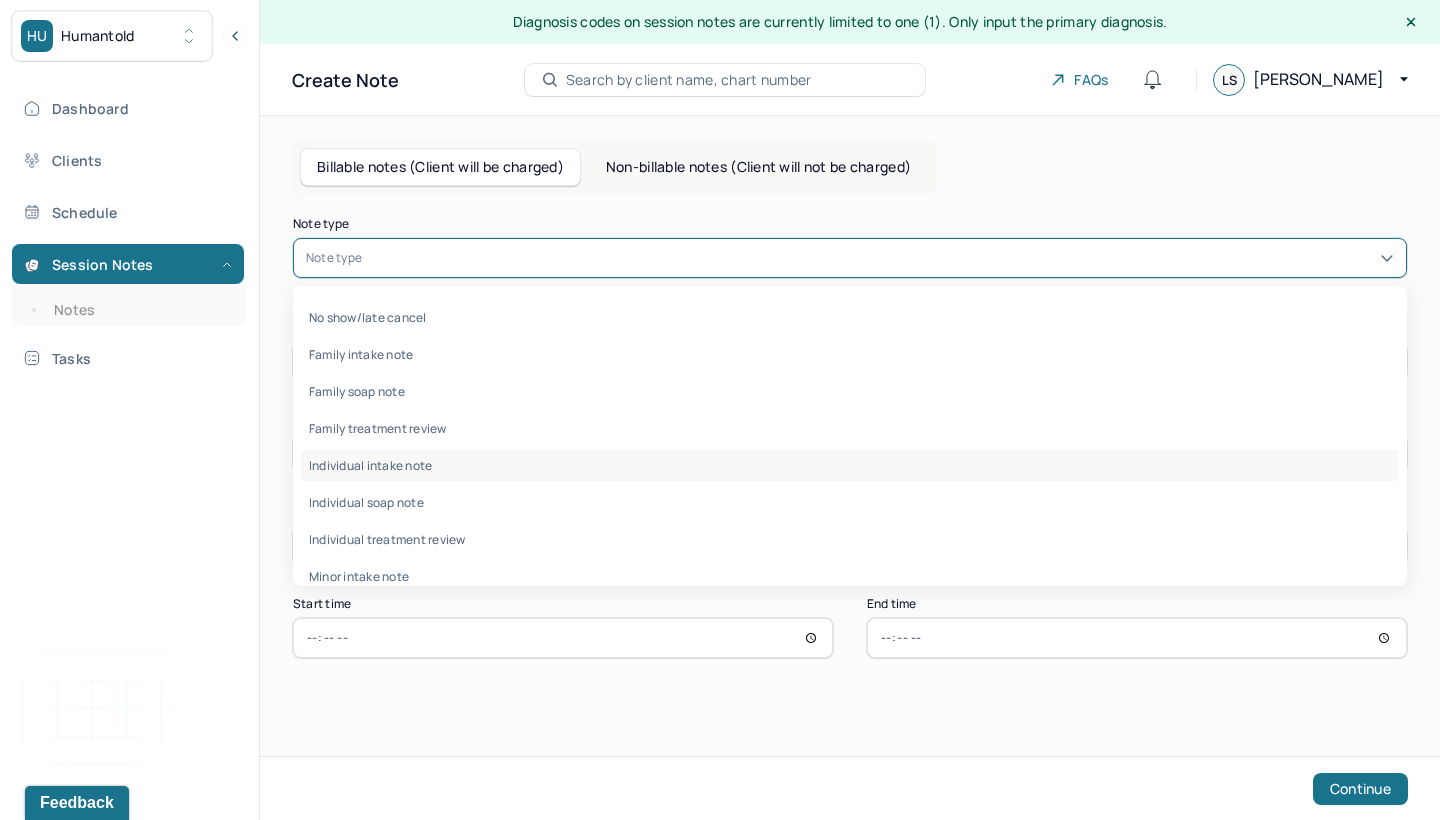 click on "Individual intake note" at bounding box center [850, 465] 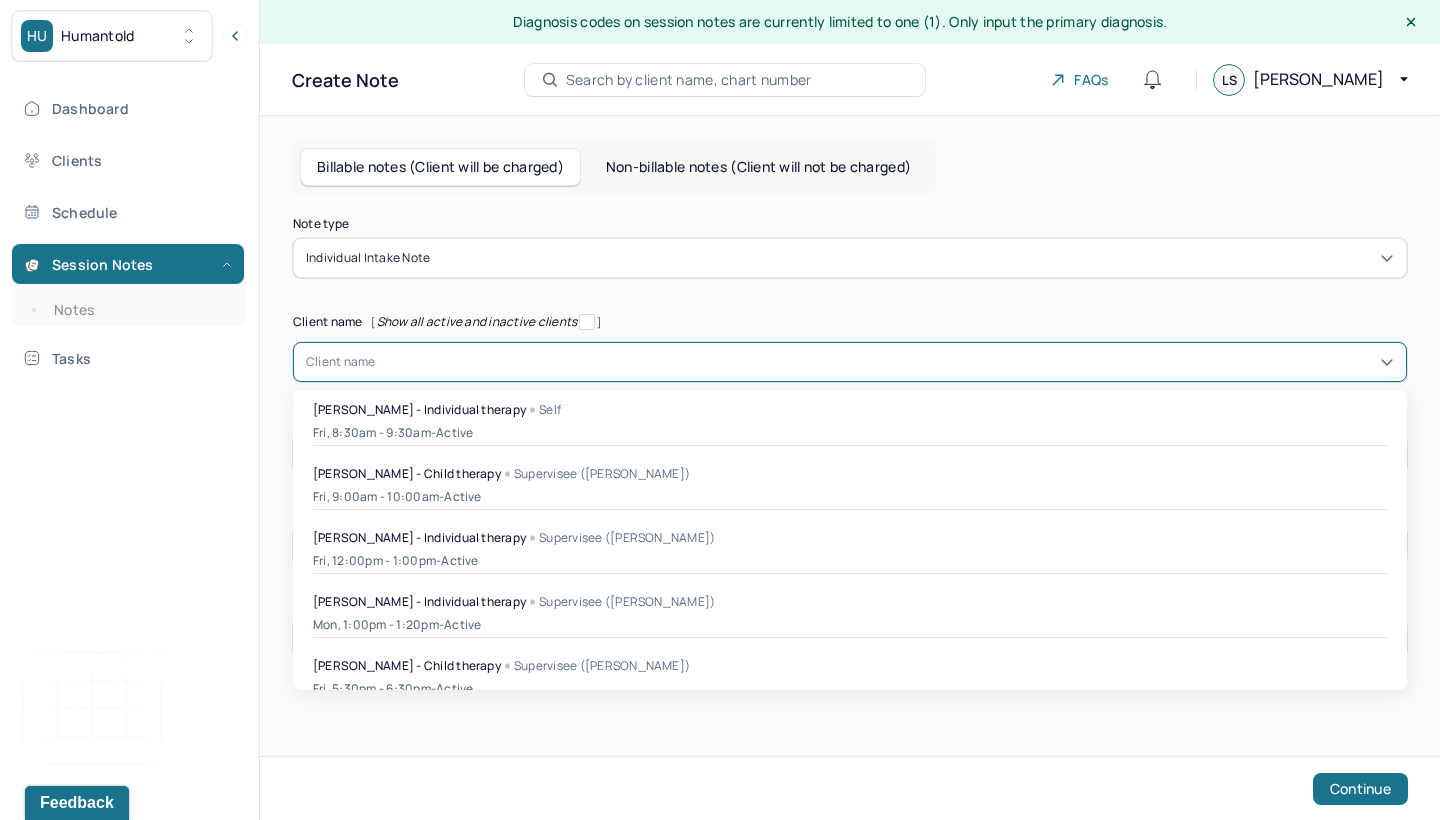 click at bounding box center [885, 362] 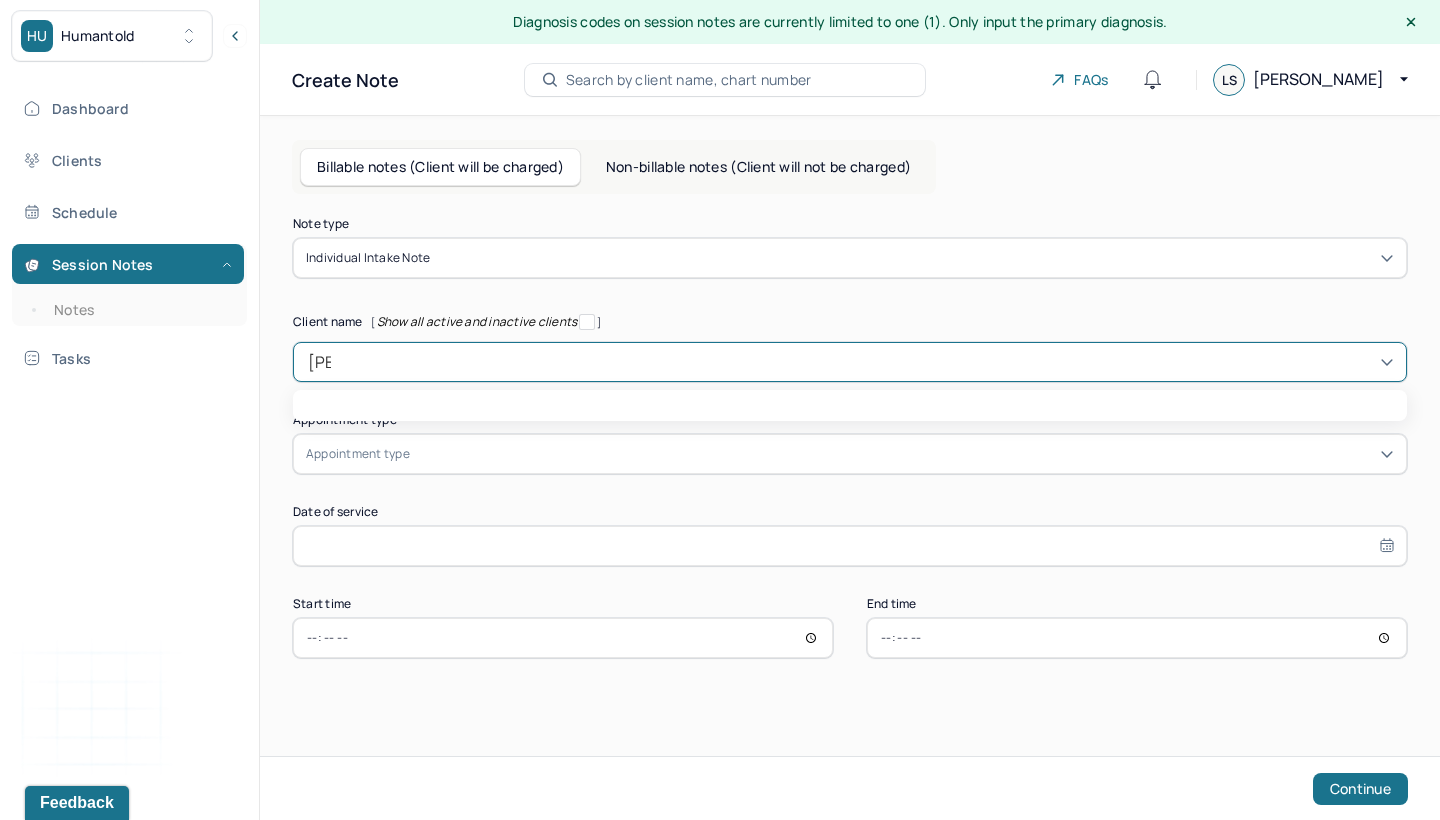 type on "[PERSON_NAME]" 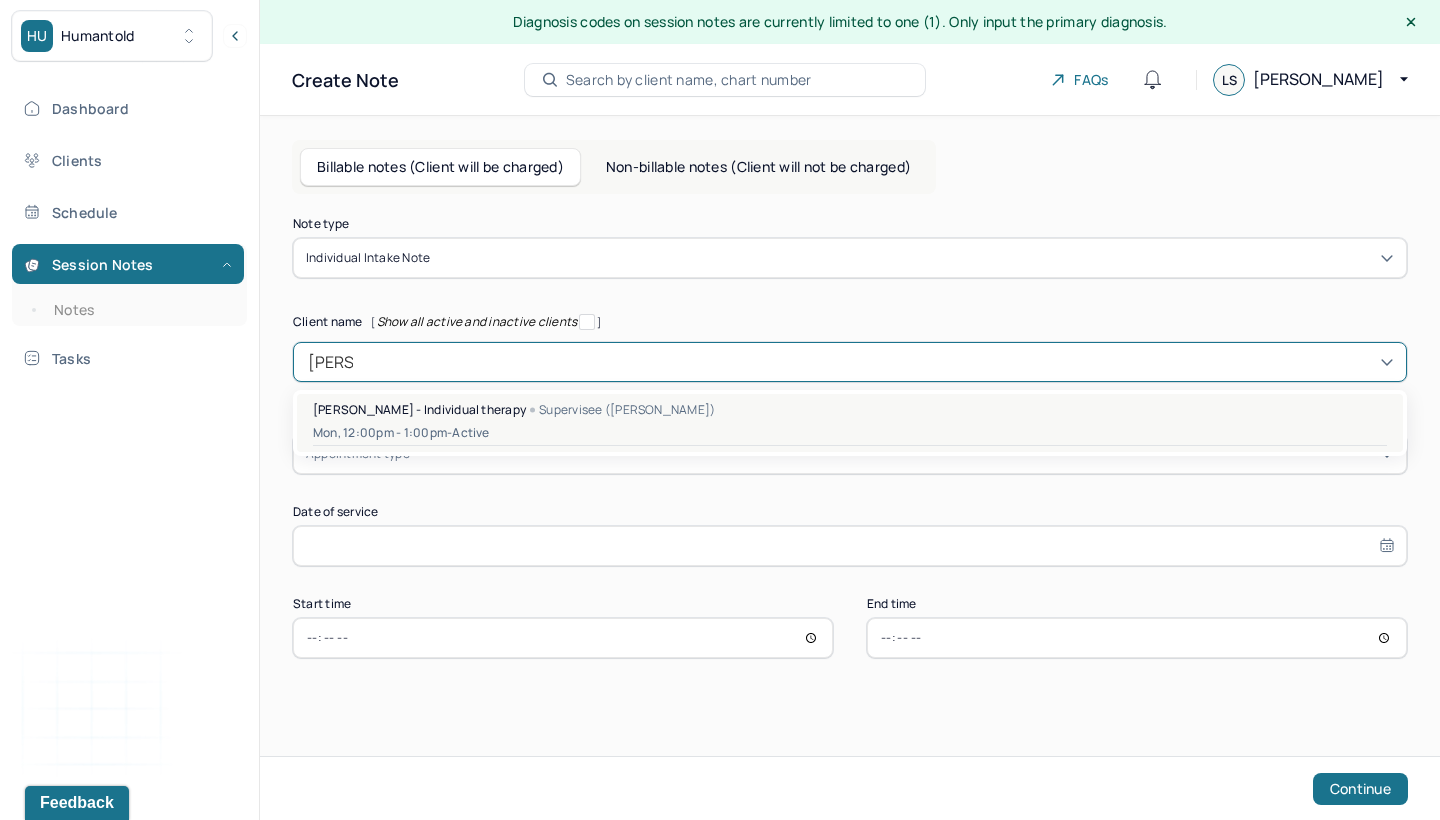 click on "[PERSON_NAME] - Individual therapy" at bounding box center [419, 409] 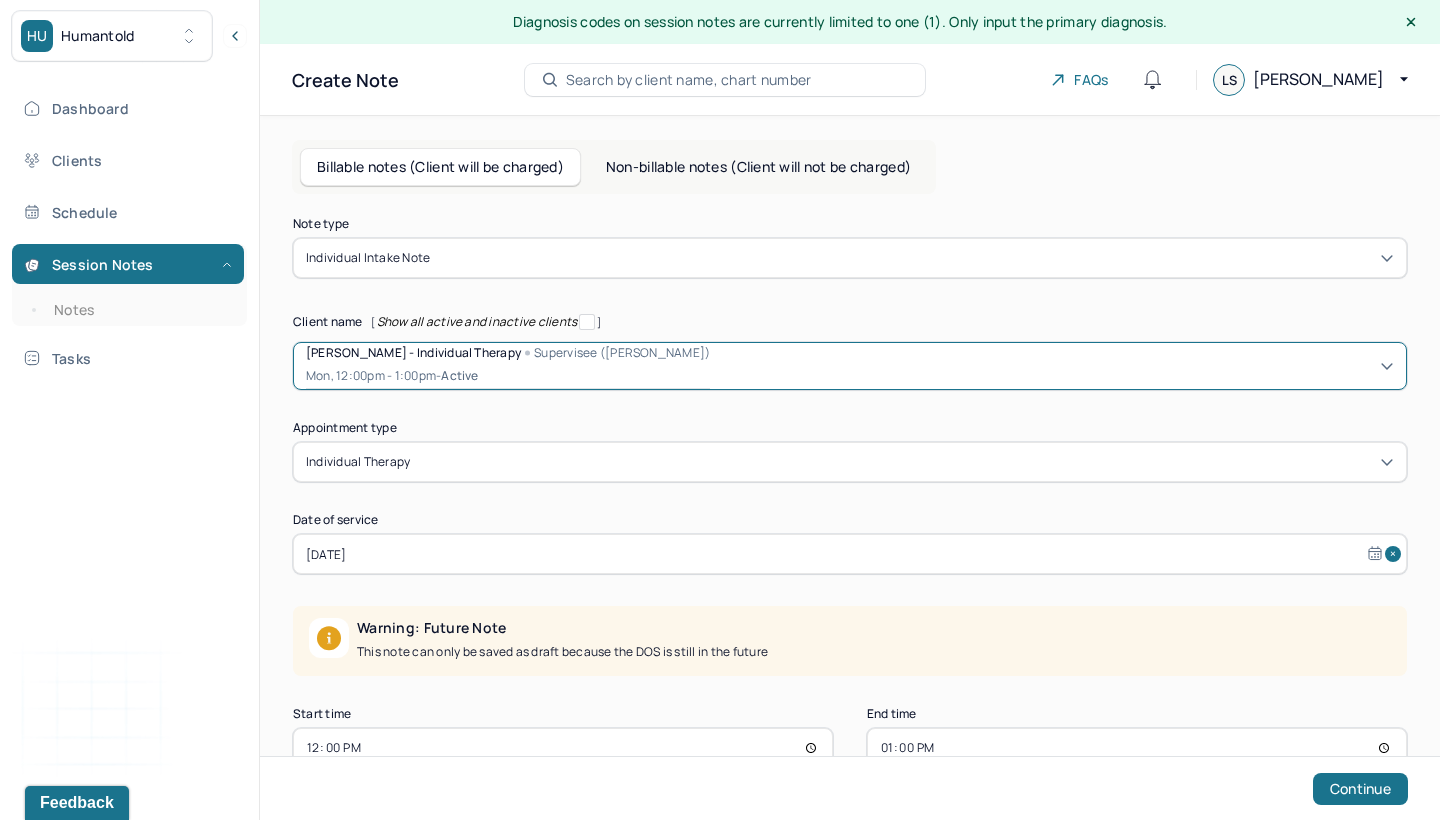 click on "[DATE]" at bounding box center (850, 554) 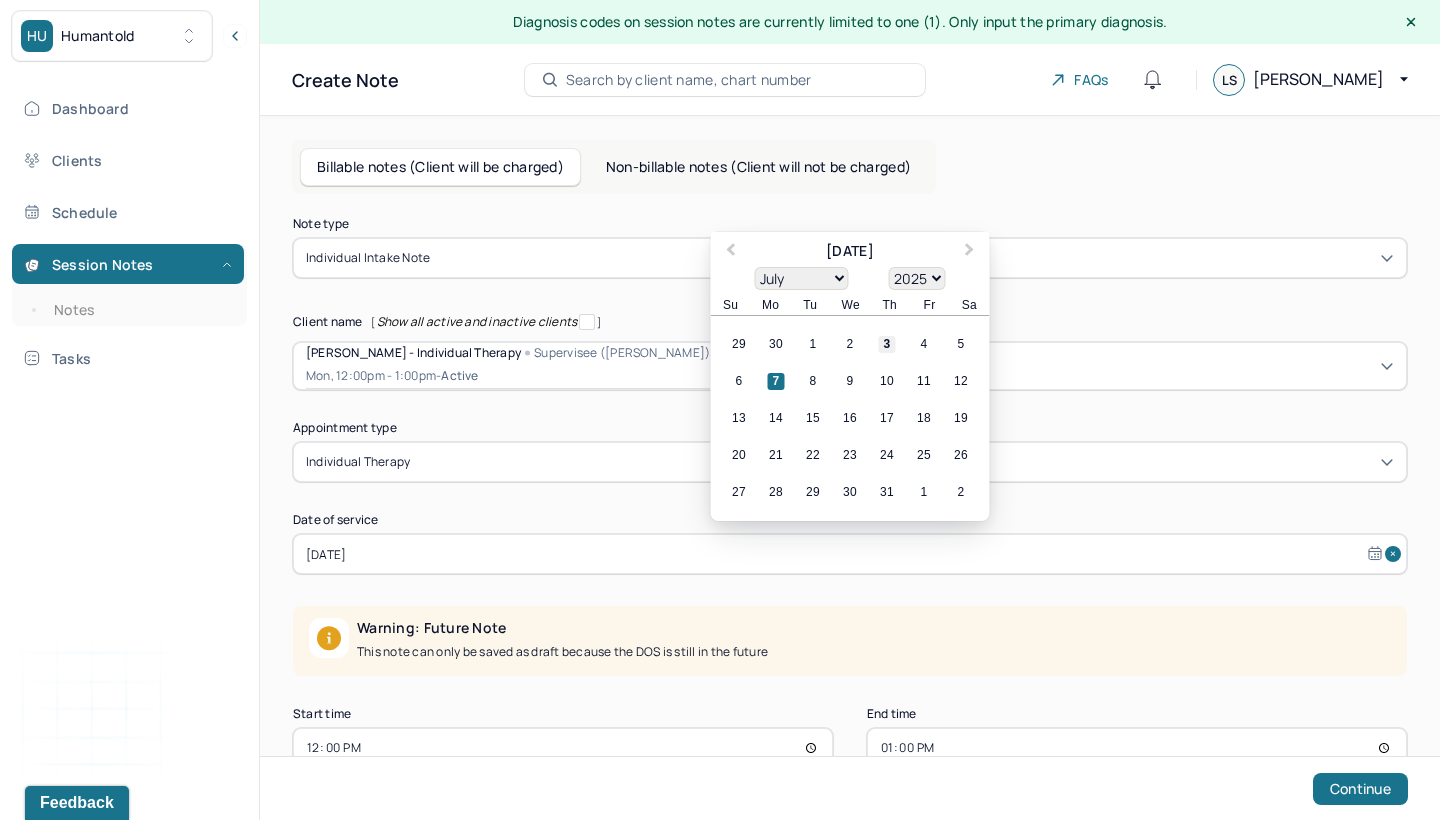 click on "3" at bounding box center [887, 344] 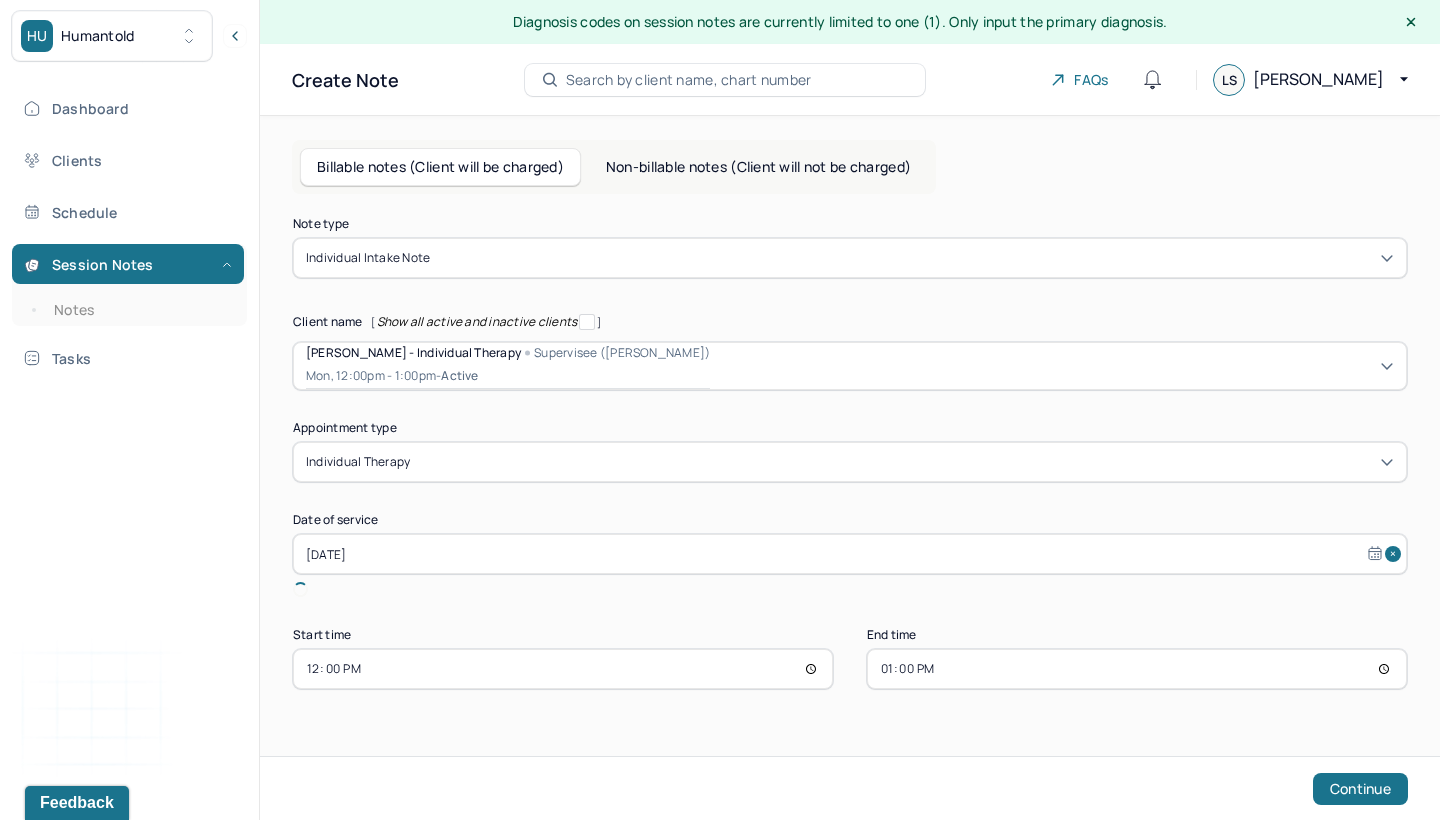 type on "[DATE]" 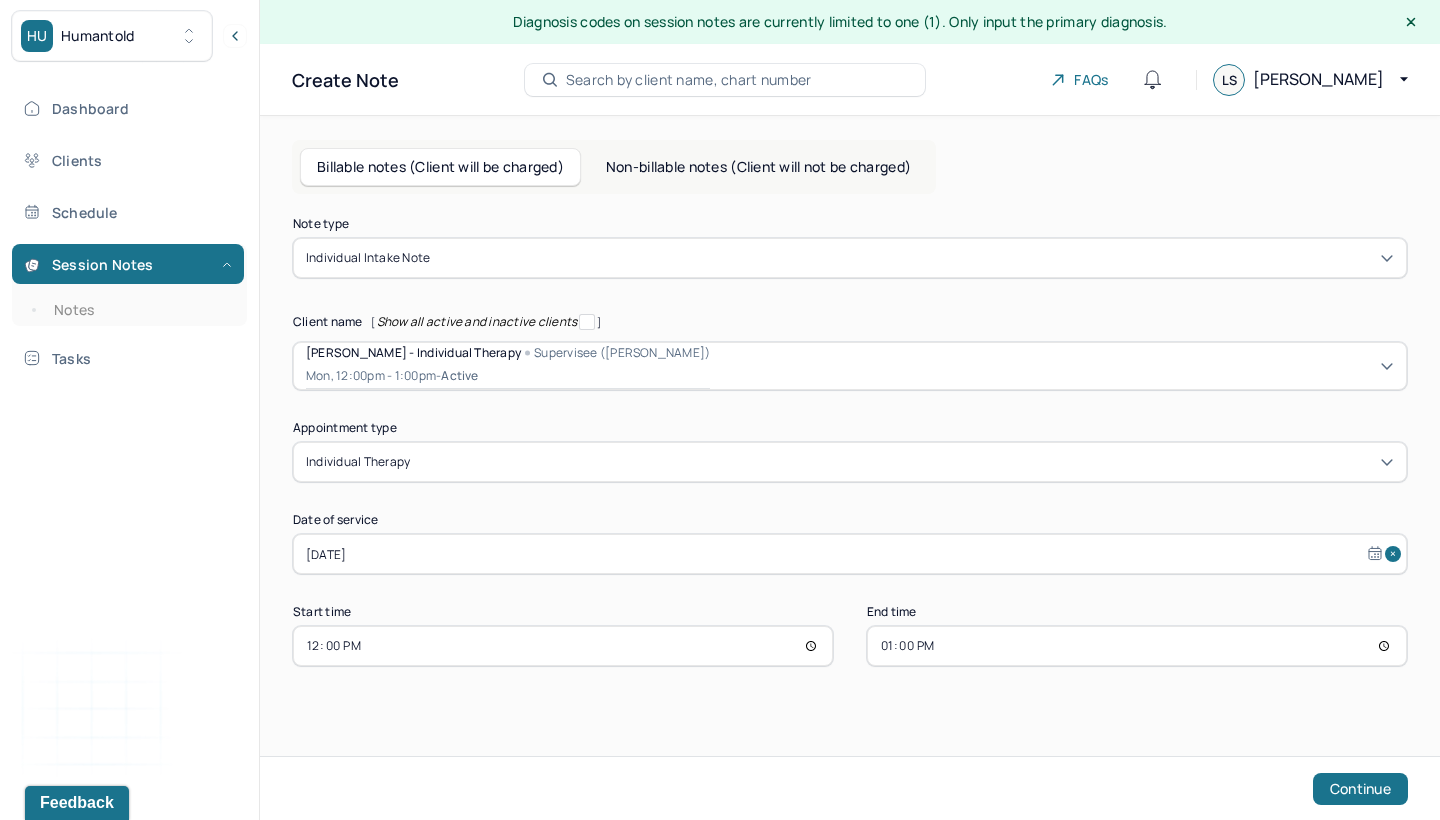 click on "Note type Individual intake note Client name [ Show all active and inactive clients ] [PERSON_NAME] - Individual therapy Supervisee ([PERSON_NAME])
Mon, 12:00pm - 1:00pm  -  active Supervisee name [PERSON_NAME] Appointment type individual therapy Date of service [DATE] Start time 12:00 End time 13:00   Continue" at bounding box center [850, 442] 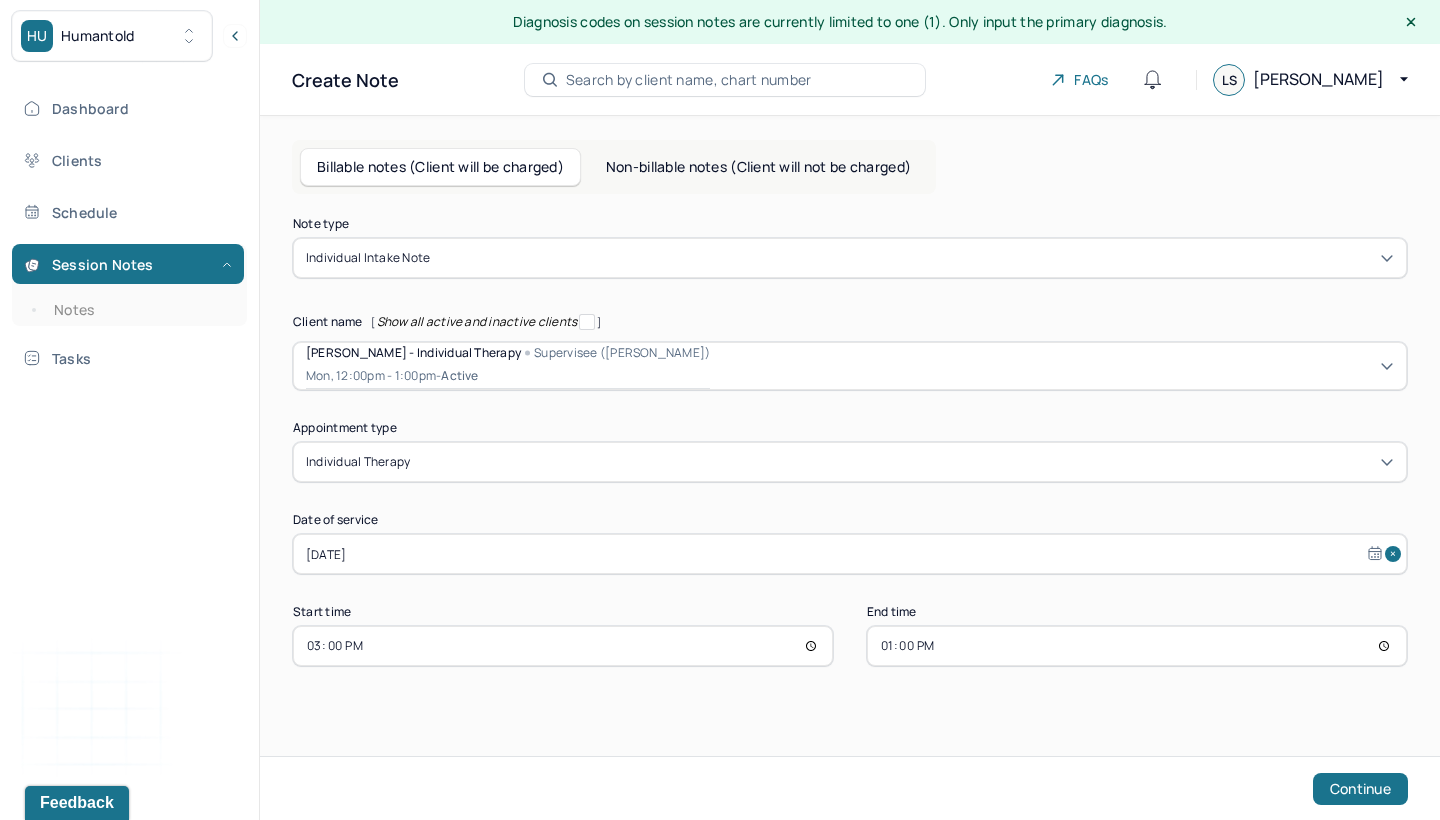 type on "15:00" 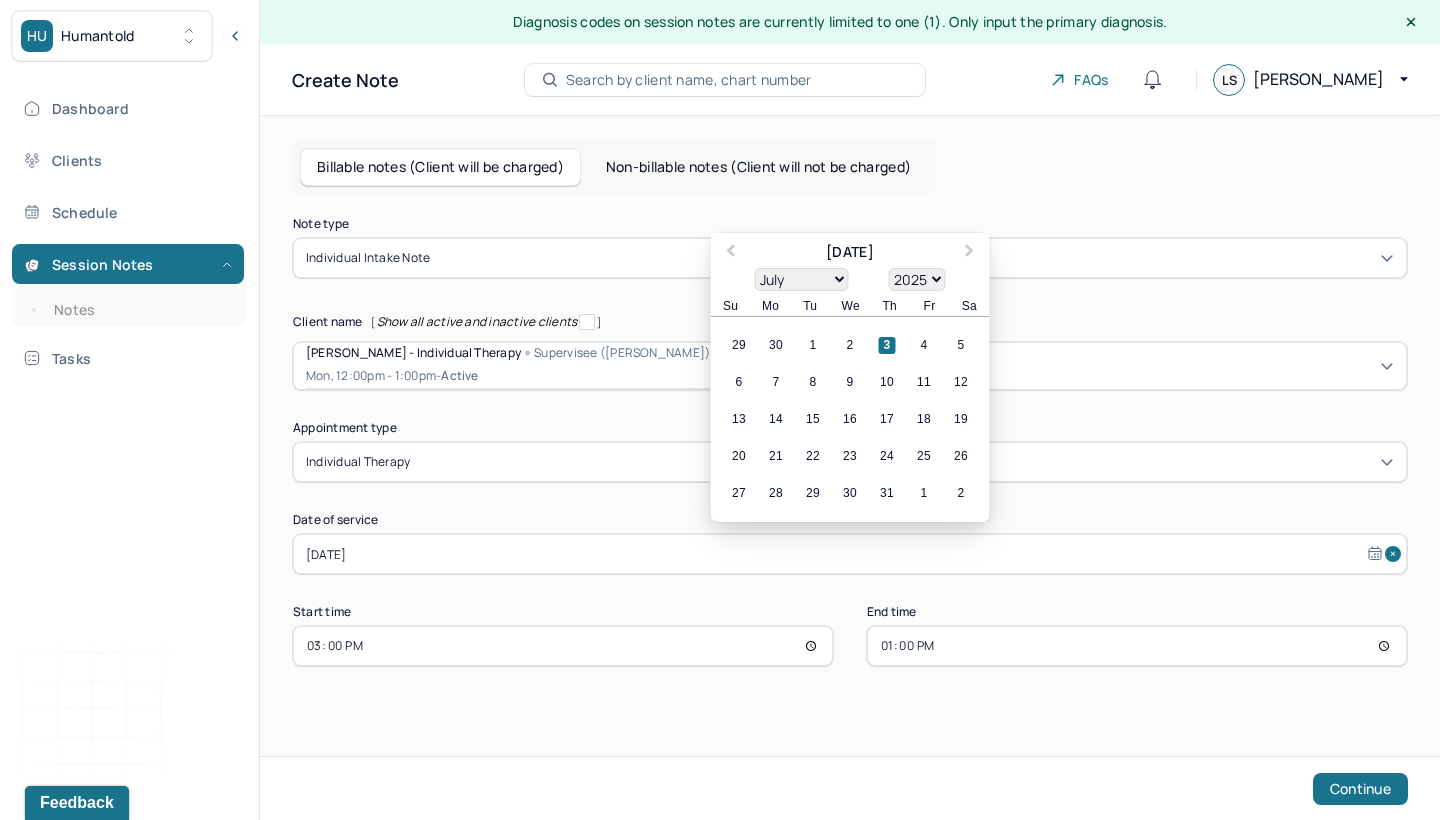 drag, startPoint x: 387, startPoint y: 519, endPoint x: 945, endPoint y: 647, distance: 572.4928 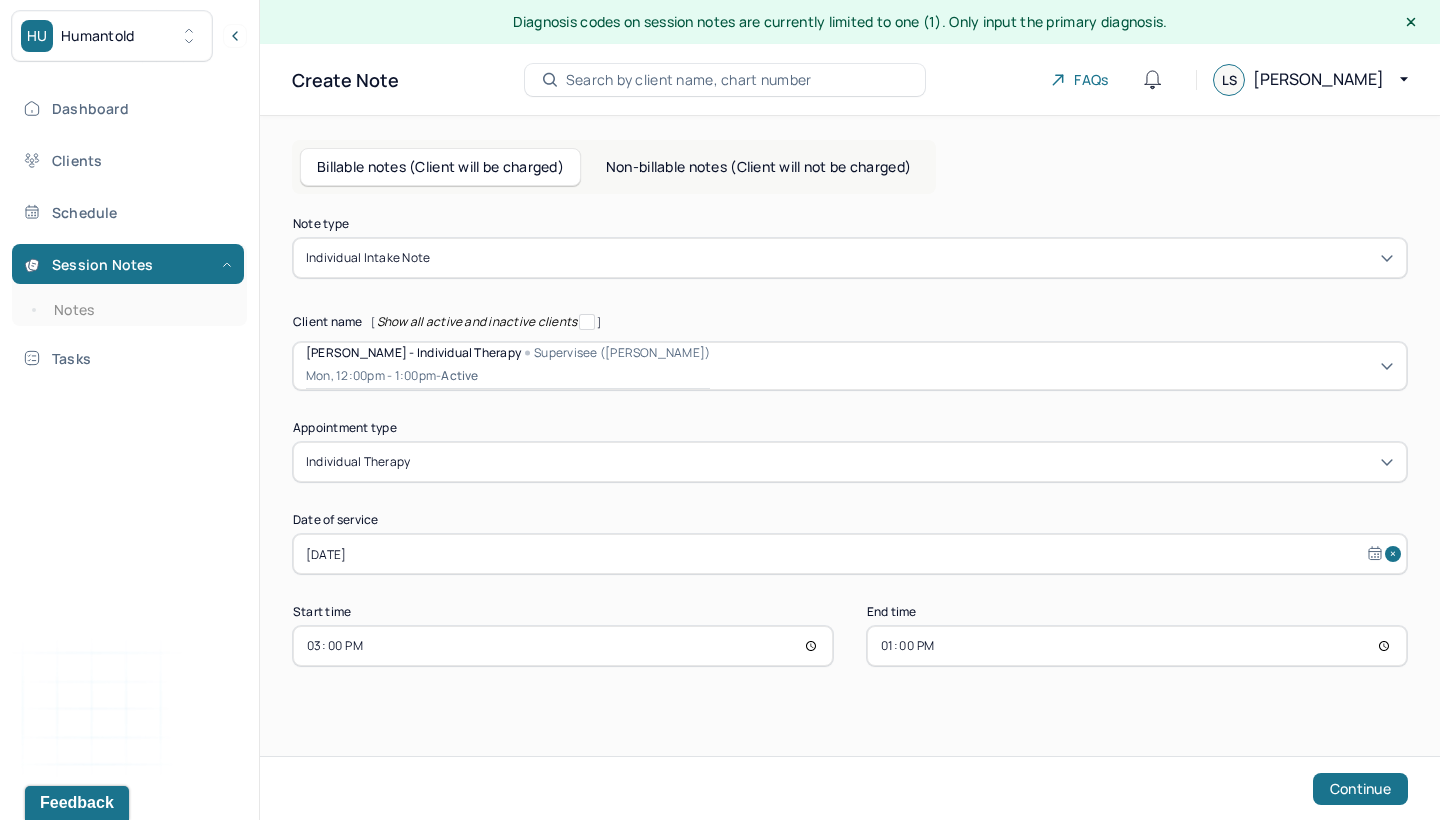 click on "13:00" at bounding box center (1137, 646) 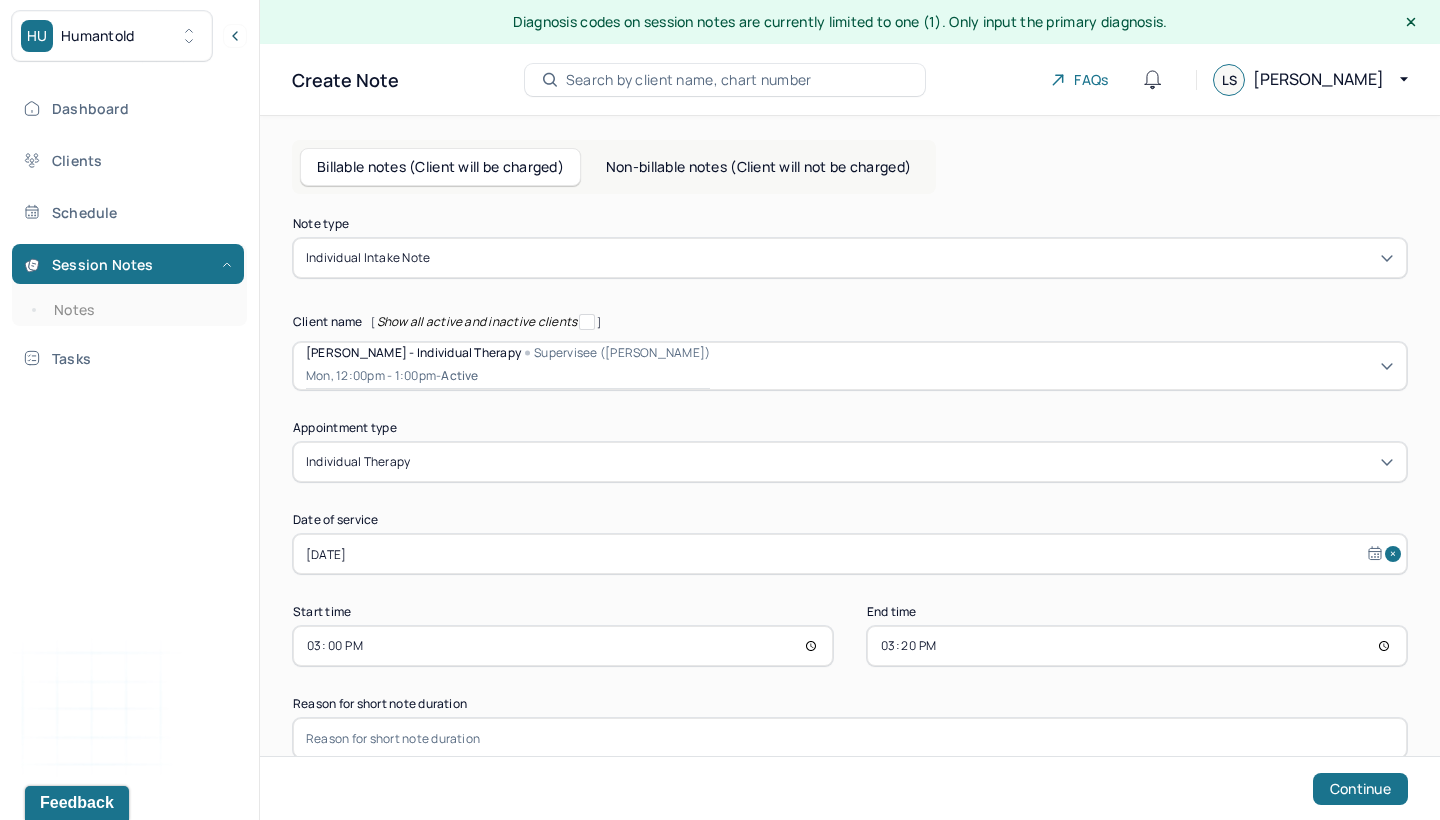 type on "15:20" 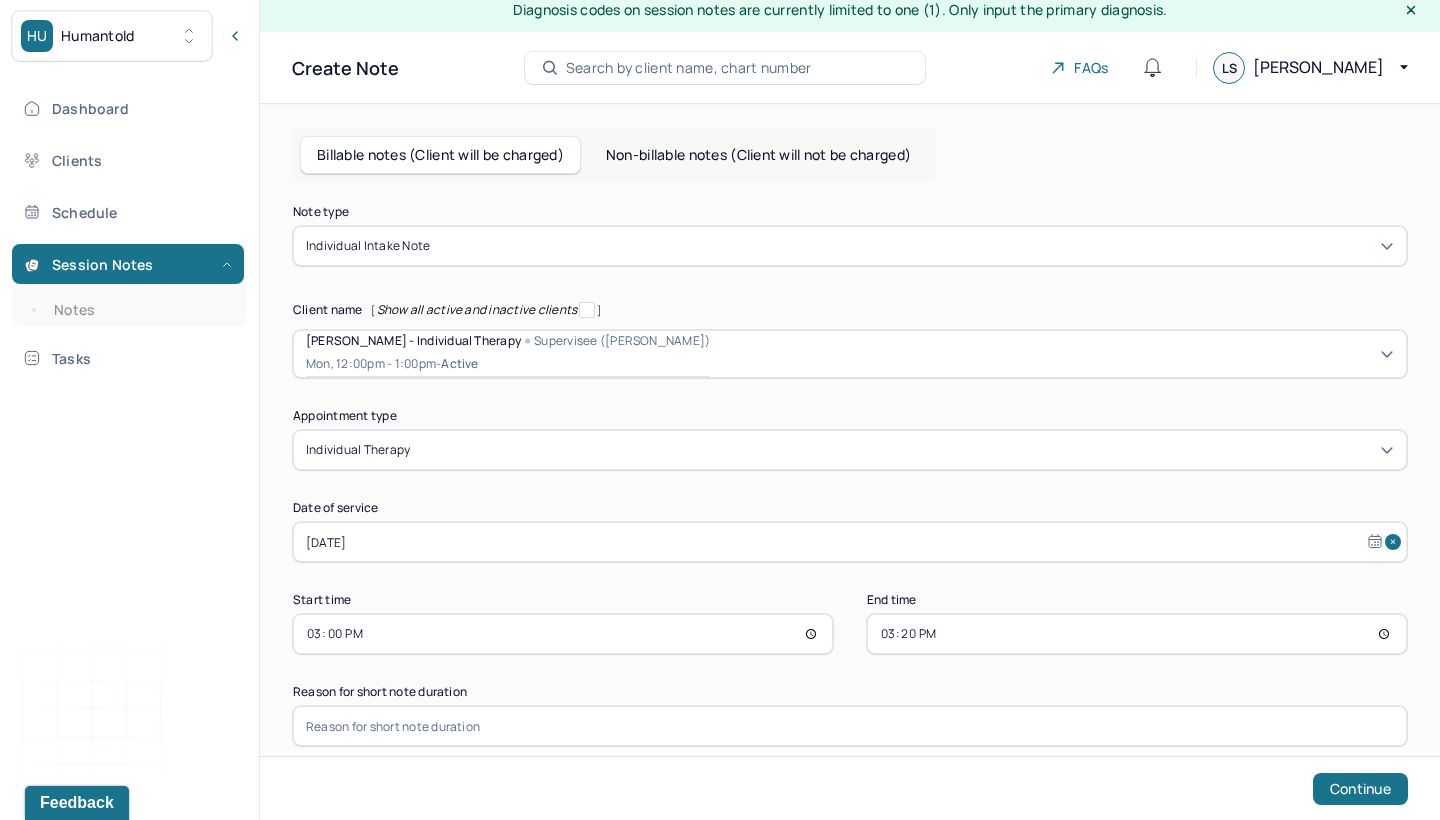 scroll, scrollTop: 12, scrollLeft: 0, axis: vertical 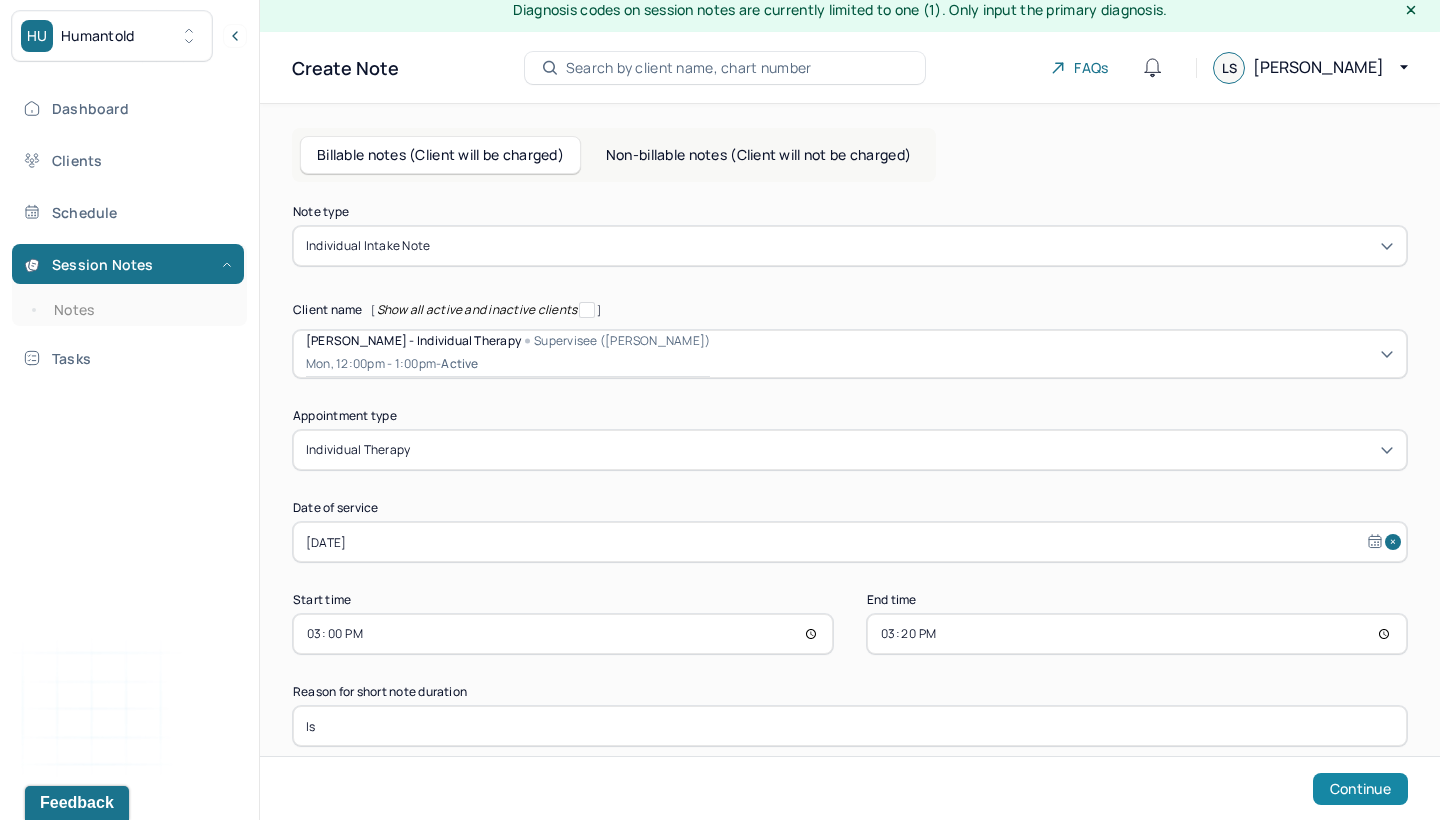 type on "ls" 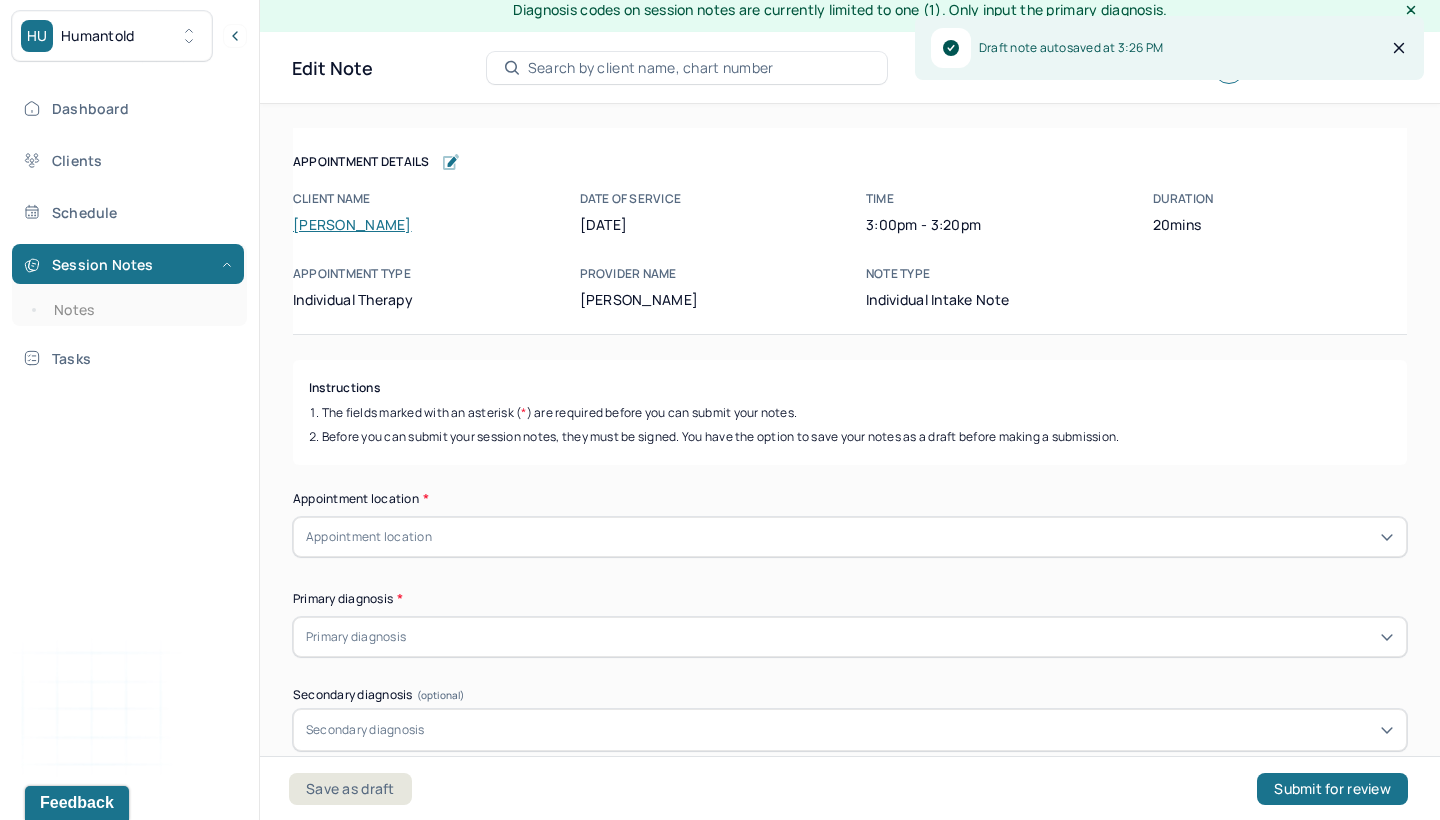 click on "Appointment location" at bounding box center [369, 537] 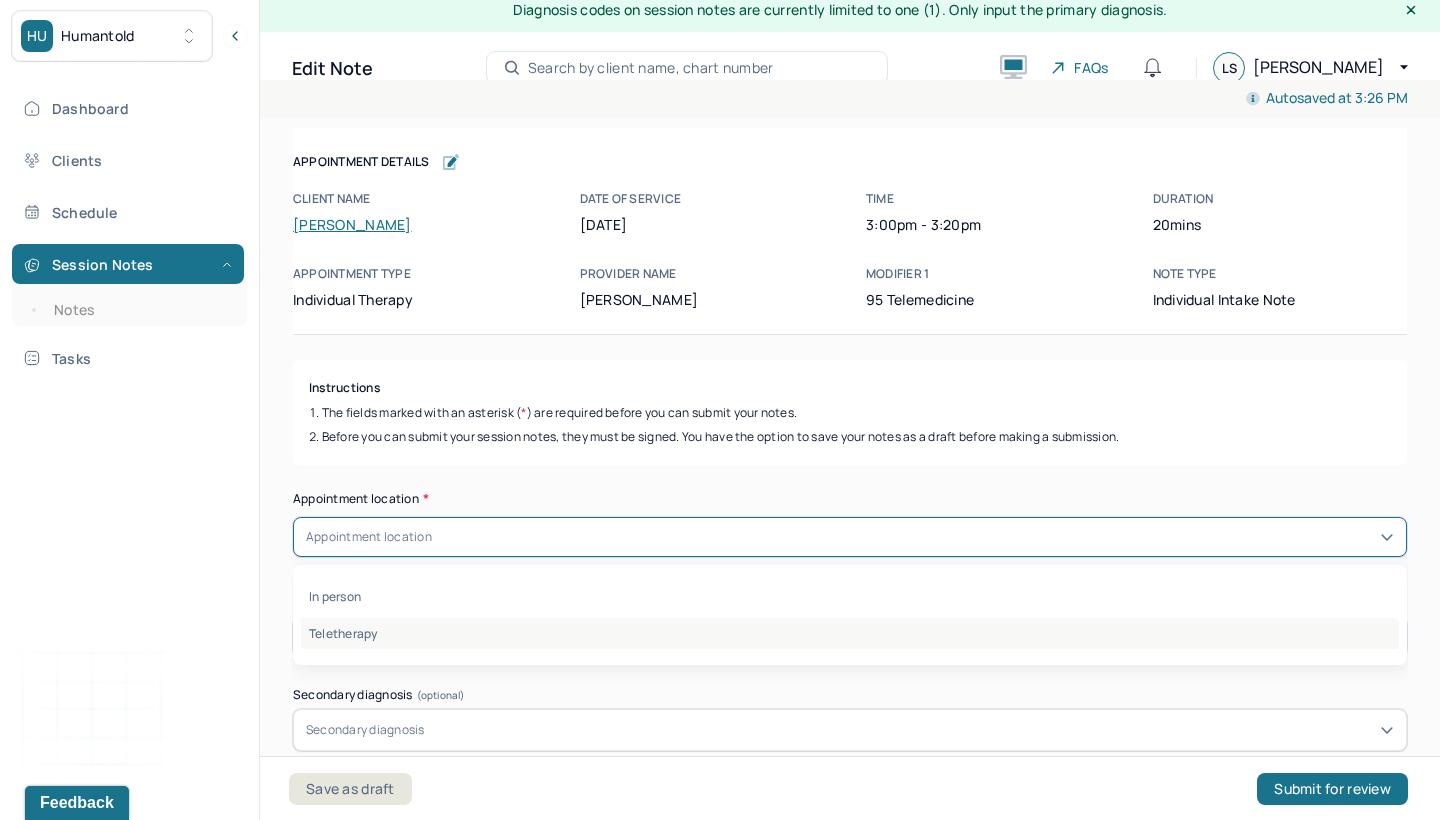 click on "Teletherapy" at bounding box center [850, 633] 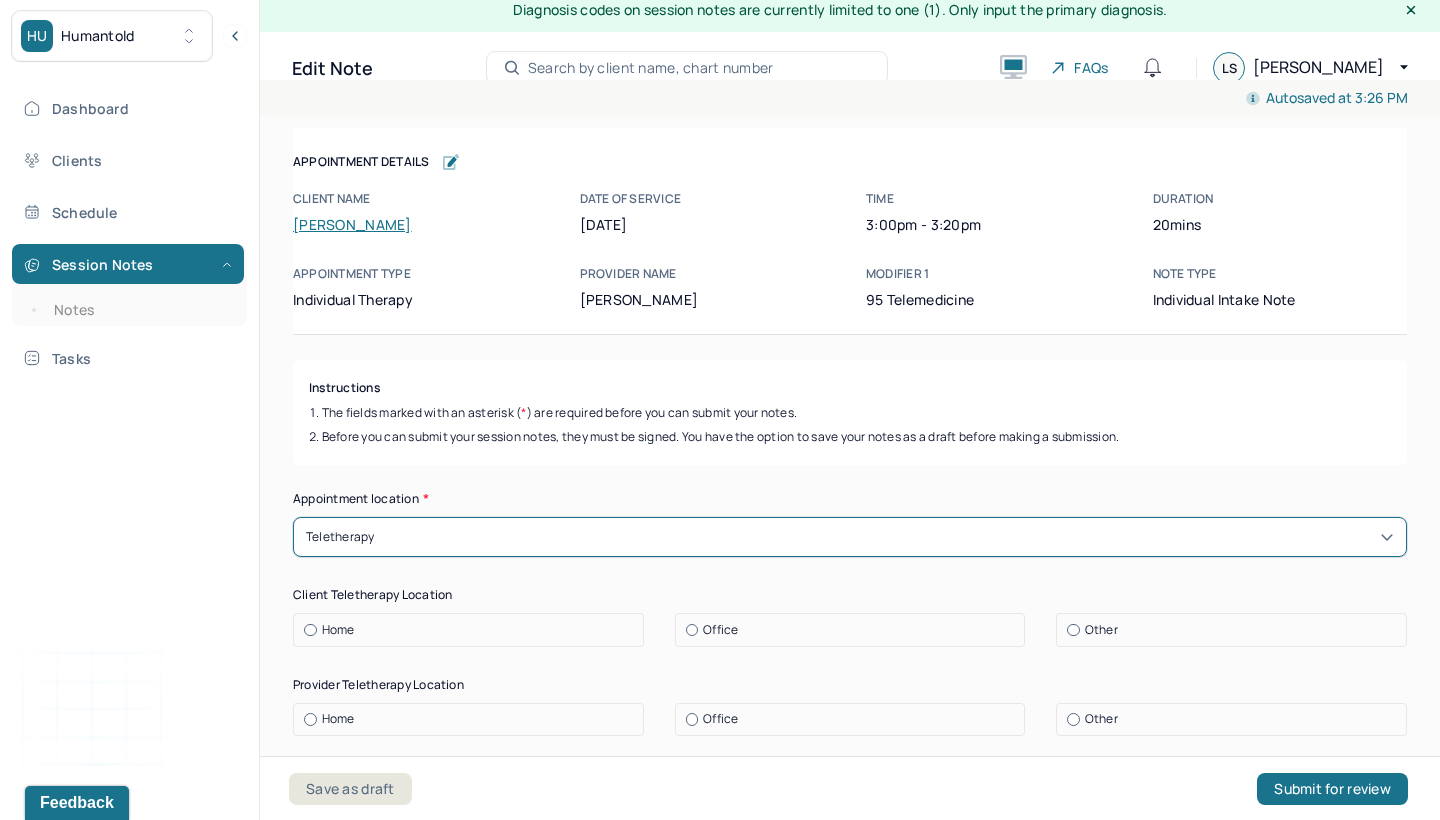 click on "Instructions The fields marked with an asterisk ( * ) are required before you can submit your notes. Before you can submit your session notes, they must be signed. You have the option to save your notes as a draft before making a submission. Appointment location * option Teletherapy, selected. Teletherapy Client Teletherapy Location Home Office Other Provider Teletherapy Location Home Office Other Consent was received for the teletherapy session The teletherapy session was conducted via video Primary diagnosis * Primary diagnosis Secondary diagnosis (optional) Secondary diagnosis Tertiary diagnosis (optional) Tertiary diagnosis Identity Preferred name (optional) Gender * Gender Pronouns (optional) Religion (optional) Religion Education (optional) Education Race (optional) Race Ethnicity (optional) Sexual orientation (optional) Sexual orientation Current employment (optional) Current employment details (optional) Relationship status (optional) Relationship status Name of partner (optional) (optional) Symptoms" at bounding box center [850, 6023] 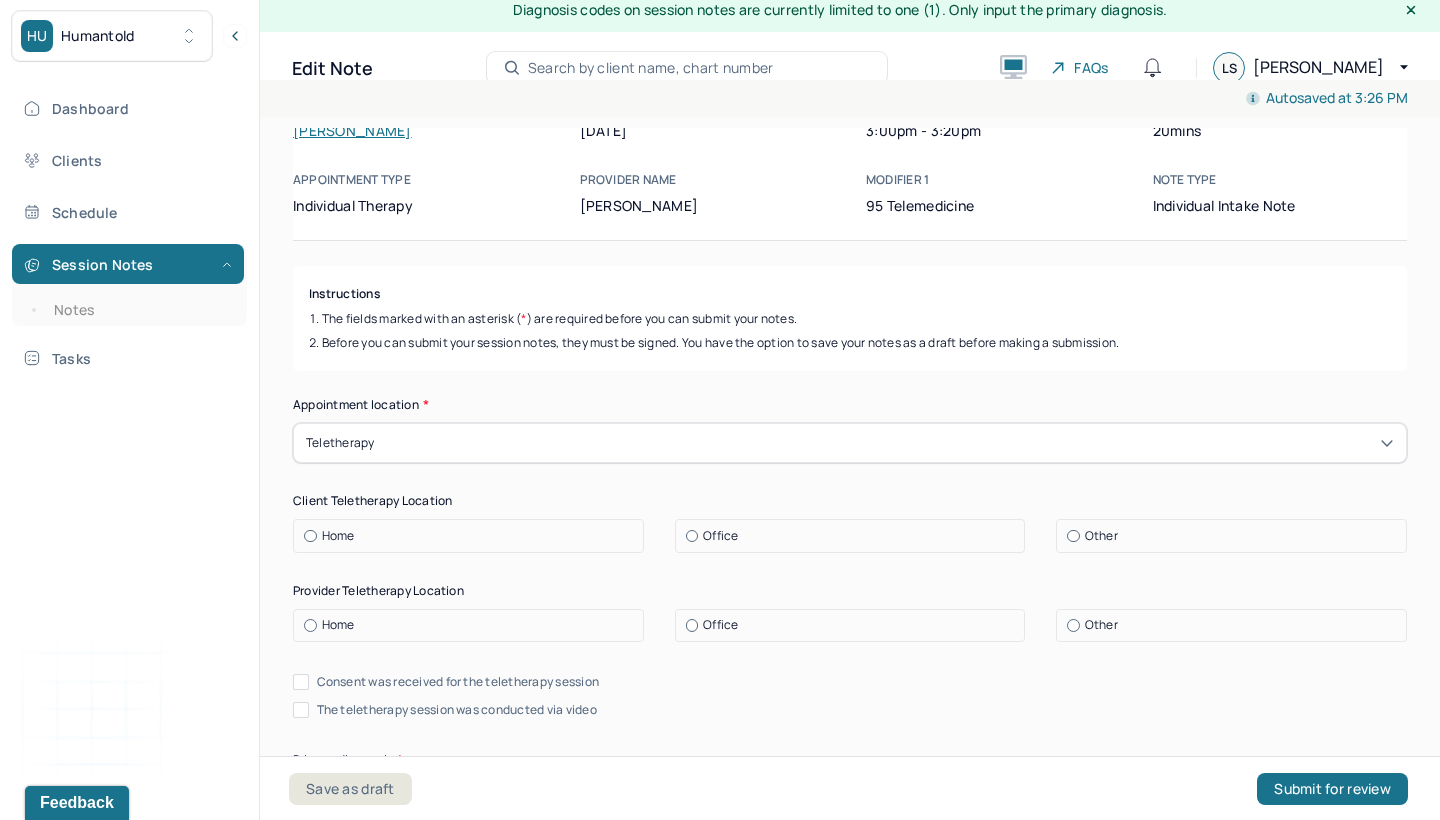 scroll, scrollTop: 110, scrollLeft: 0, axis: vertical 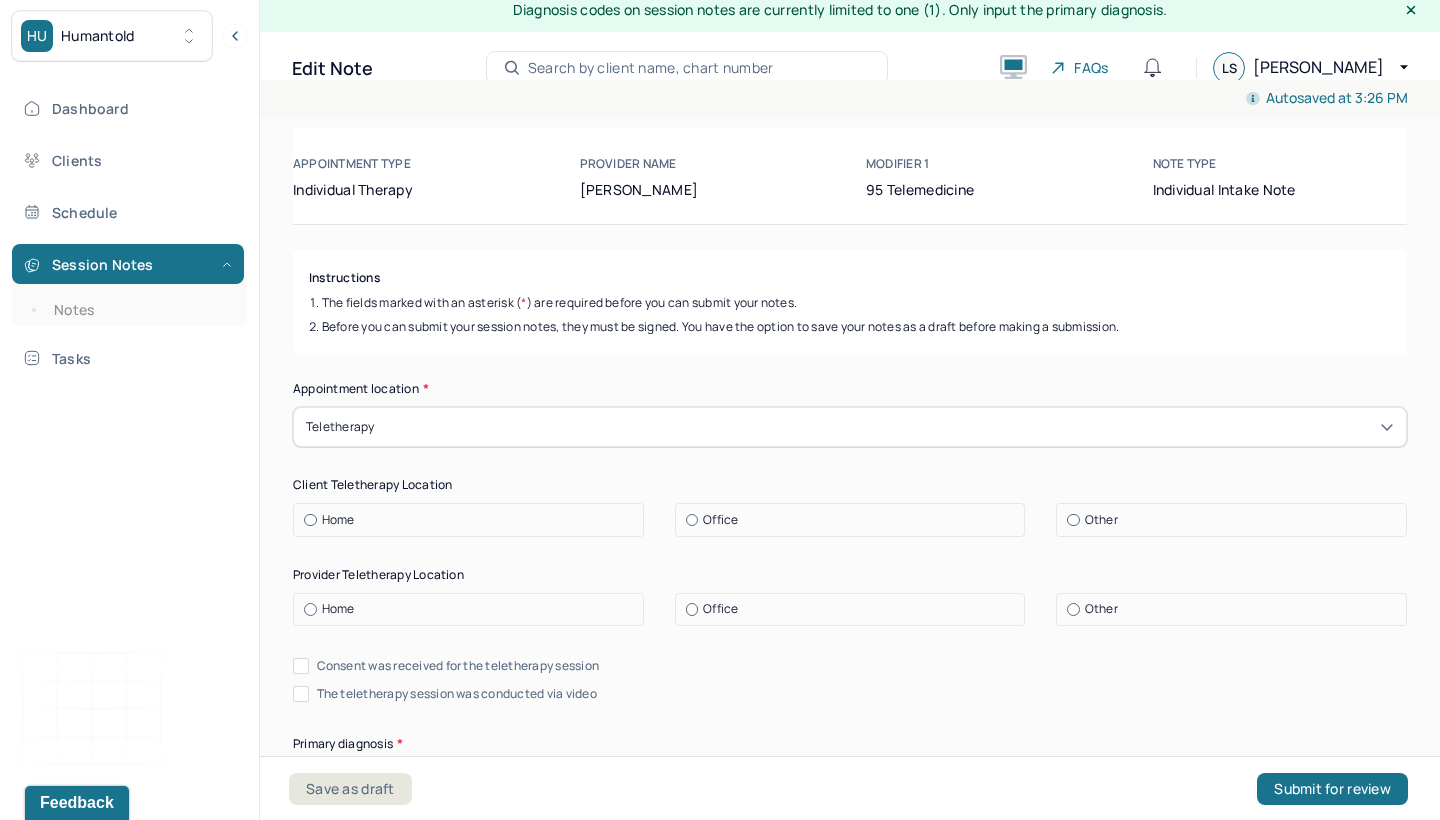 click at bounding box center [310, 520] 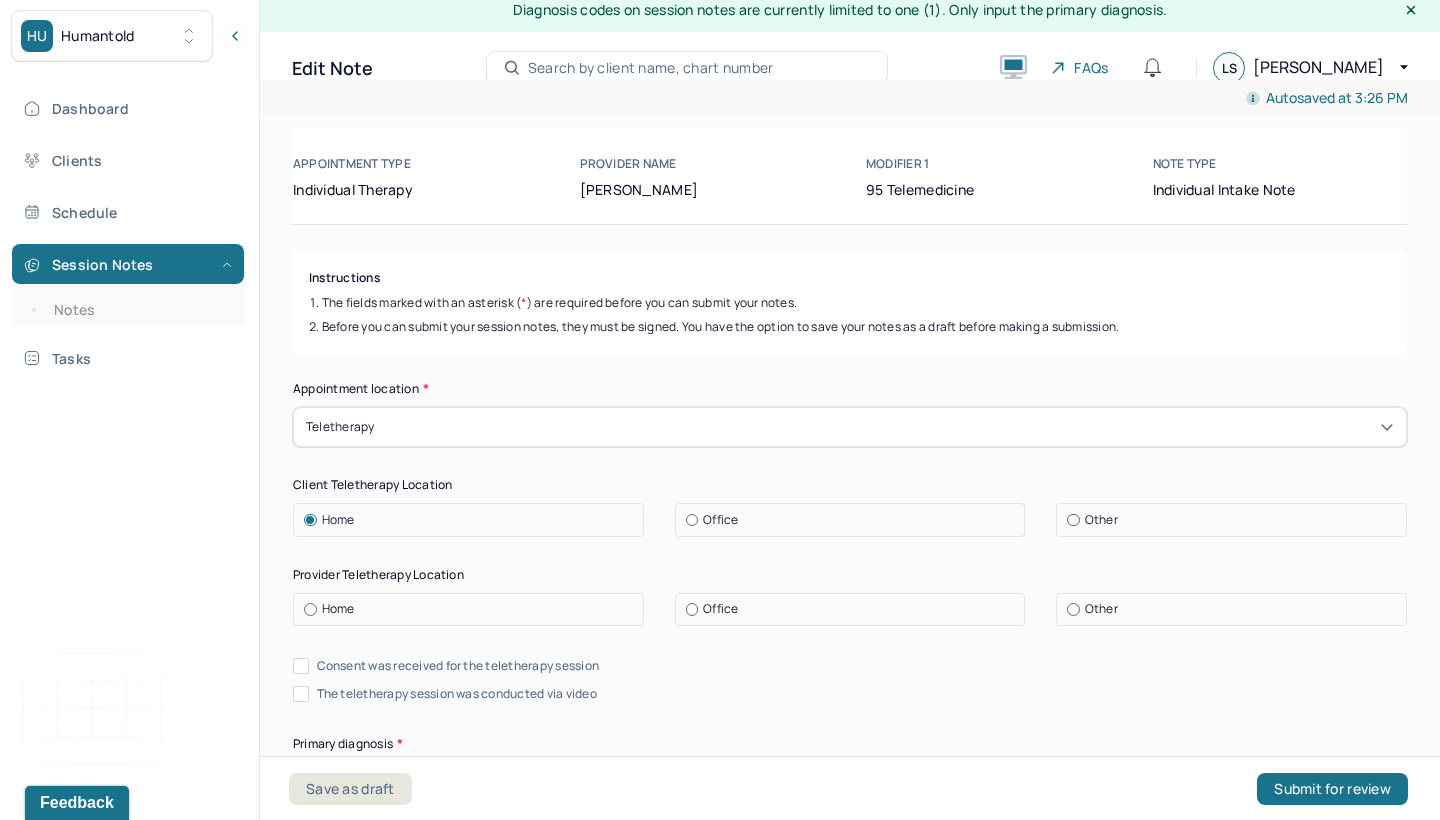 click at bounding box center [310, 609] 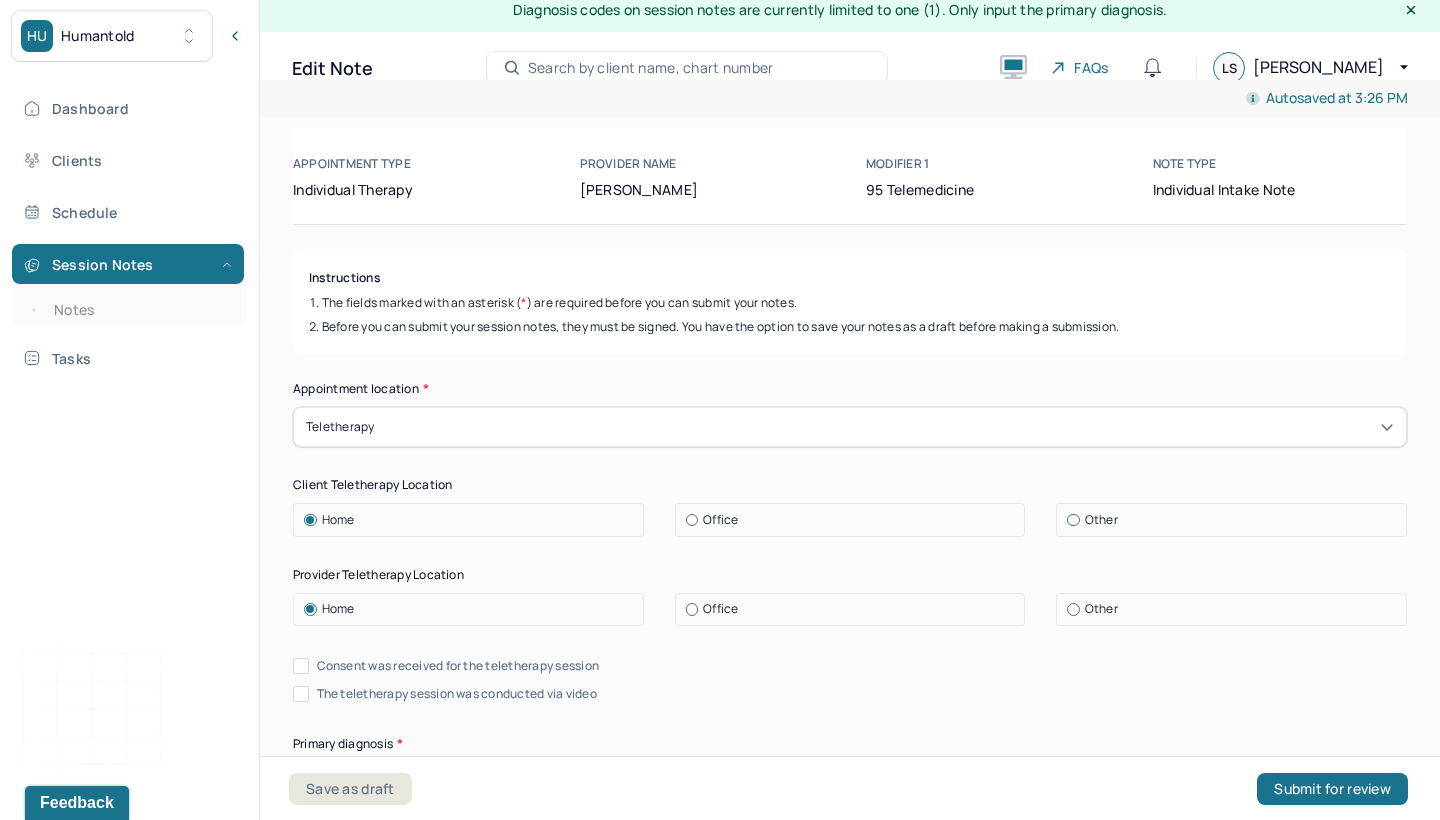 click on "Dashboard Clients Schedule Session Notes Notes Tasks LS [PERSON_NAME] provider   Logout" at bounding box center (129, 431) 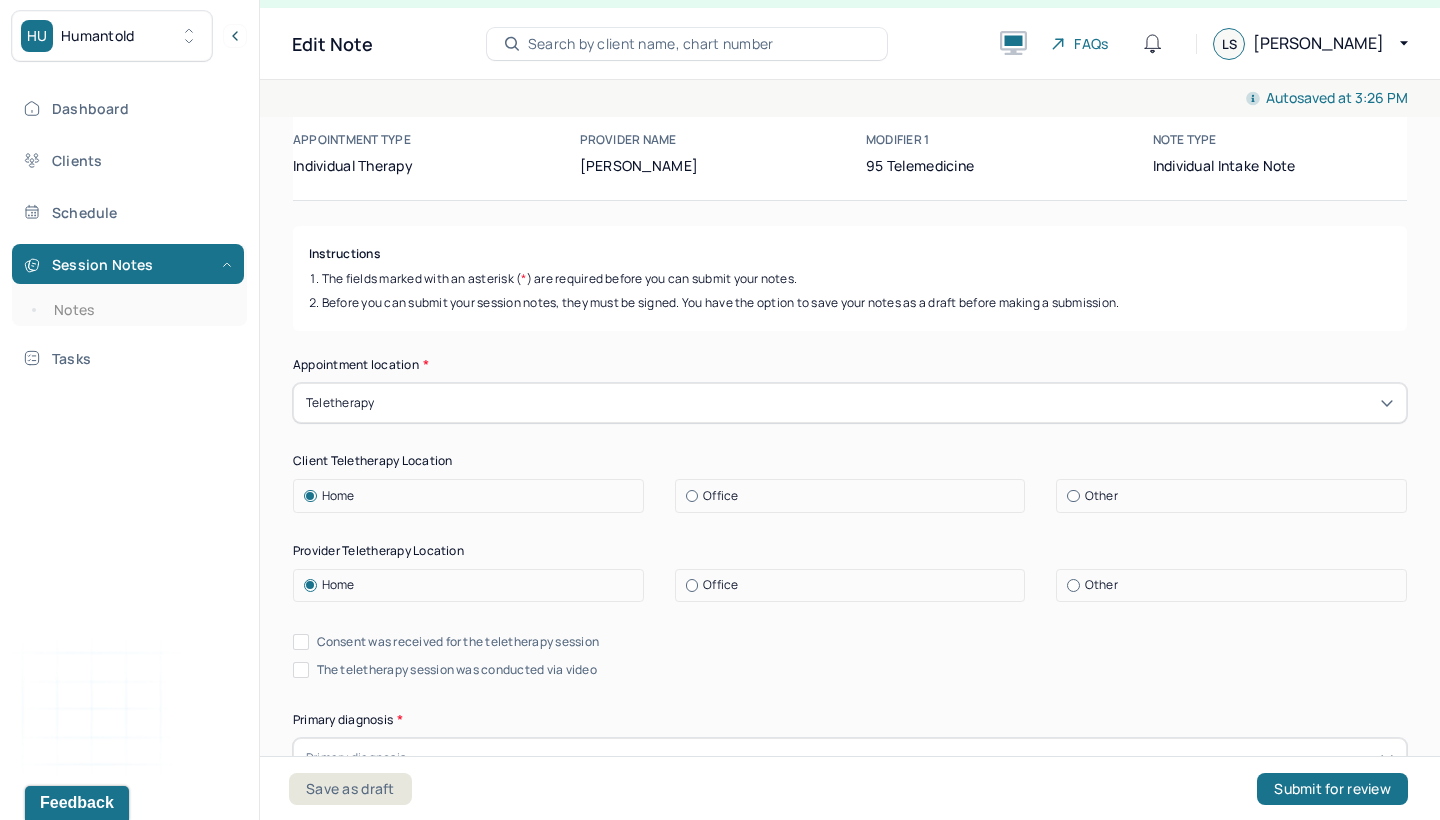 scroll, scrollTop: 36, scrollLeft: 0, axis: vertical 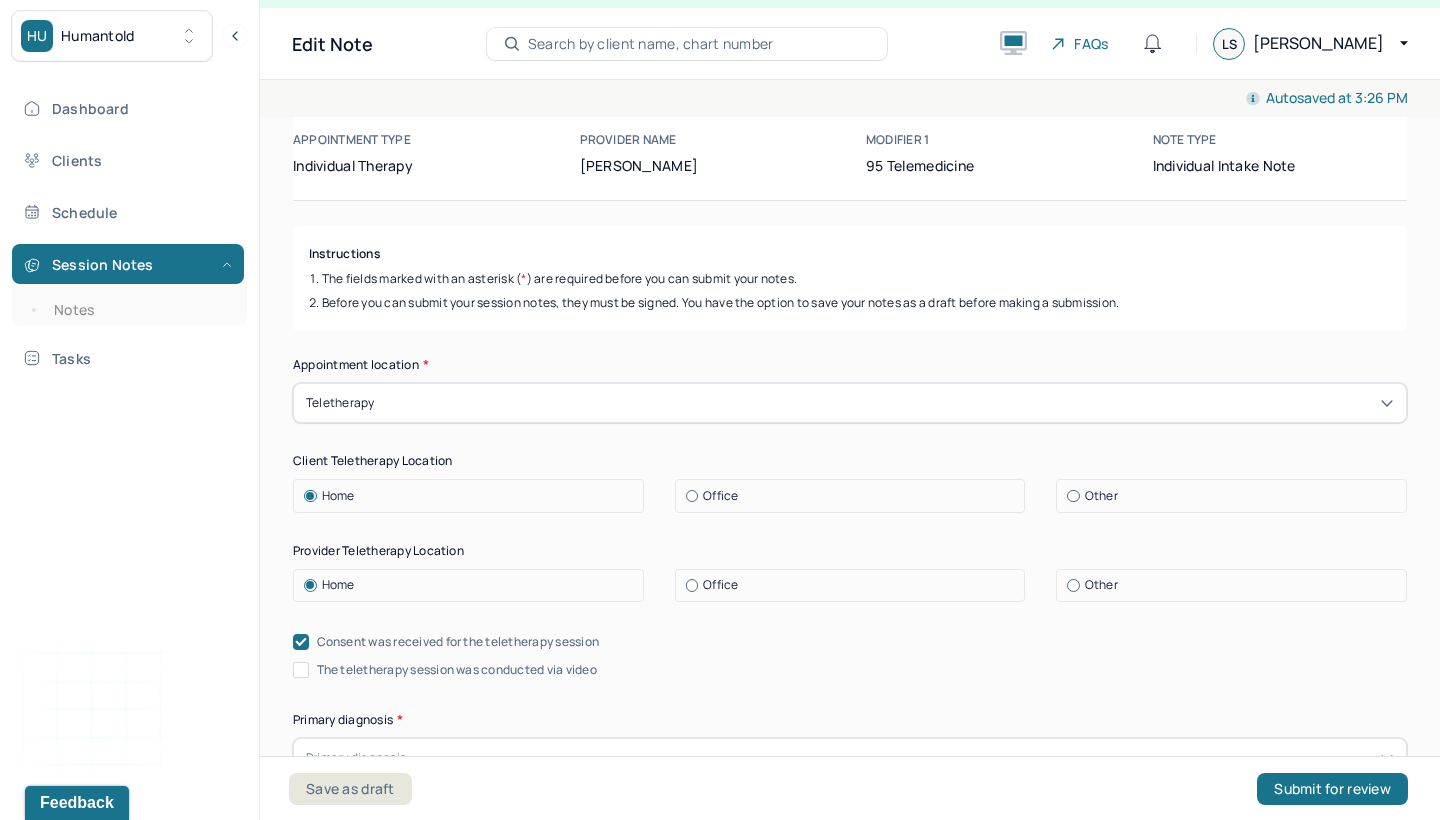 click on "The teletherapy session was conducted via video" at bounding box center (301, 670) 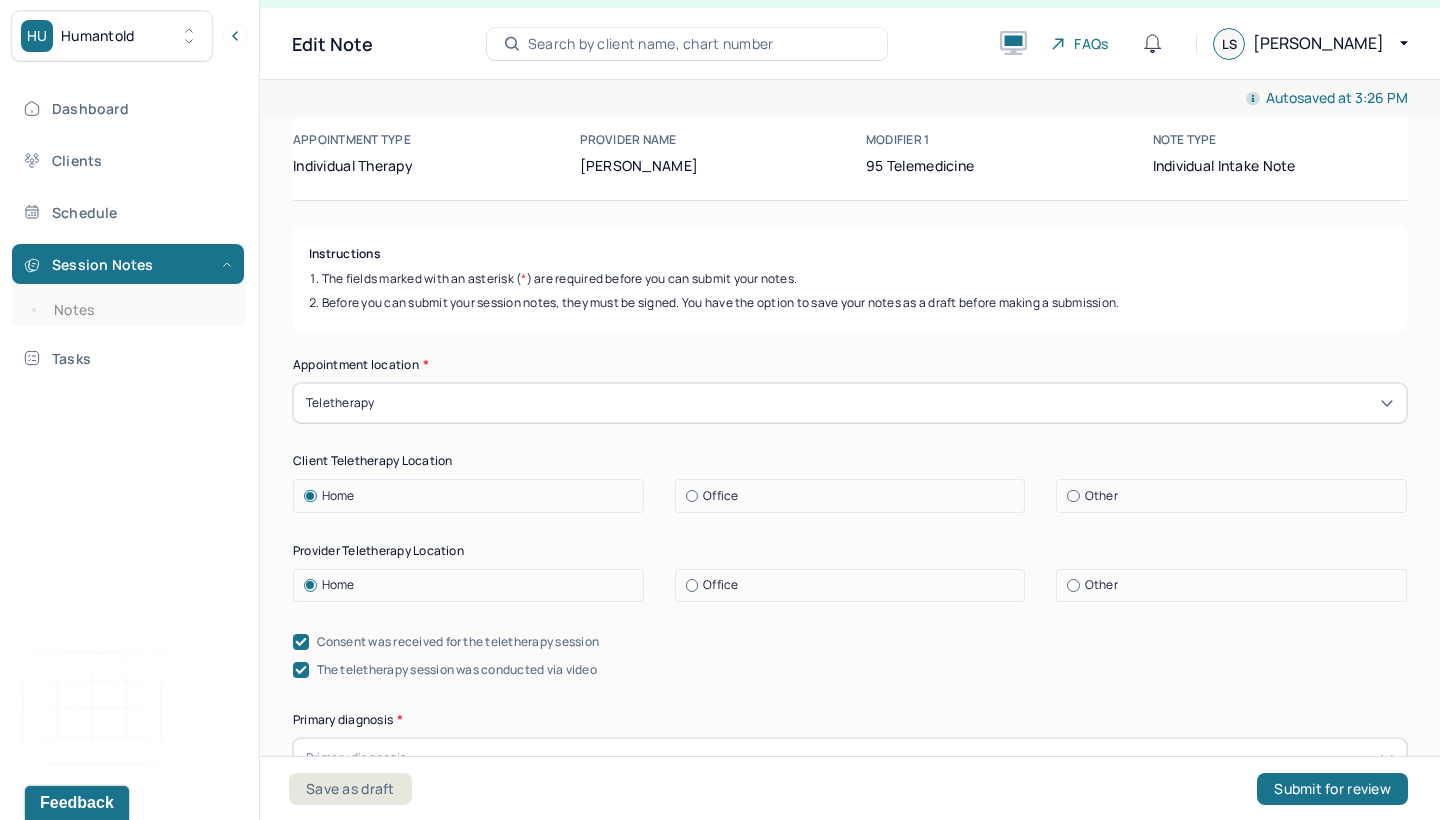 click on "Appointment location * Teletherapy Client Teletherapy Location Home Office Other Provider Teletherapy Location Home Office Other Consent was received for the teletherapy session The teletherapy session was conducted via video Primary diagnosis * Primary diagnosis Secondary diagnosis (optional) Secondary diagnosis Tertiary diagnosis (optional) Tertiary diagnosis Identity Preferred name (optional) Gender * Gender Pronouns (optional) Religion (optional) Religion Education (optional) Education Race (optional) Race Ethnicity (optional) Sexual orientation (optional) Sexual orientation Current employment (optional) Current employment details (optional) Relationship status (optional) Relationship status Name of partner (optional) Emergency contact information (optional) Legal problems (optional)" at bounding box center [850, 1357] 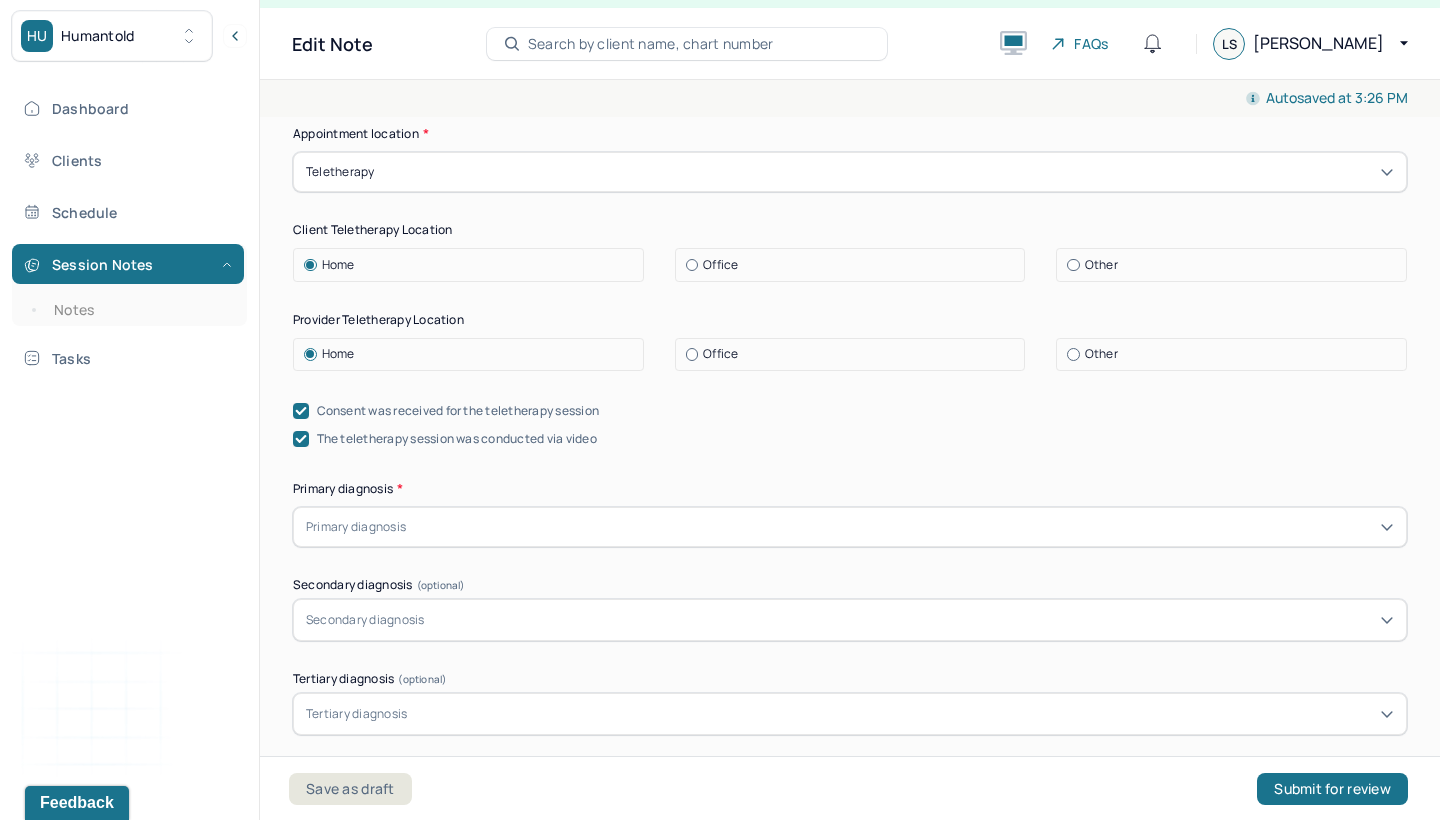 scroll, scrollTop: 344, scrollLeft: 0, axis: vertical 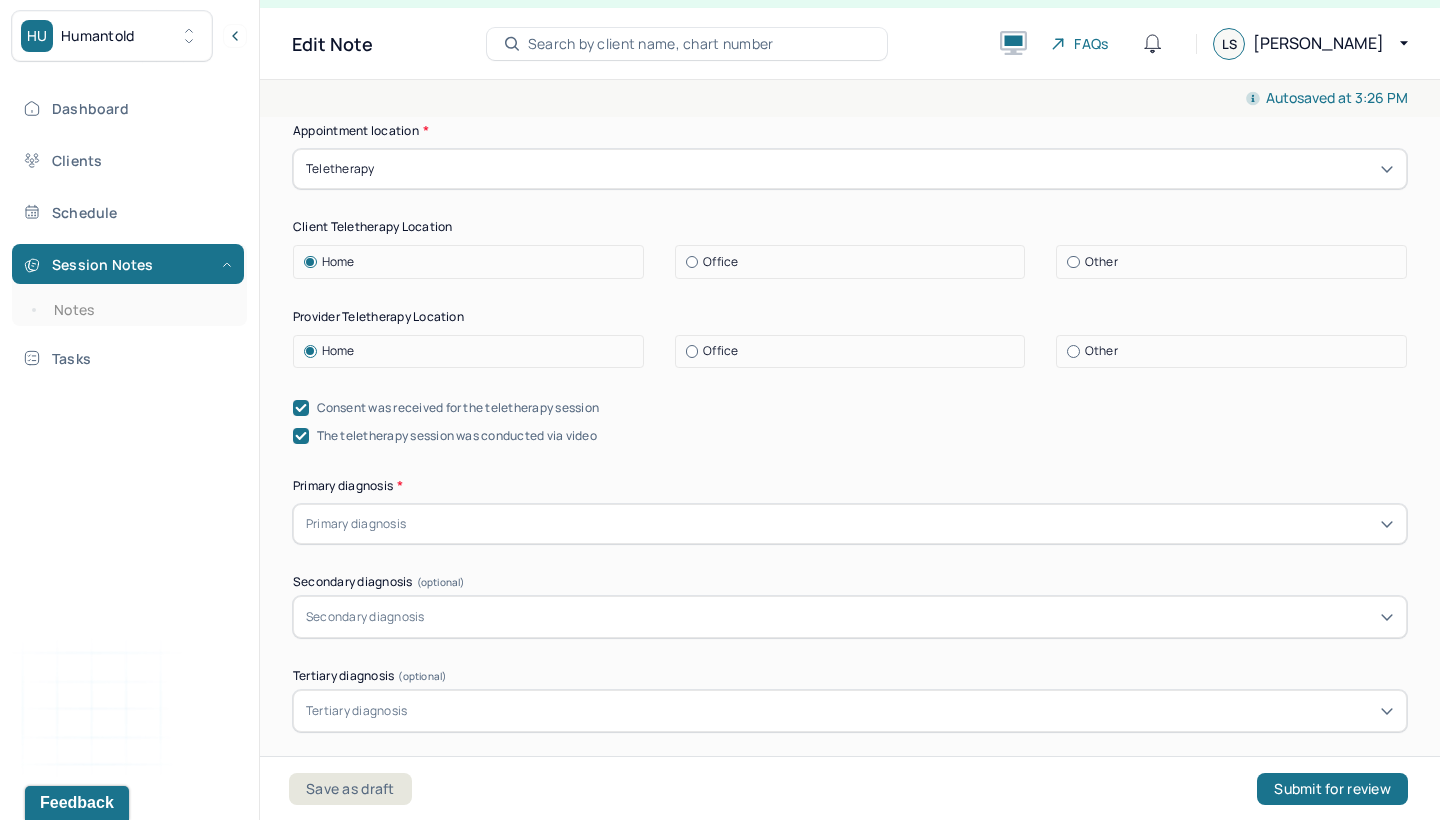 click at bounding box center (902, 524) 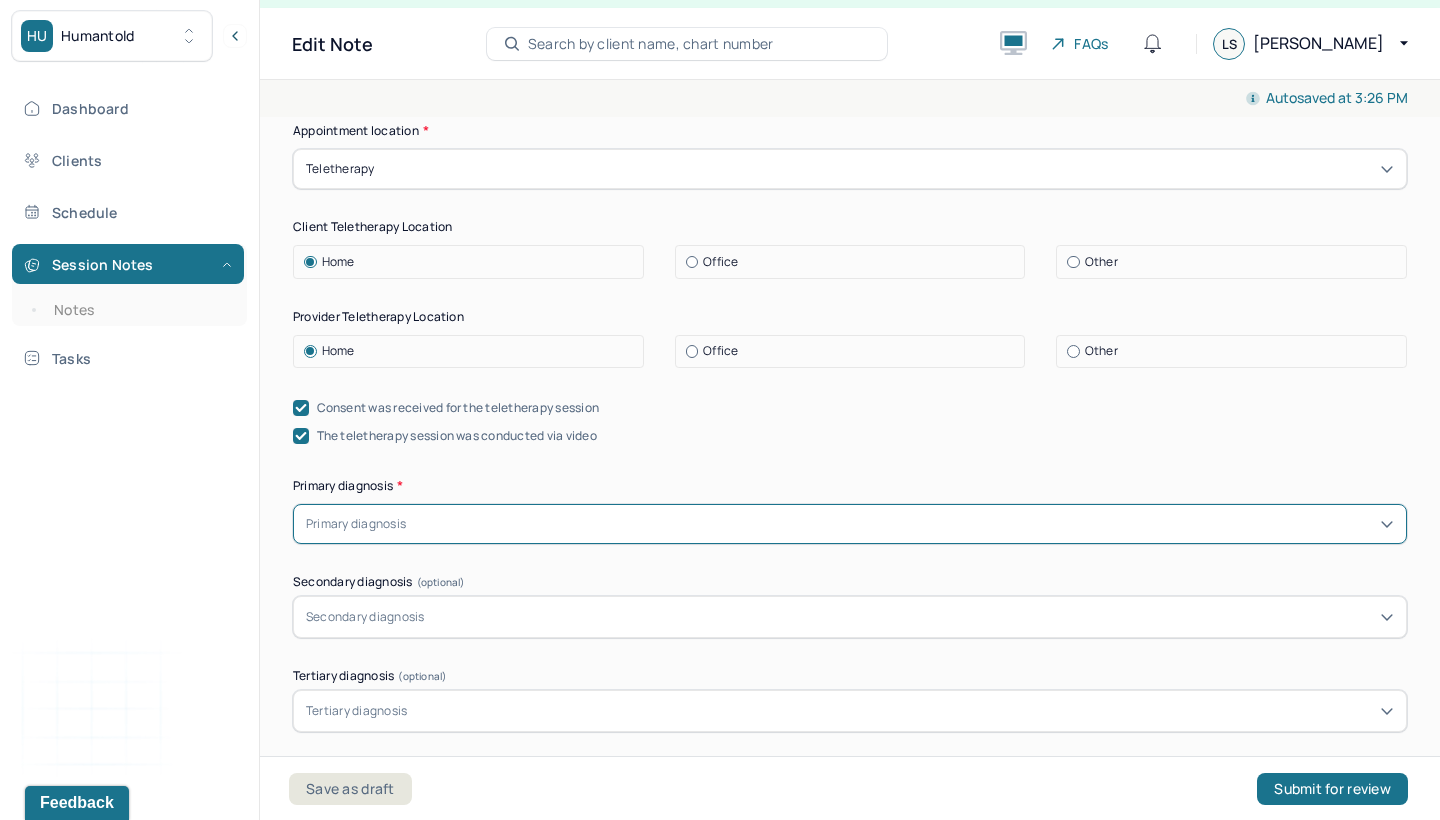 click at bounding box center [902, 524] 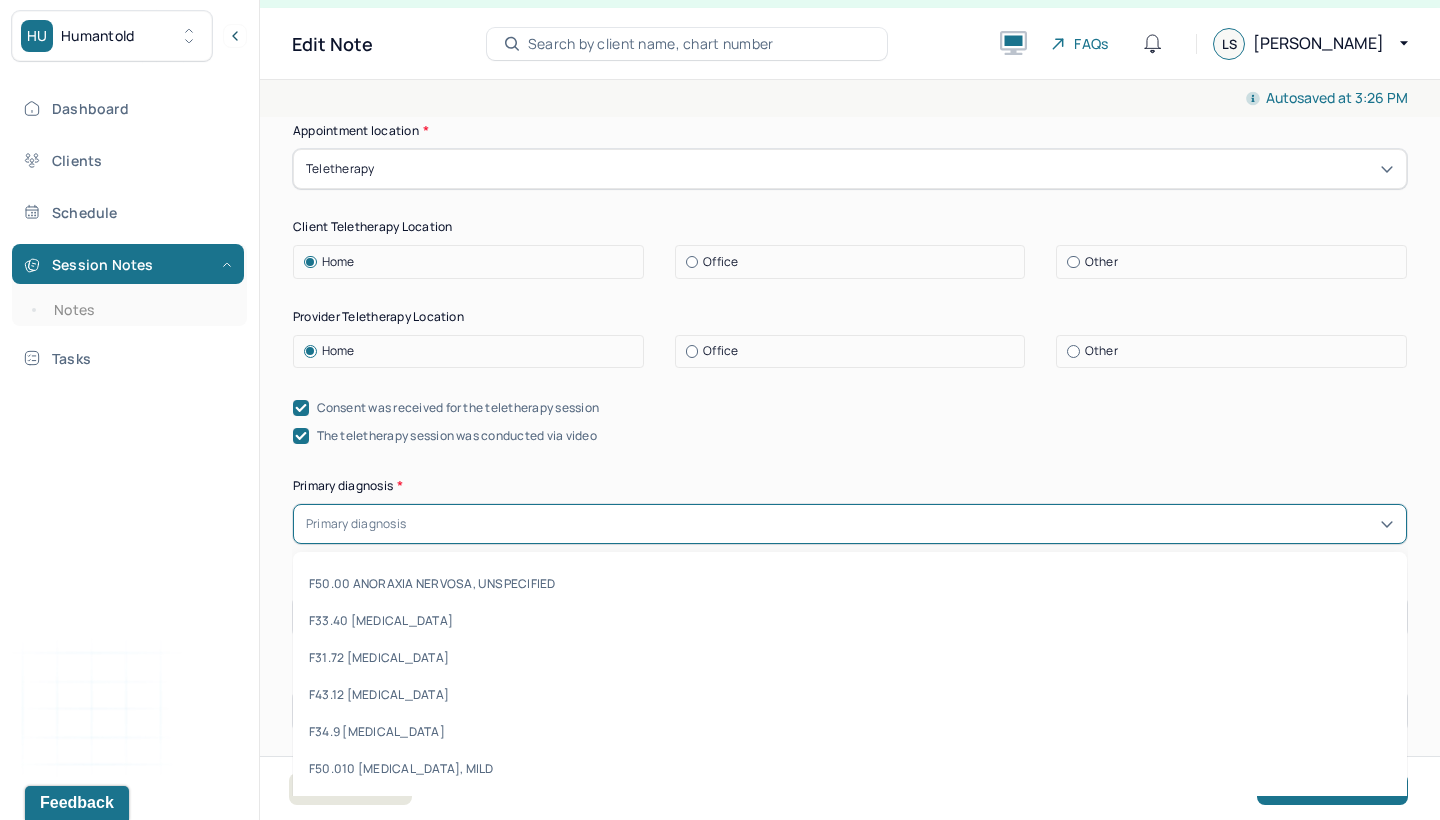 type on "l" 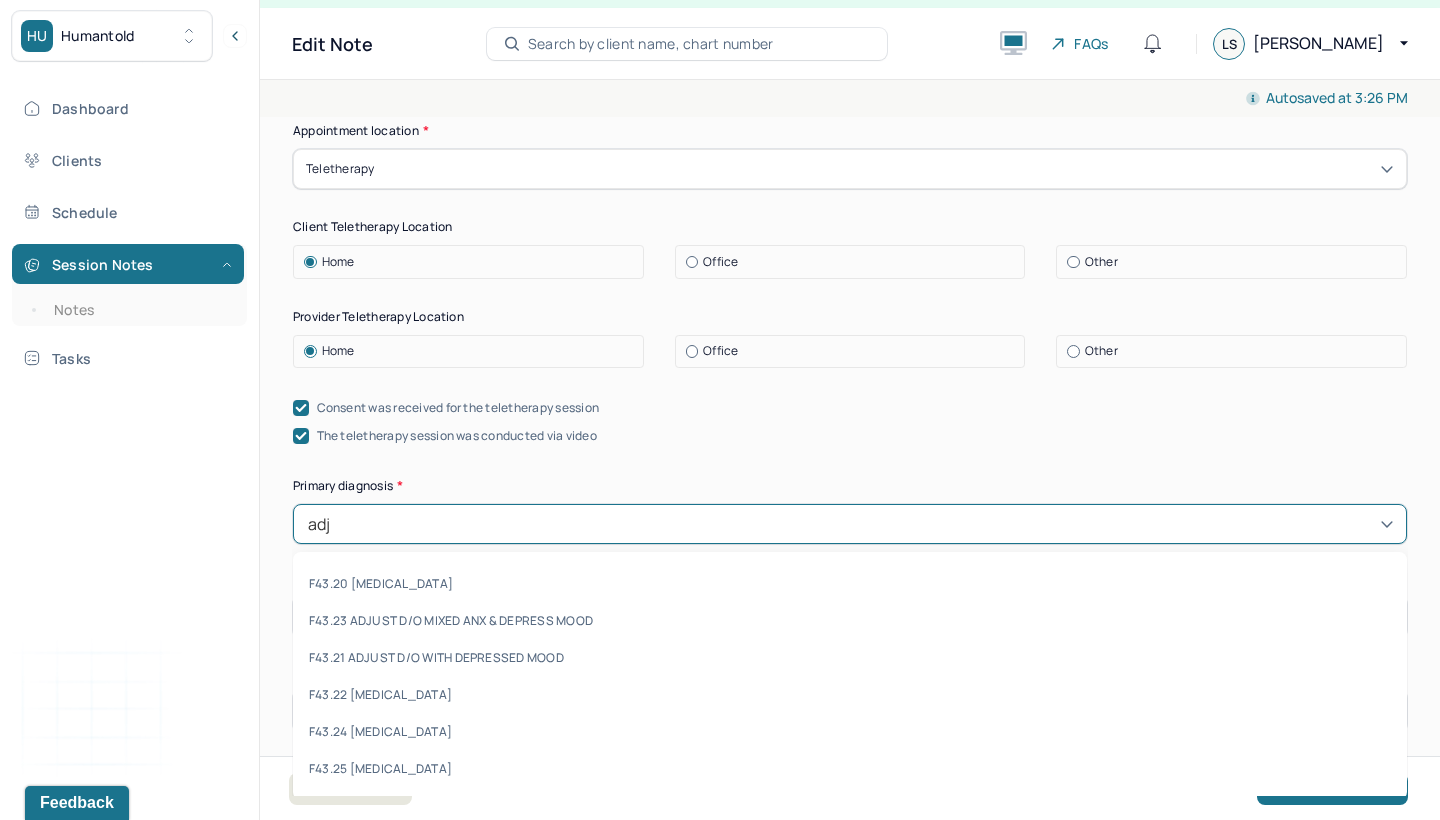 type on "adju" 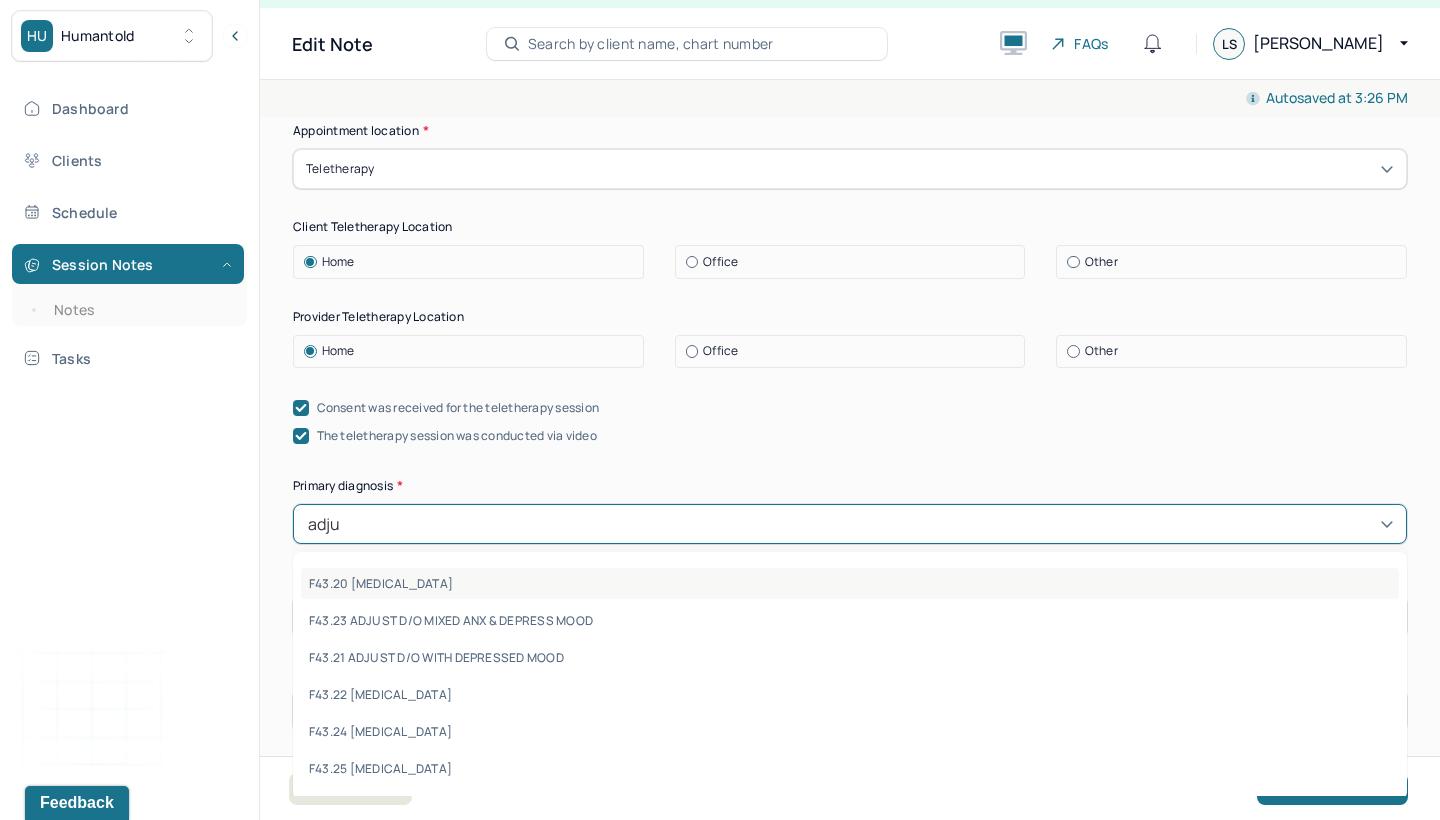 click on "F43.20 [MEDICAL_DATA]" at bounding box center (850, 583) 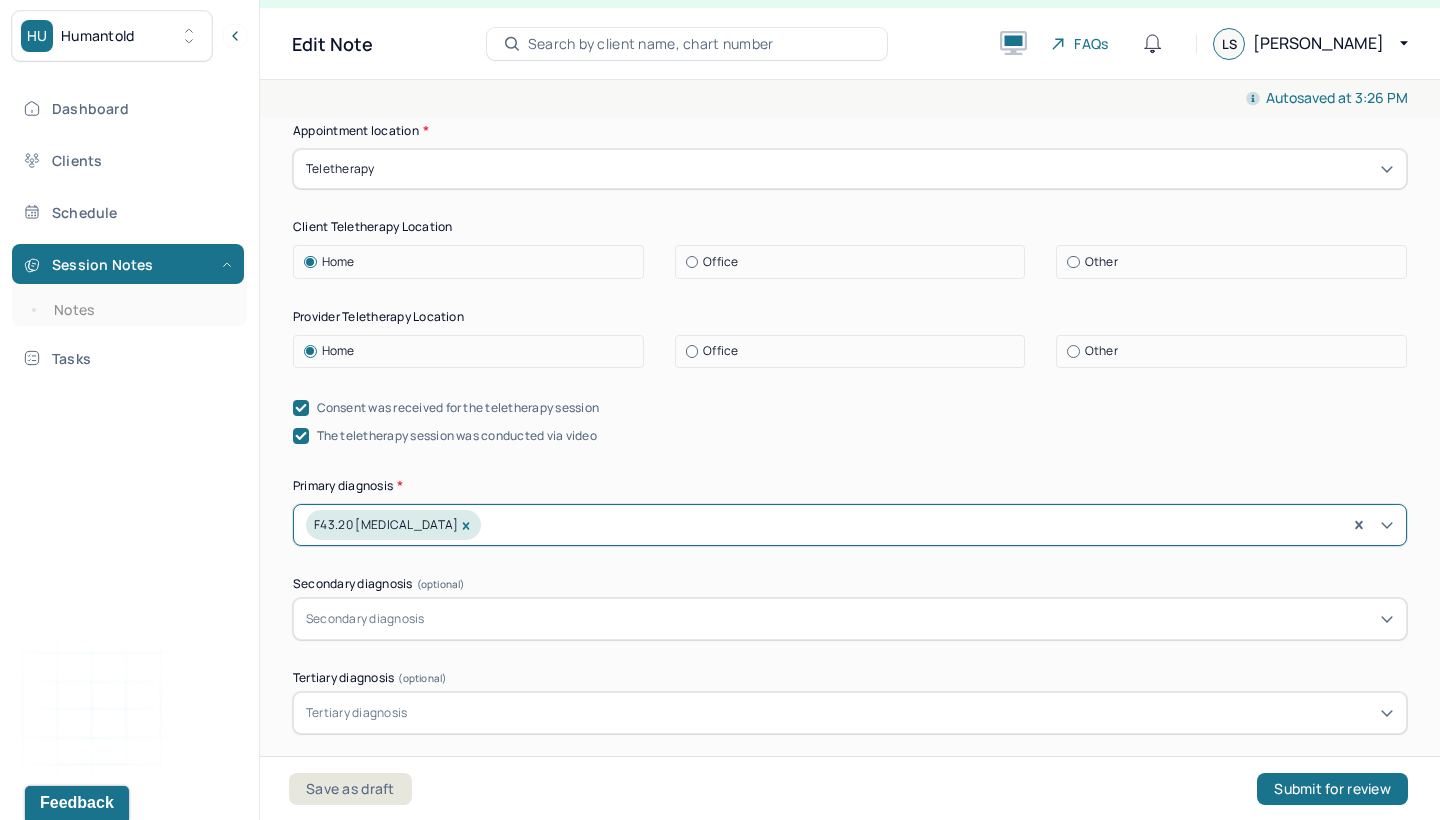 click on "Appointment location * Teletherapy Client Teletherapy Location Home Office Other Provider Teletherapy Location Home Office Other Consent was received for the teletherapy session The teletherapy session was conducted via video Primary diagnosis * option F43.20 [MEDICAL_DATA], selected. F43.20 [MEDICAL_DATA] Secondary diagnosis (optional) Secondary diagnosis Tertiary diagnosis (optional) Tertiary diagnosis Identity Preferred name (optional) Gender * Gender Pronouns (optional) Religion (optional) Religion Education (optional) Education Race (optional) Race Ethnicity (optional) Sexual orientation (optional) Sexual orientation Current employment (optional) Current employment details (optional) Relationship status (optional) Relationship status Name of partner (optional) Emergency contact information (optional) Legal problems (optional)" at bounding box center [850, 1124] 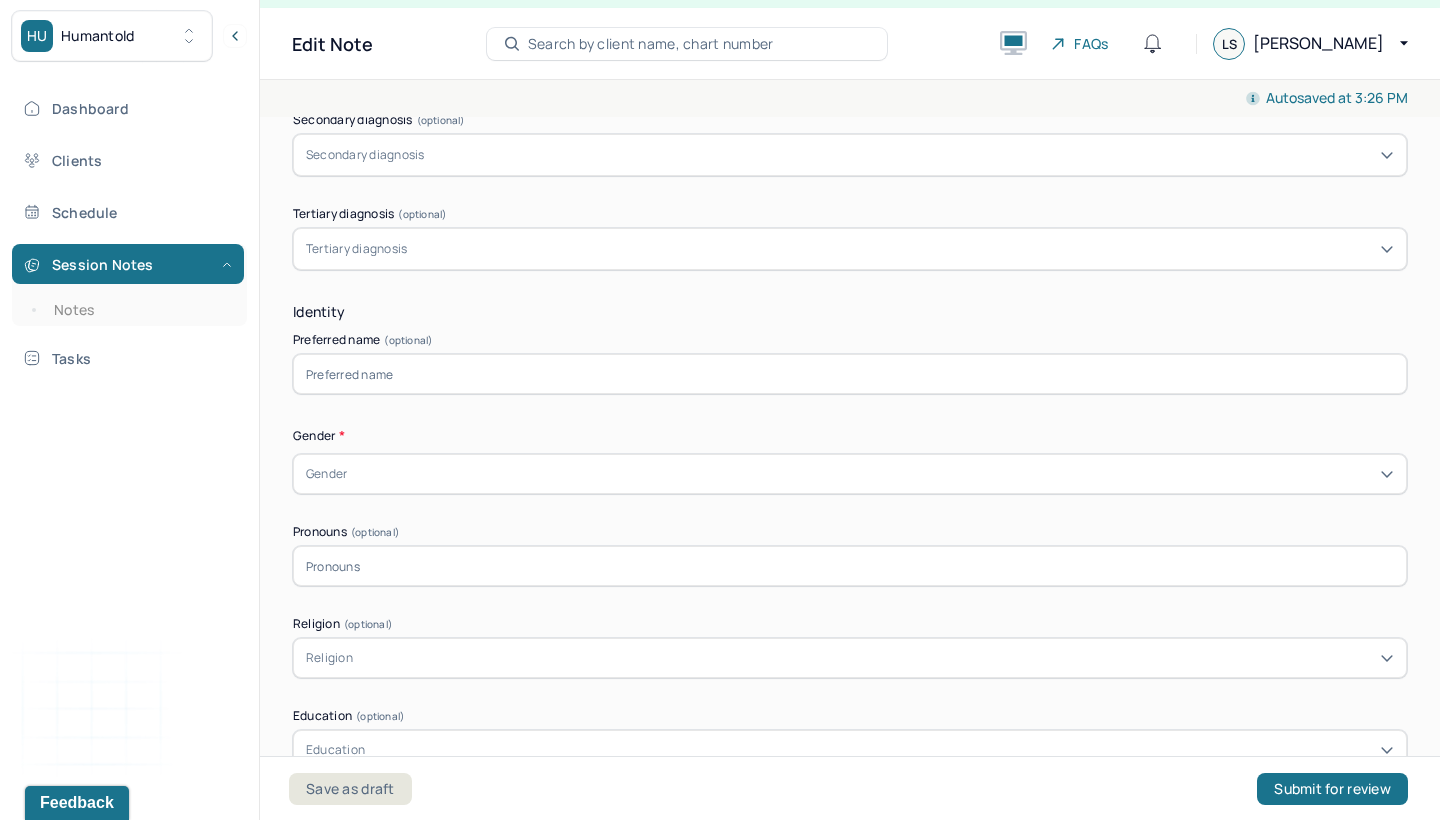 scroll, scrollTop: 844, scrollLeft: 0, axis: vertical 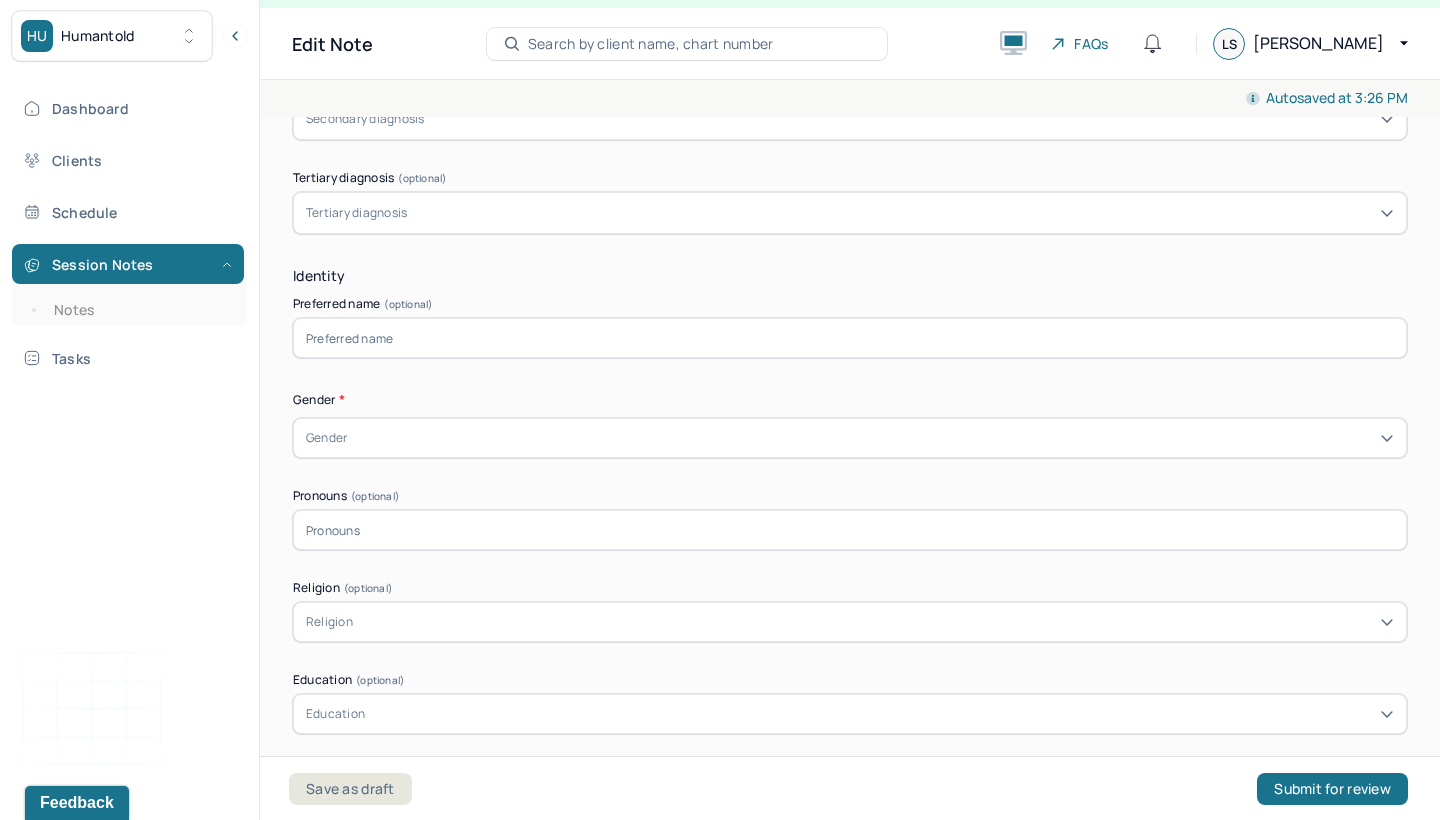 click on "Gender" at bounding box center [850, 438] 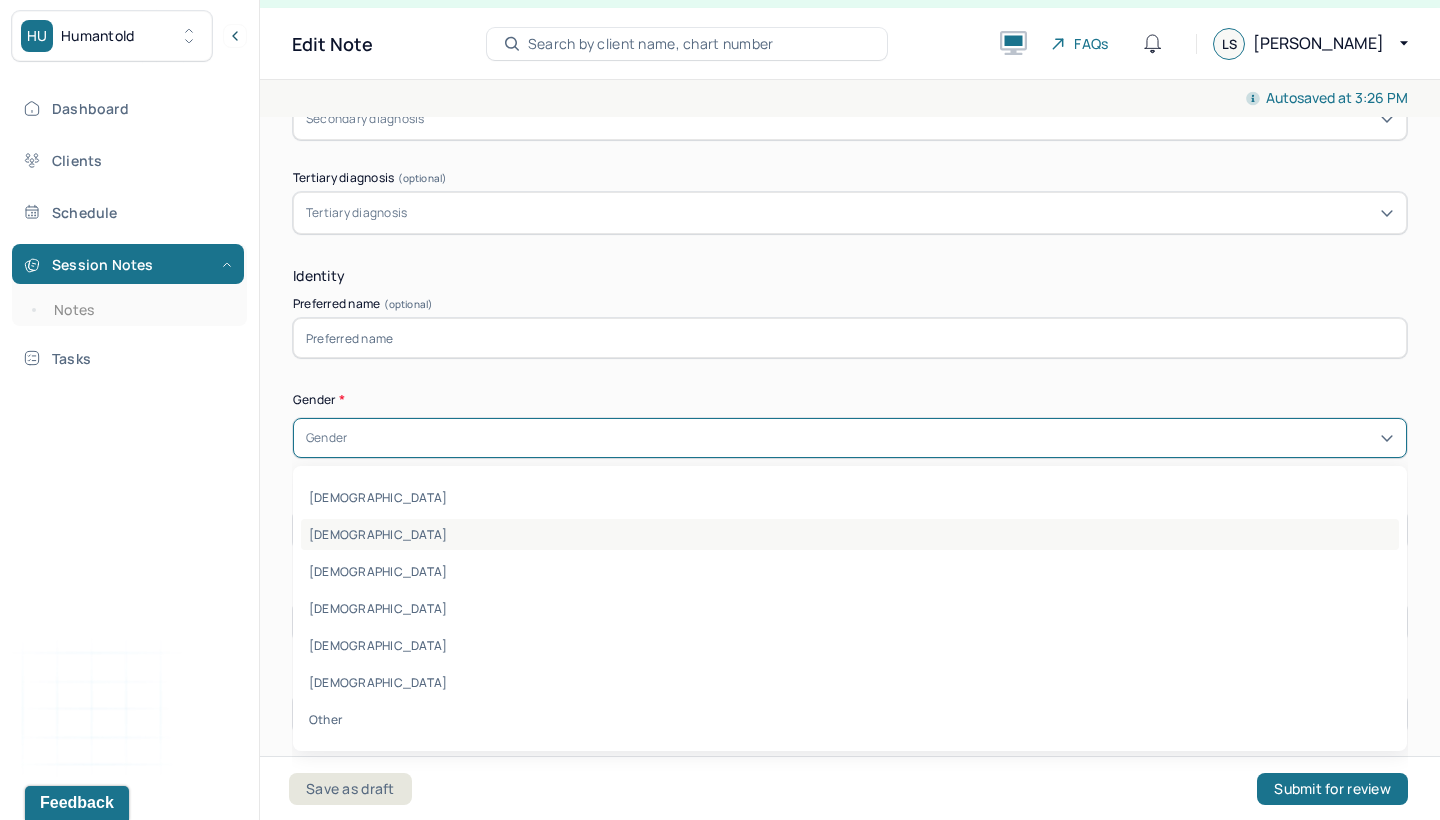 click on "[DEMOGRAPHIC_DATA]" at bounding box center [850, 534] 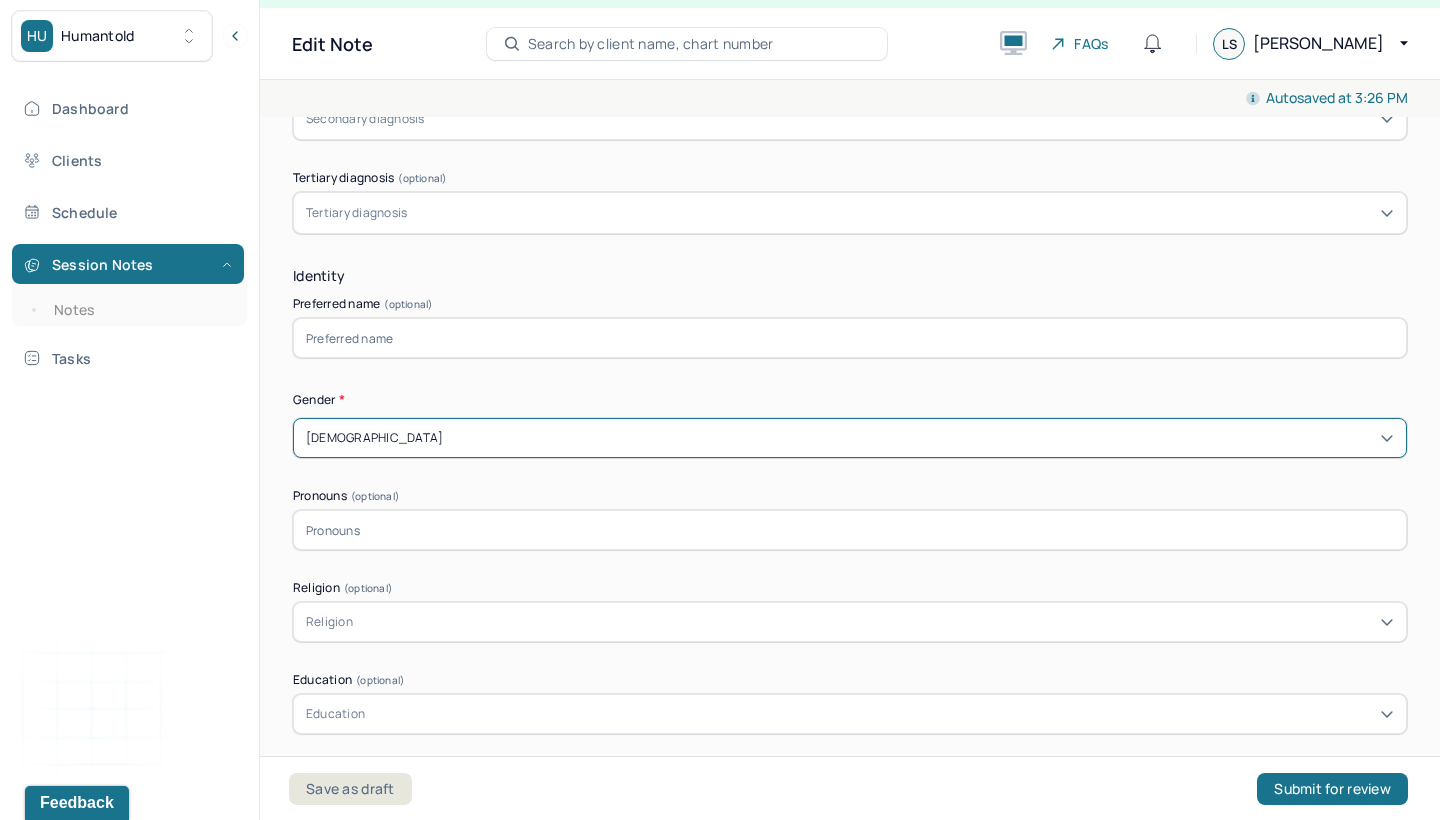 click on "Appointment location * Teletherapy Client Teletherapy Location Home Office Other Provider Teletherapy Location Home Office Other Consent was received for the teletherapy session The teletherapy session was conducted via video Primary diagnosis * F43.20 [MEDICAL_DATA] Secondary diagnosis (optional) Secondary diagnosis Tertiary diagnosis (optional) Tertiary diagnosis Identity Preferred name (optional) Gender * option [DEMOGRAPHIC_DATA], selected. [DEMOGRAPHIC_DATA] Pronouns (optional) Religion (optional) Religion Education (optional) Education Race (optional) Race Ethnicity (optional) Sexual orientation (optional) Sexual orientation Current employment (optional) Current employment details (optional) Relationship status (optional) Relationship status Name of partner (optional) Emergency contact information (optional) Legal problems (optional)" at bounding box center (850, 624) 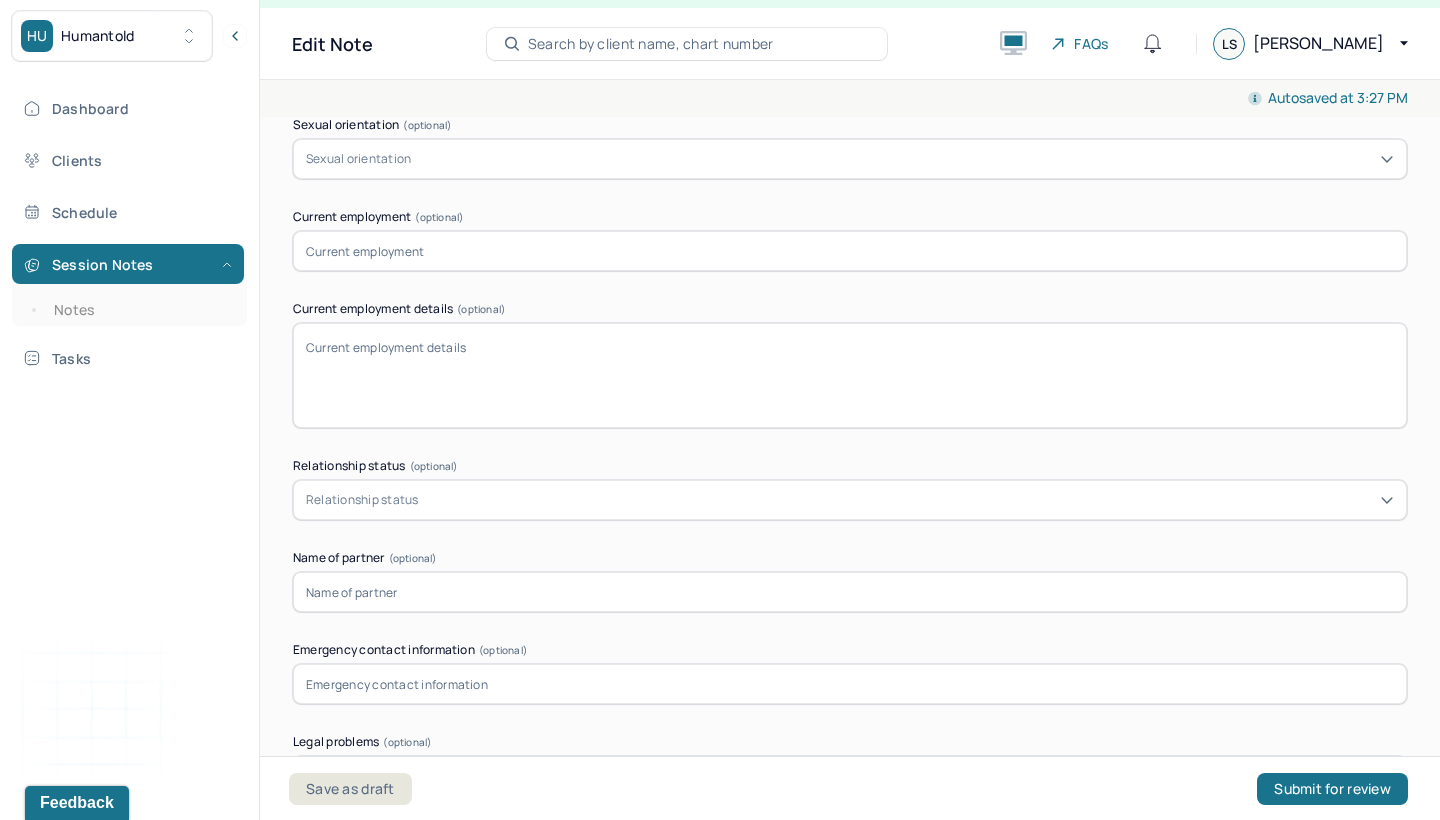 scroll, scrollTop: 1719, scrollLeft: 0, axis: vertical 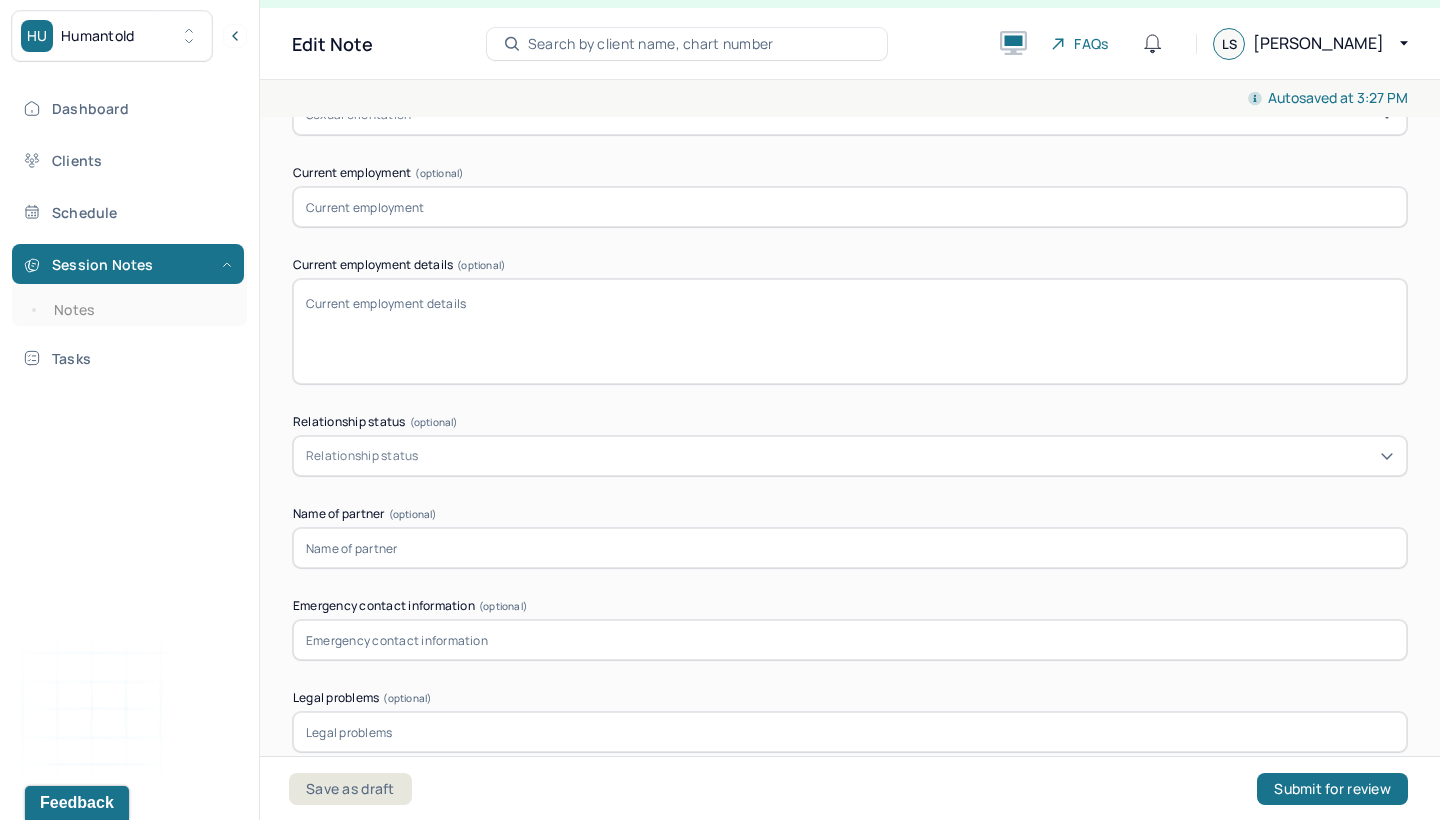 click on "Appointment location * Teletherapy Client Teletherapy Location Home Office Other Provider Teletherapy Location Home Office Other Consent was received for the teletherapy session The teletherapy session was conducted via video Primary diagnosis * F43.20 [MEDICAL_DATA] Secondary diagnosis (optional) Secondary diagnosis Tertiary diagnosis (optional) Tertiary diagnosis Identity Preferred name (optional) Gender * [DEMOGRAPHIC_DATA] Pronouns (optional) Religion (optional) Religion Education (optional) Education Race (optional) Race Ethnicity (optional) Sexual orientation (optional) Sexual orientation Current employment (optional) Current employment details (optional) Relationship status (optional) Relationship status Name of partner (optional) Emergency contact information (optional) Legal problems (optional)" at bounding box center [850, -251] 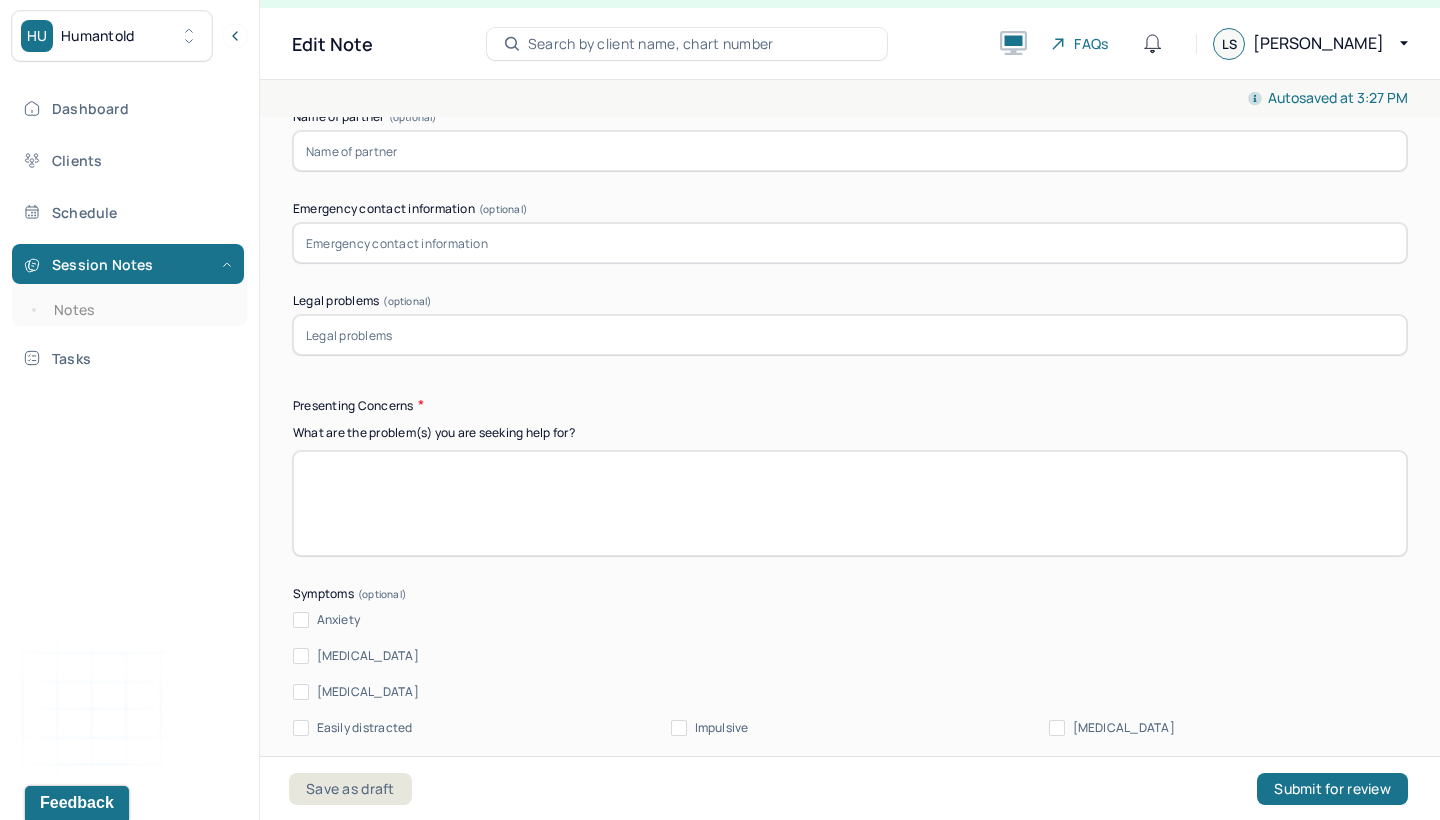 scroll, scrollTop: 2121, scrollLeft: 0, axis: vertical 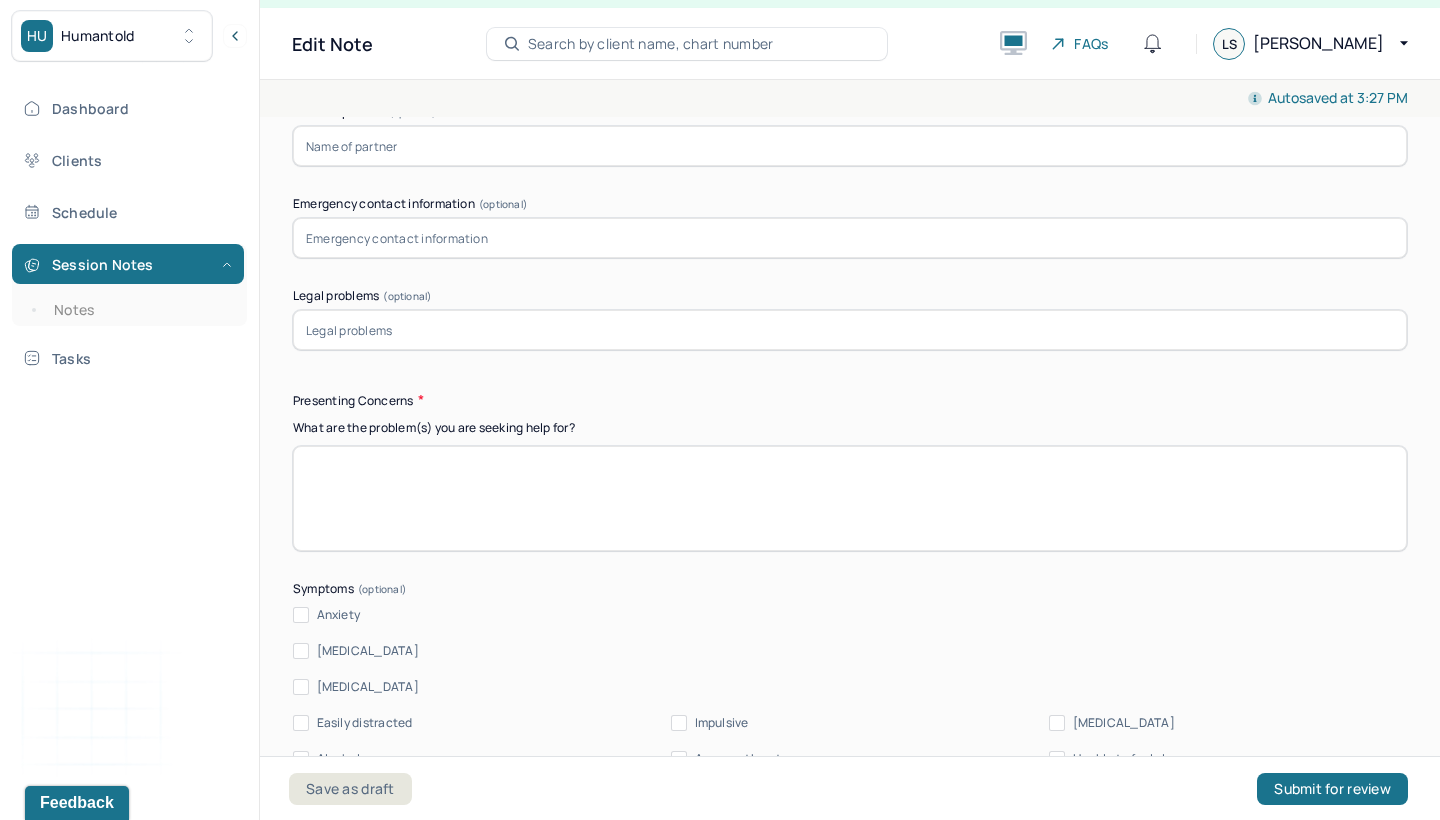 click on "Appointment location * Teletherapy Client Teletherapy Location Home Office Other Provider Teletherapy Location Home Office Other Consent was received for the teletherapy session The teletherapy session was conducted via video Primary diagnosis * F43.20 [MEDICAL_DATA] Secondary diagnosis (optional) Secondary diagnosis Tertiary diagnosis (optional) Tertiary diagnosis Identity Preferred name (optional) Gender * [DEMOGRAPHIC_DATA] Pronouns (optional) Religion (optional) Religion Education (optional) Education Race (optional) Race Ethnicity (optional) Sexual orientation (optional) Sexual orientation Current employment (optional) Current employment details (optional) Relationship status (optional) Relationship status Name of partner (optional) Emergency contact information (optional) Legal problems (optional)" at bounding box center [850, -653] 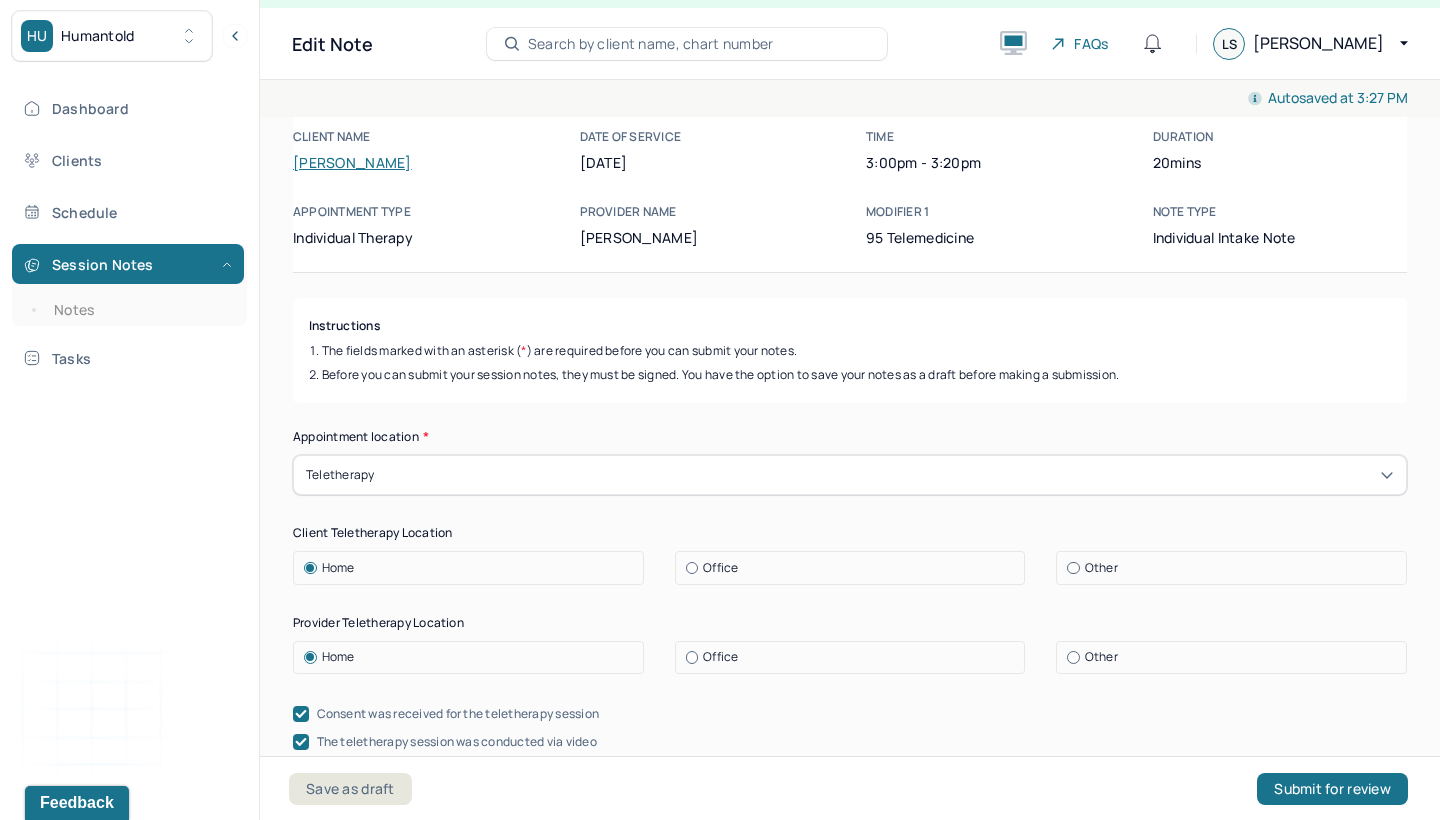 scroll, scrollTop: 44, scrollLeft: 0, axis: vertical 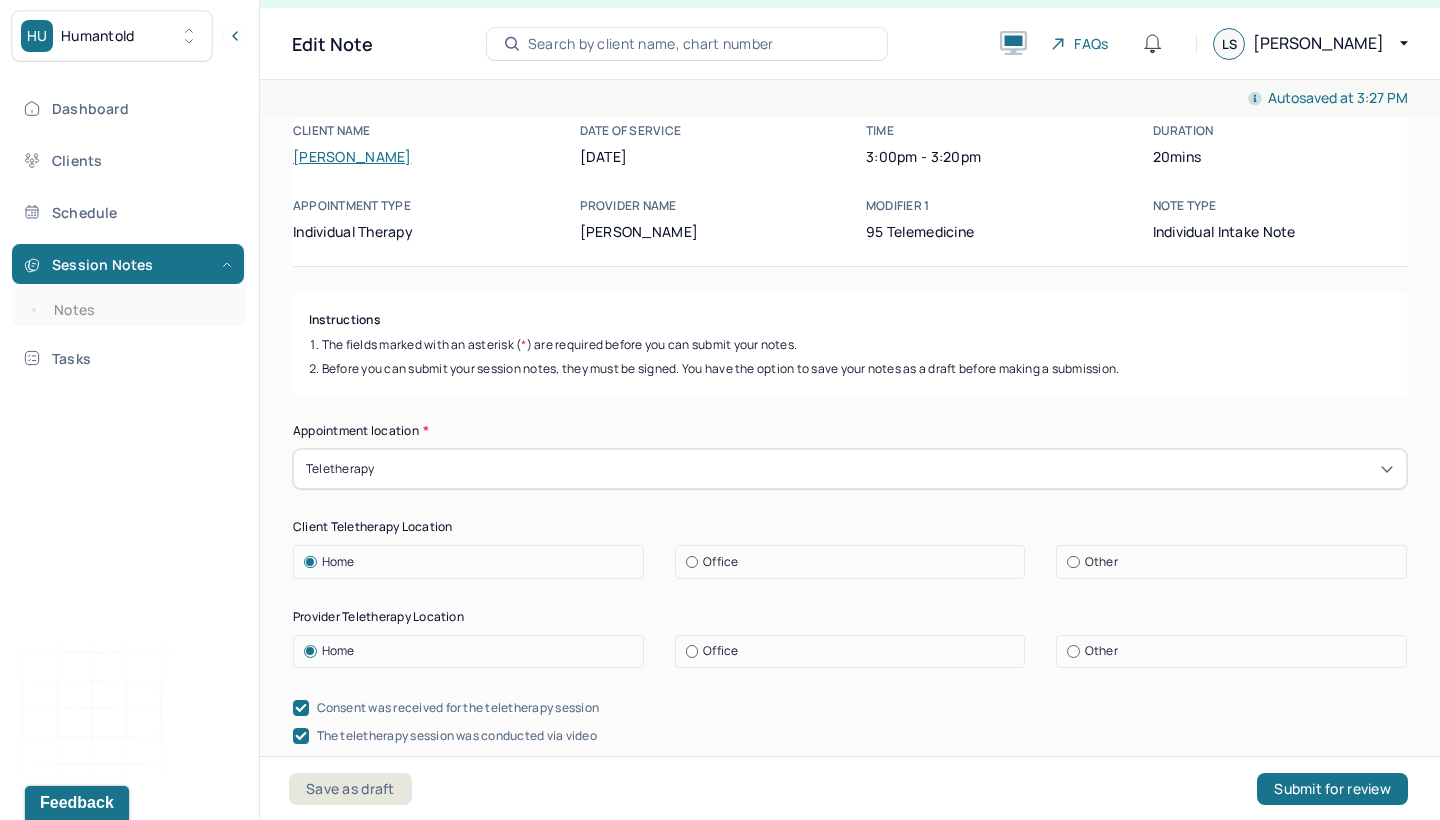 click on "Duration" at bounding box center [1280, 131] 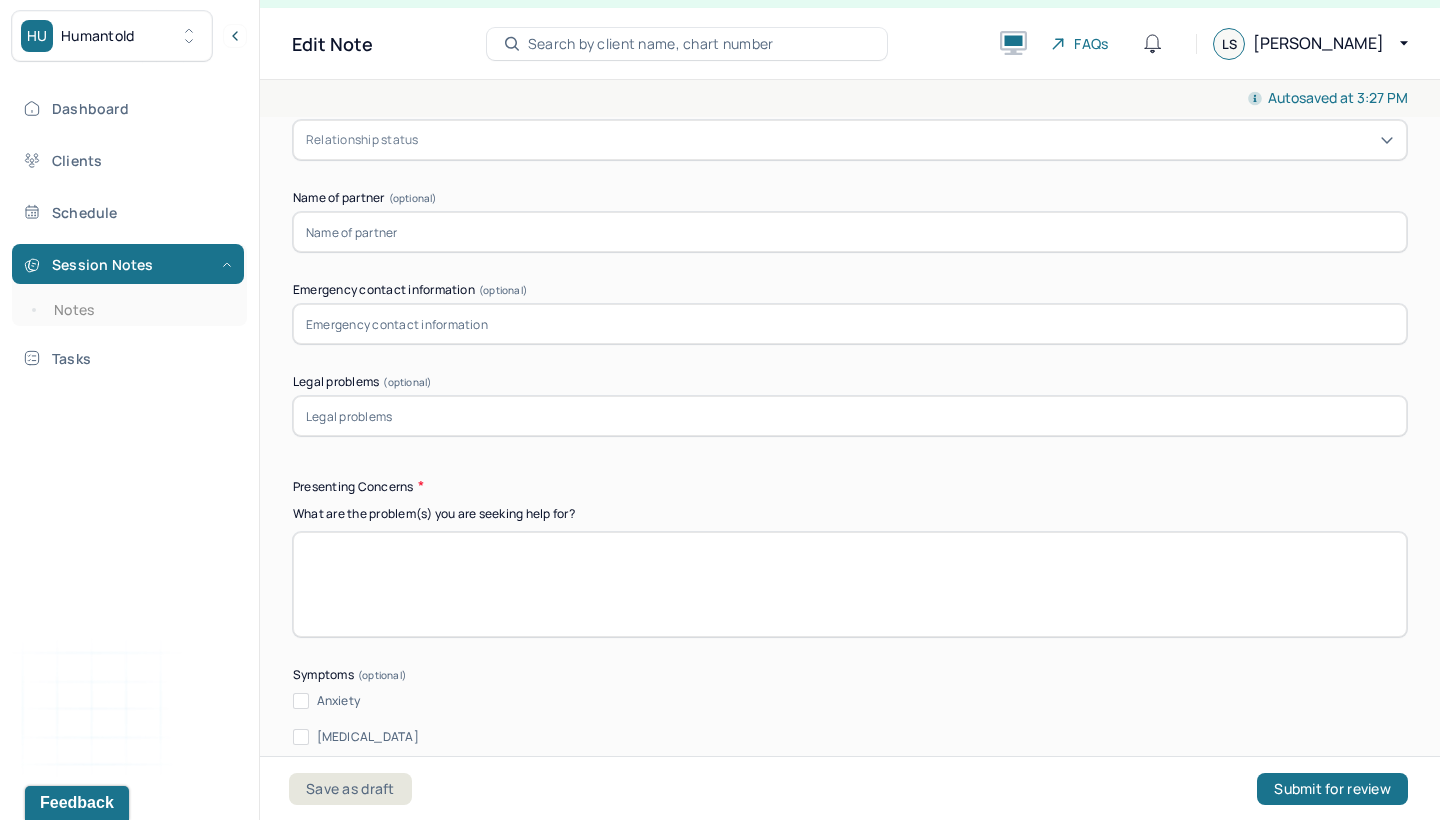 scroll, scrollTop: 2039, scrollLeft: 0, axis: vertical 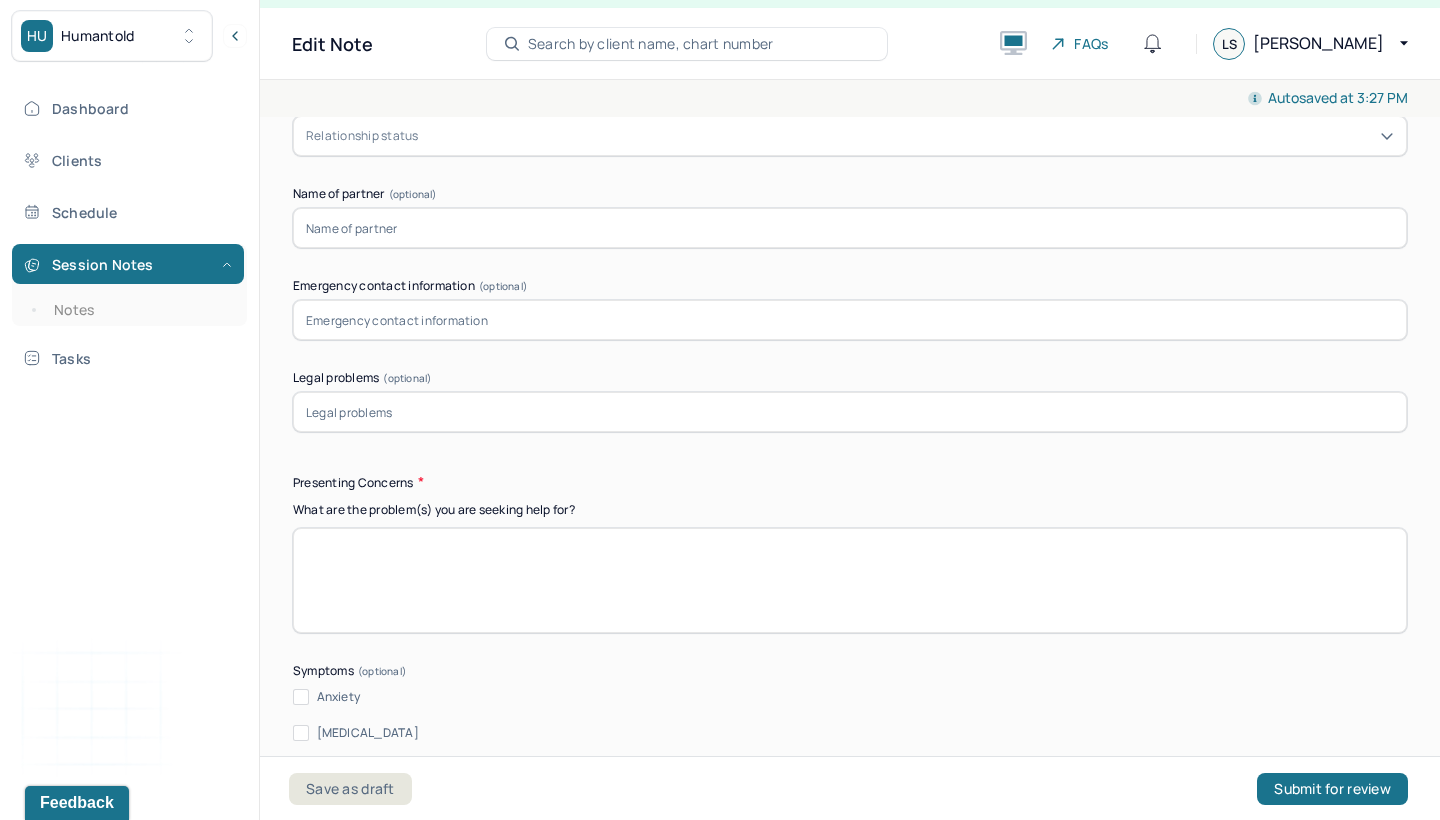 click at bounding box center (850, 580) 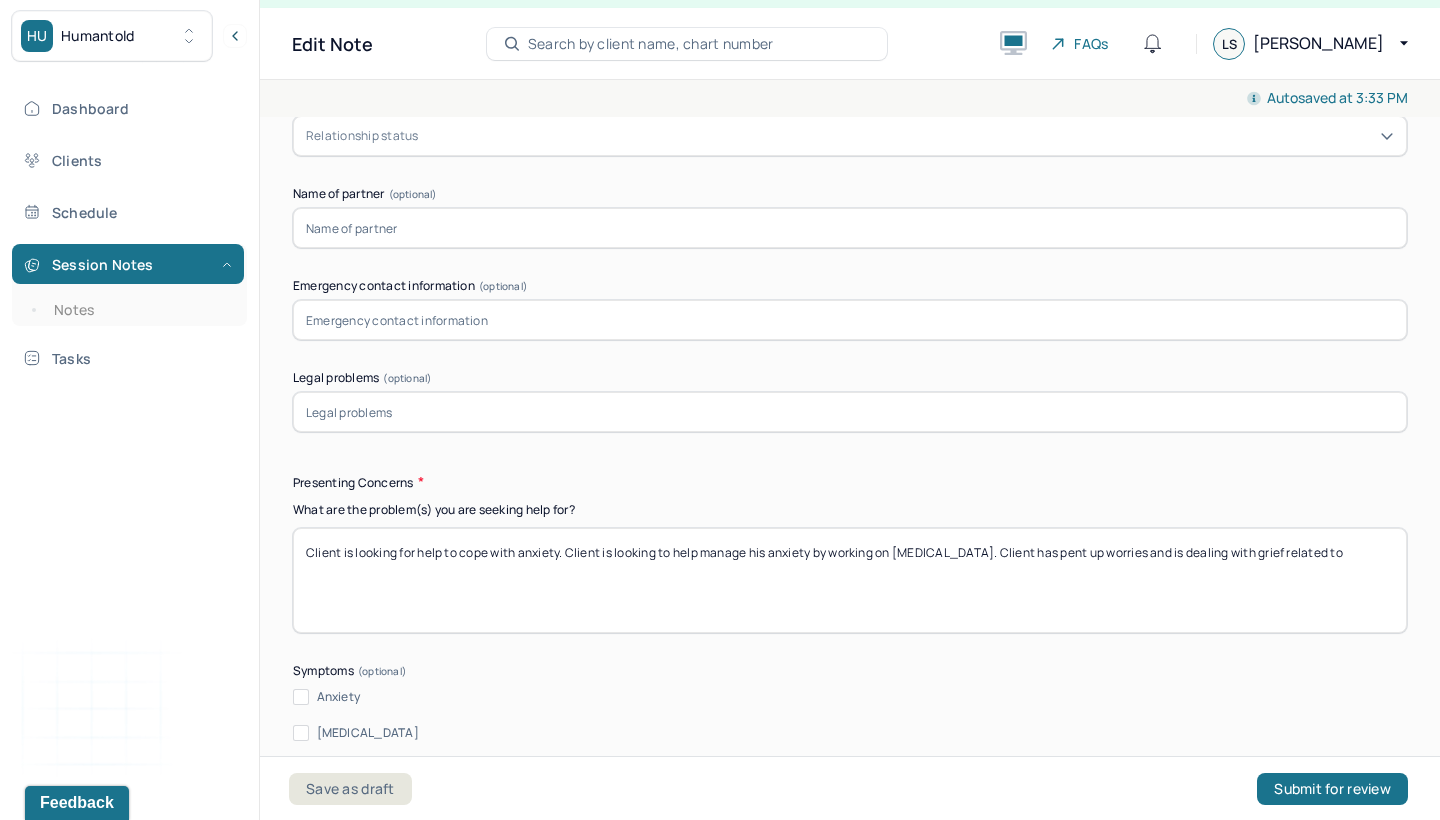 click on "Client is looking for help to cope with anxiety. Client is looking to help manage his anxiety by working on [MEDICAL_DATA]. Client has pent up worries and is dealing with grief related to" at bounding box center [850, 580] 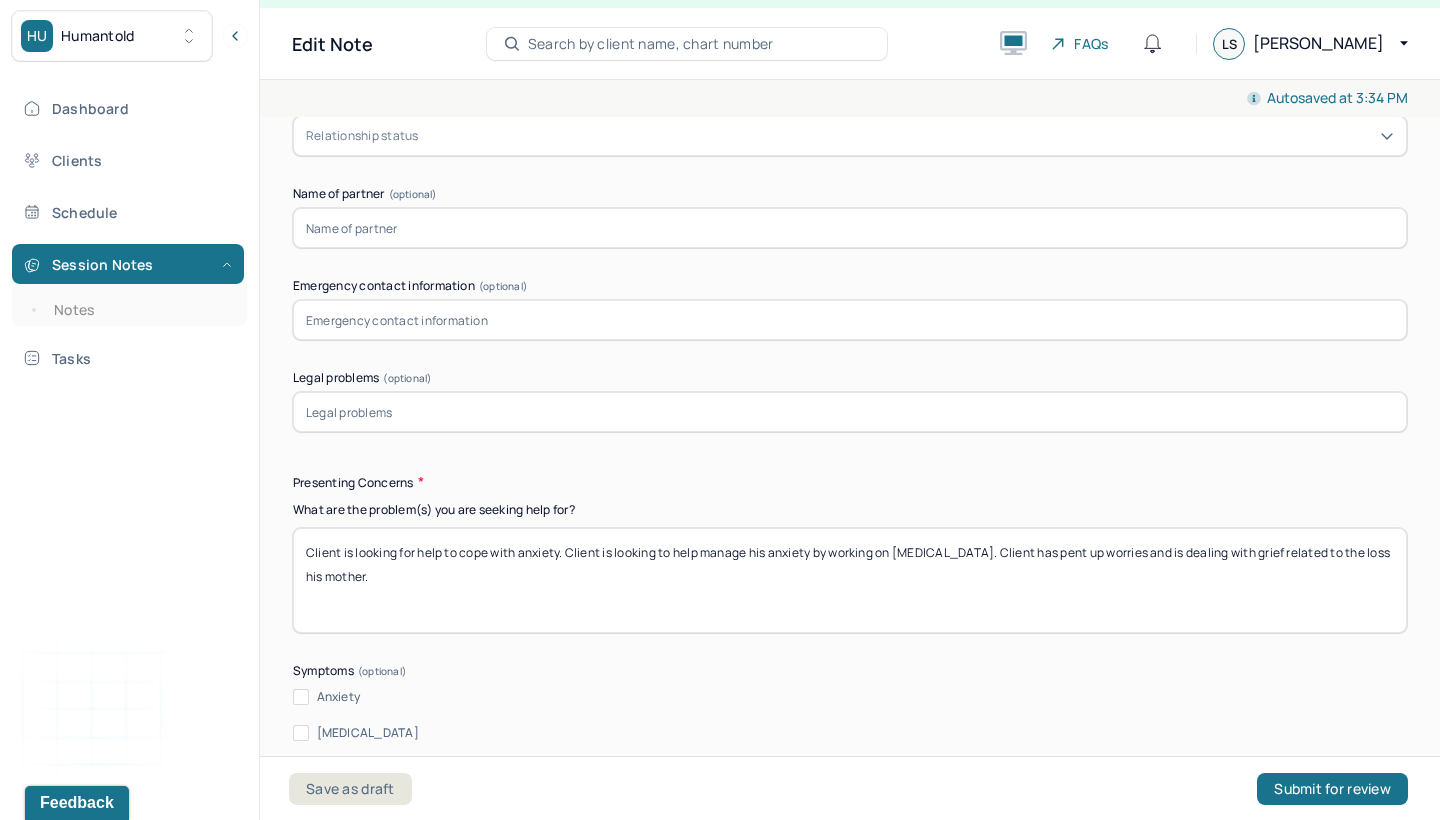 type on "Client is looking for help to cope with anxiety. Client is looking to help manage his anxiety by working on [MEDICAL_DATA]. Client has pent up worries and is dealing with grief related to the loss his mother." 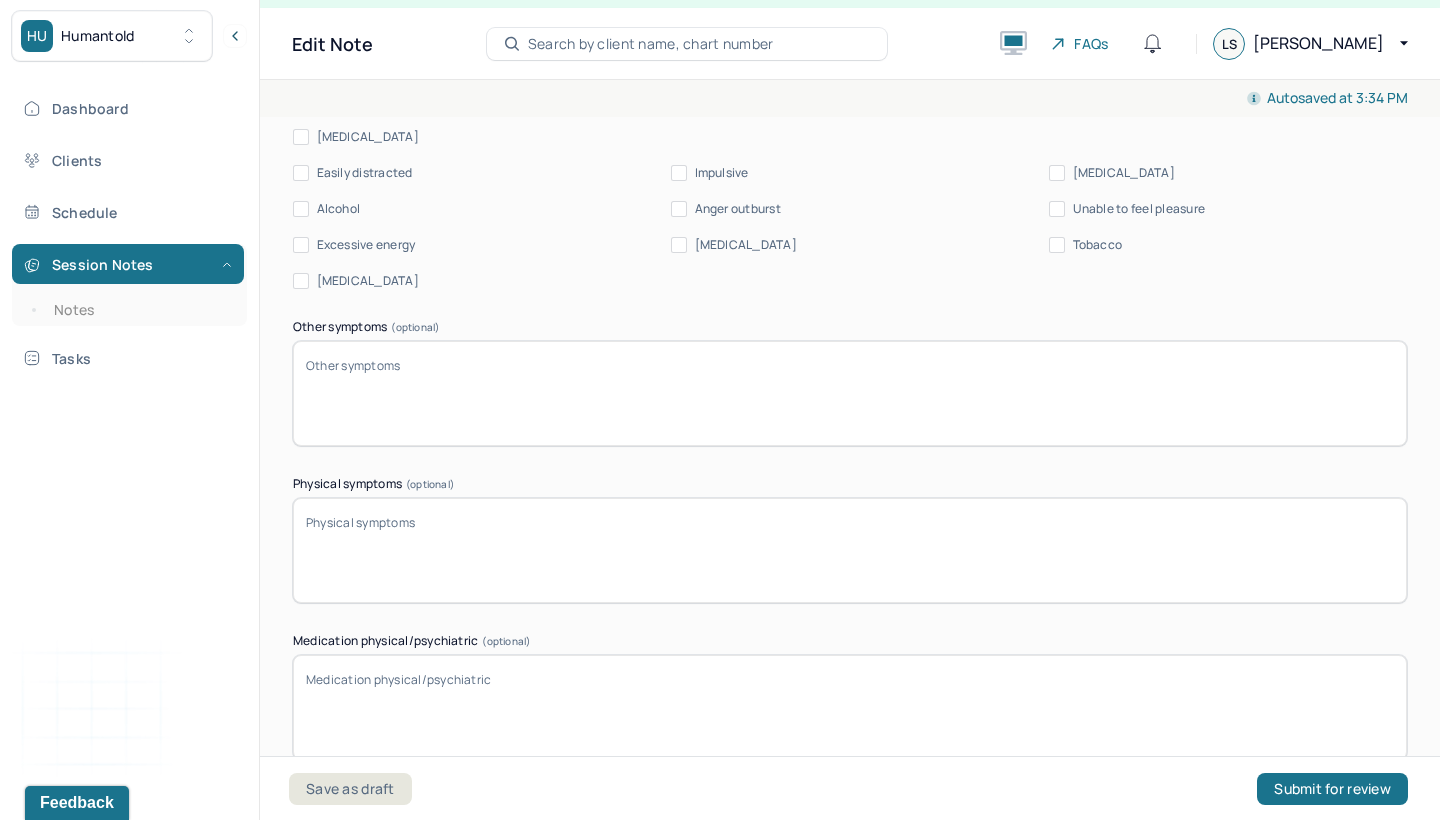 scroll, scrollTop: 2675, scrollLeft: 0, axis: vertical 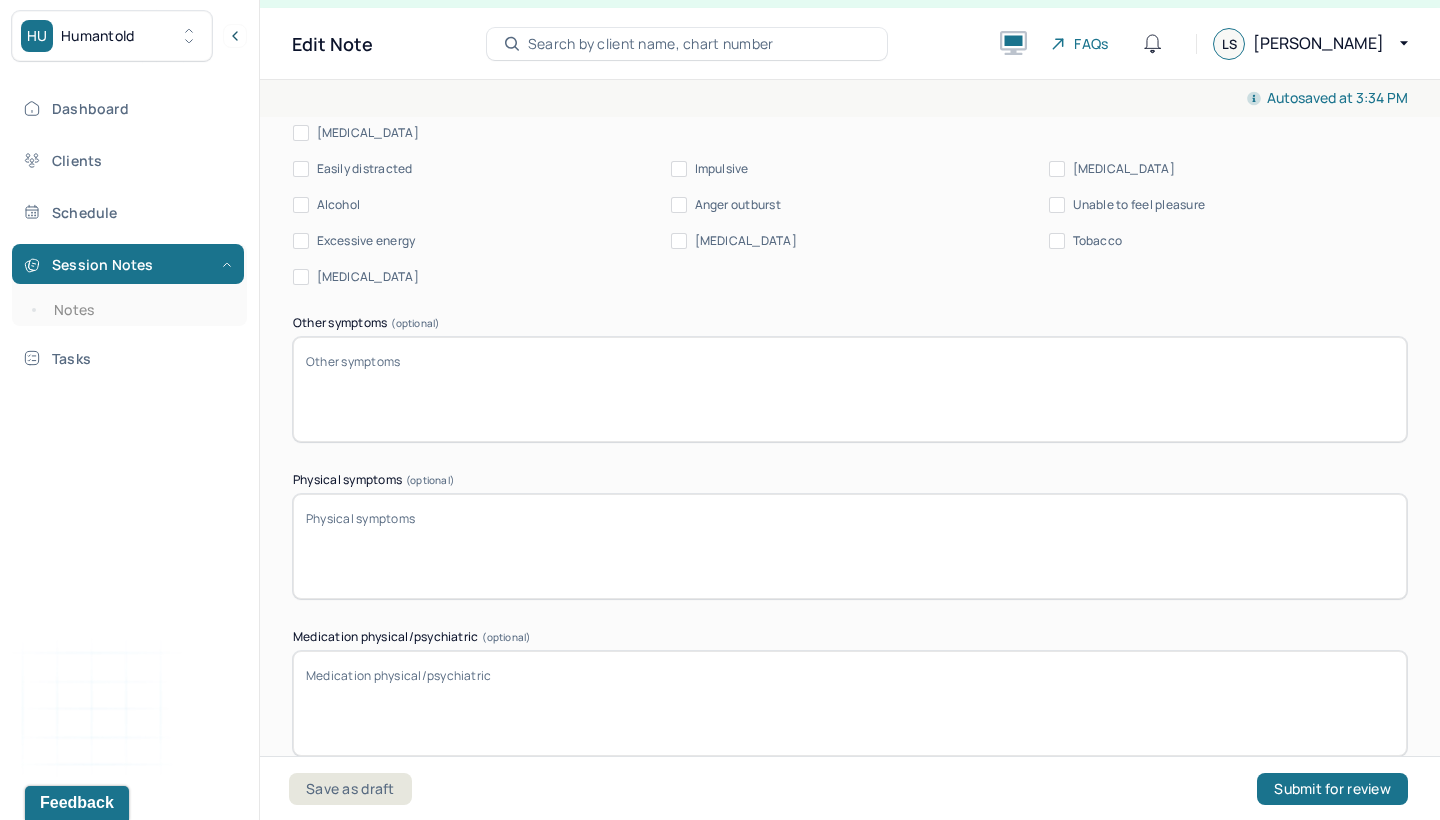 click on "Other symptoms (optional)" at bounding box center (850, 323) 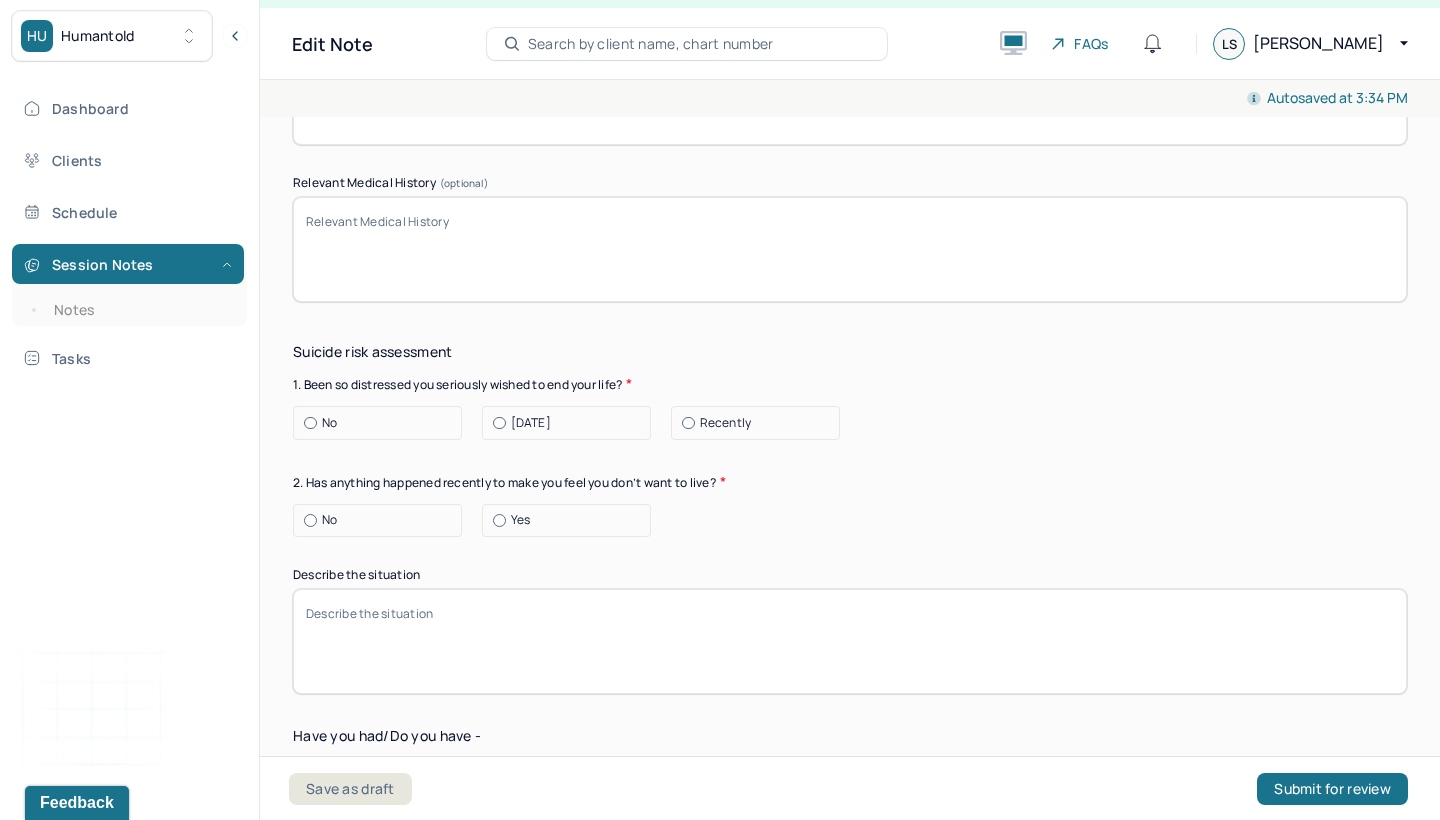 scroll, scrollTop: 6113, scrollLeft: 0, axis: vertical 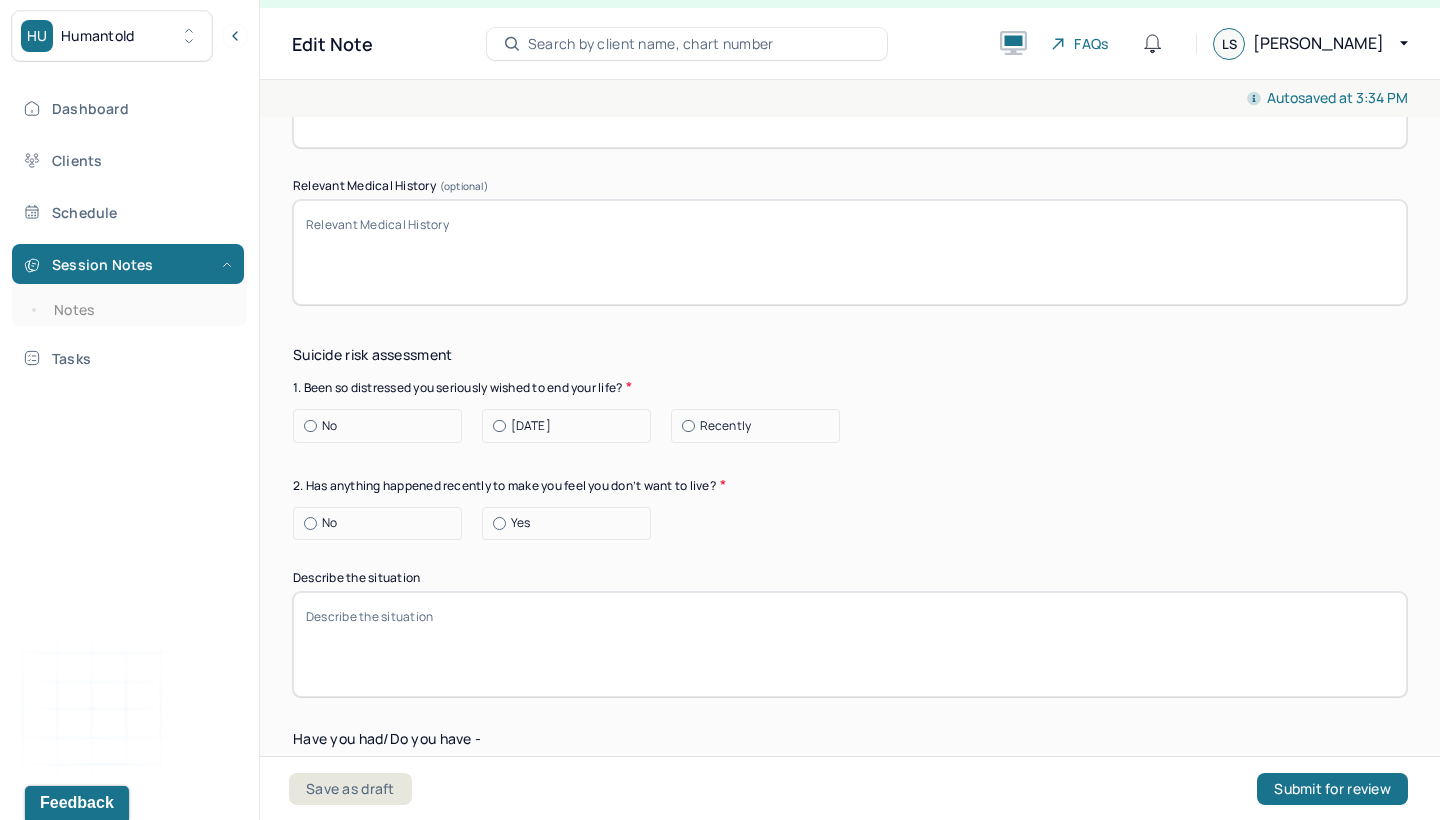 click at bounding box center [310, 426] 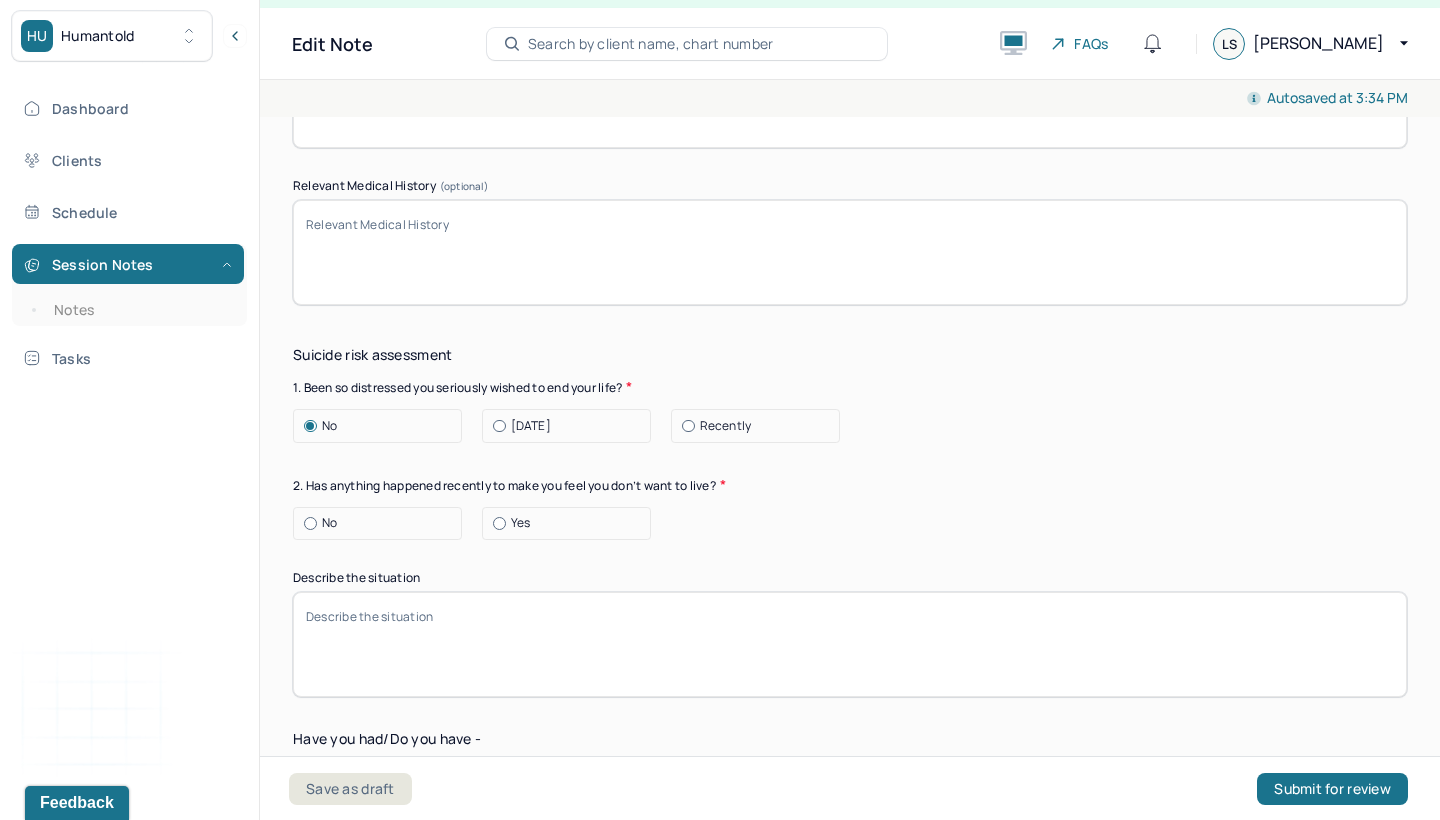click at bounding box center [310, 523] 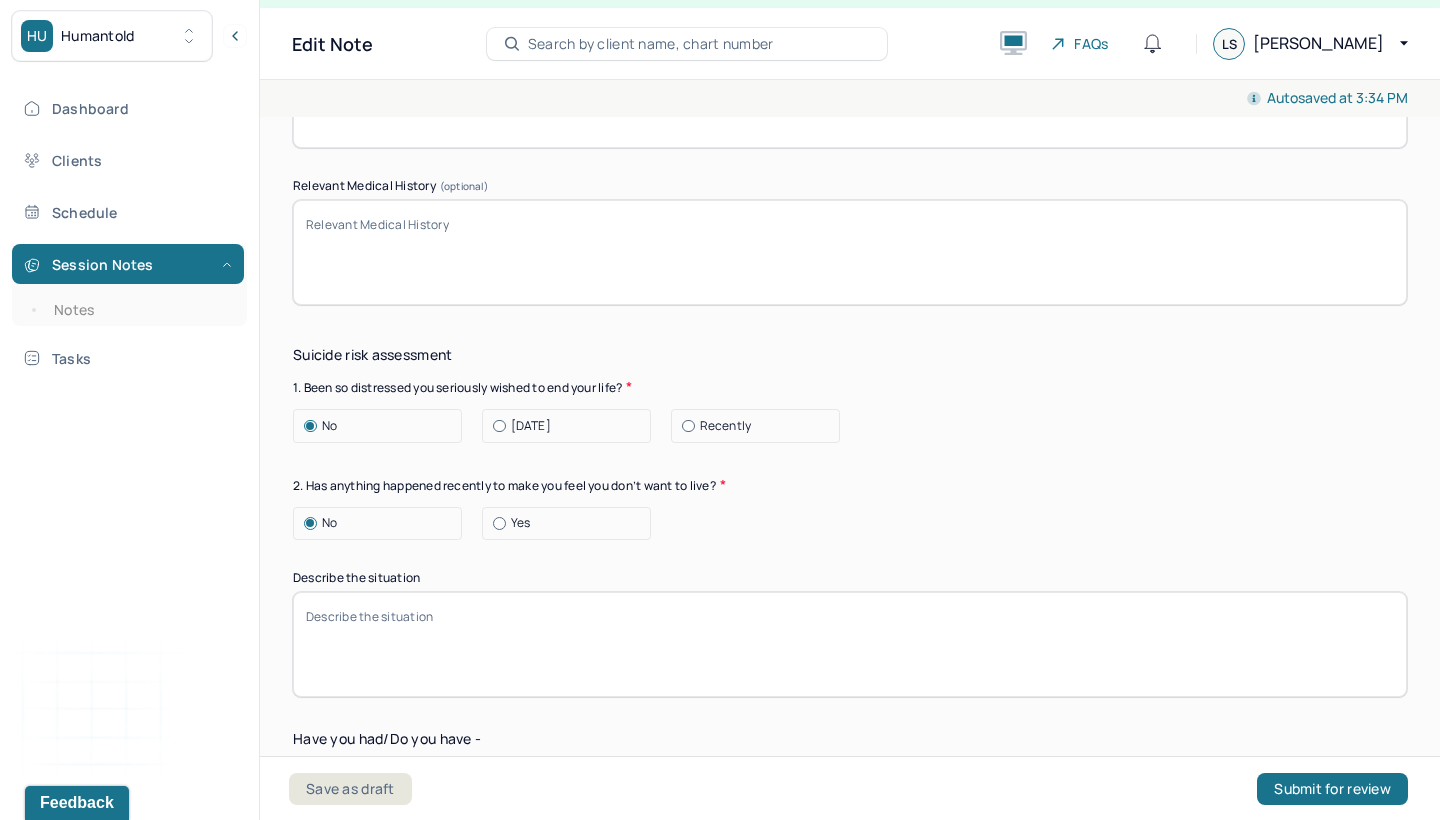 click on "2. Has anything happened recently to make you feel you don’t want to live?" at bounding box center [850, 485] 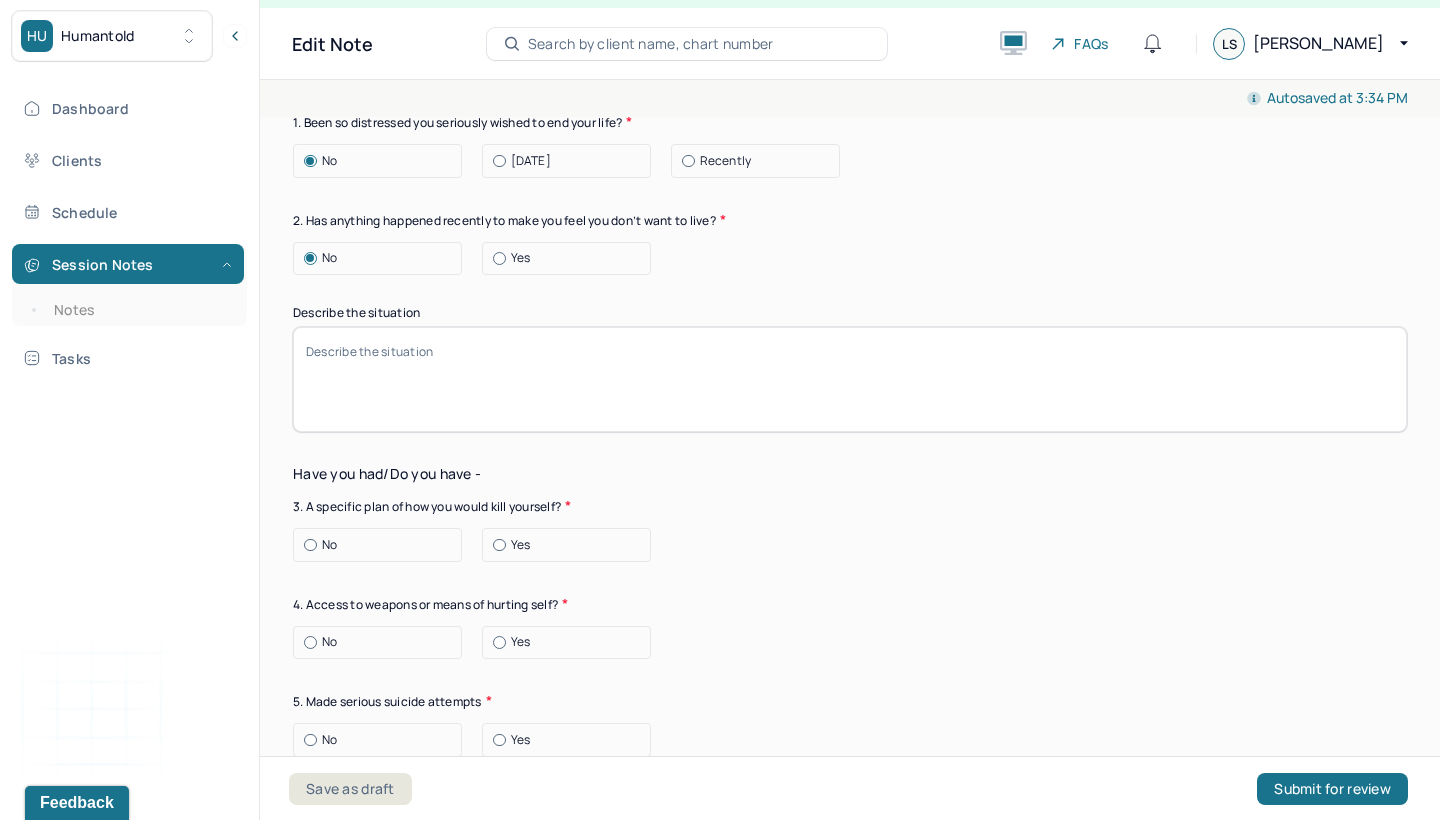 scroll, scrollTop: 6406, scrollLeft: 0, axis: vertical 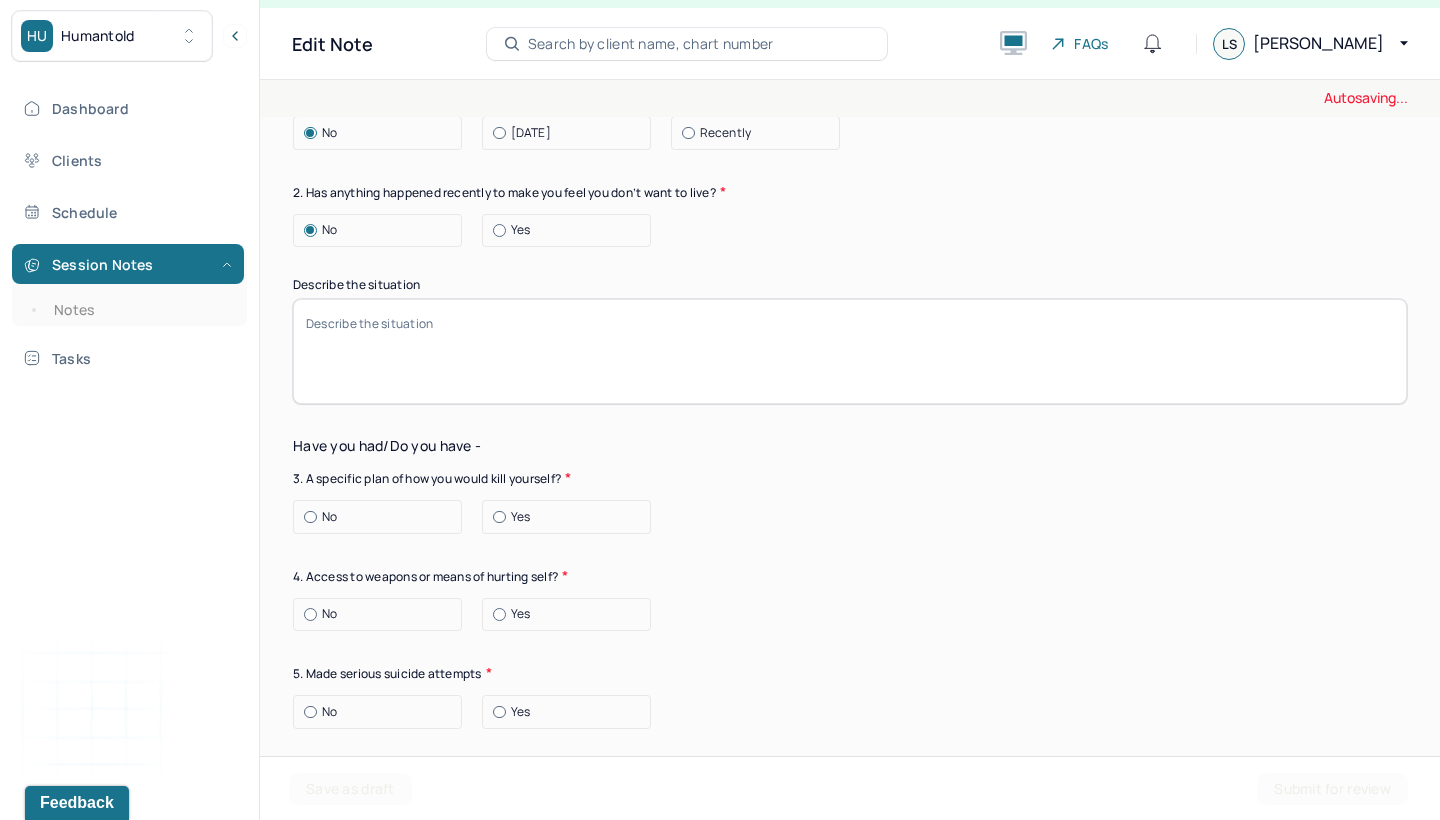 click at bounding box center (310, 517) 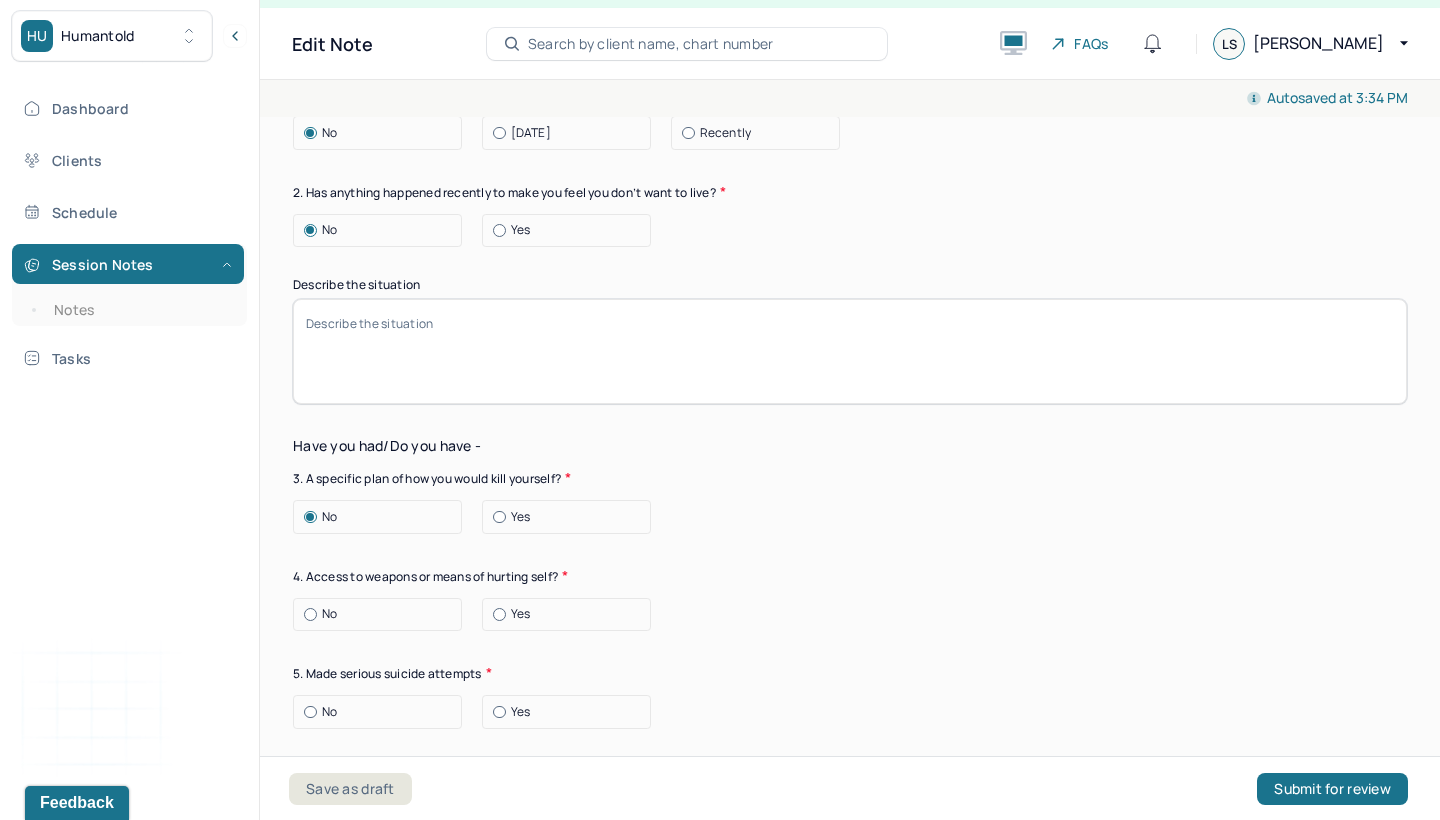 click at bounding box center [310, 614] 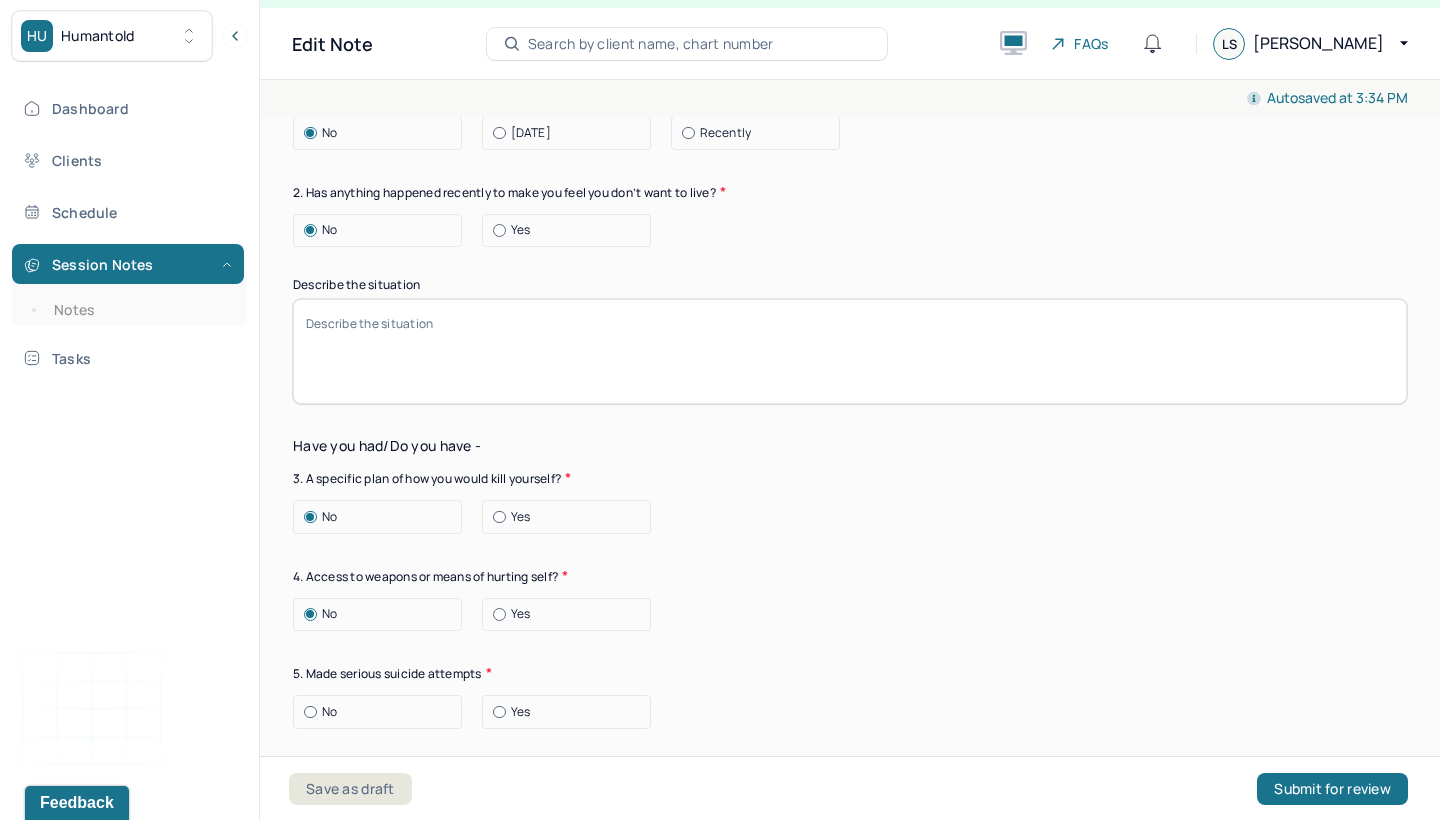 click at bounding box center [310, 712] 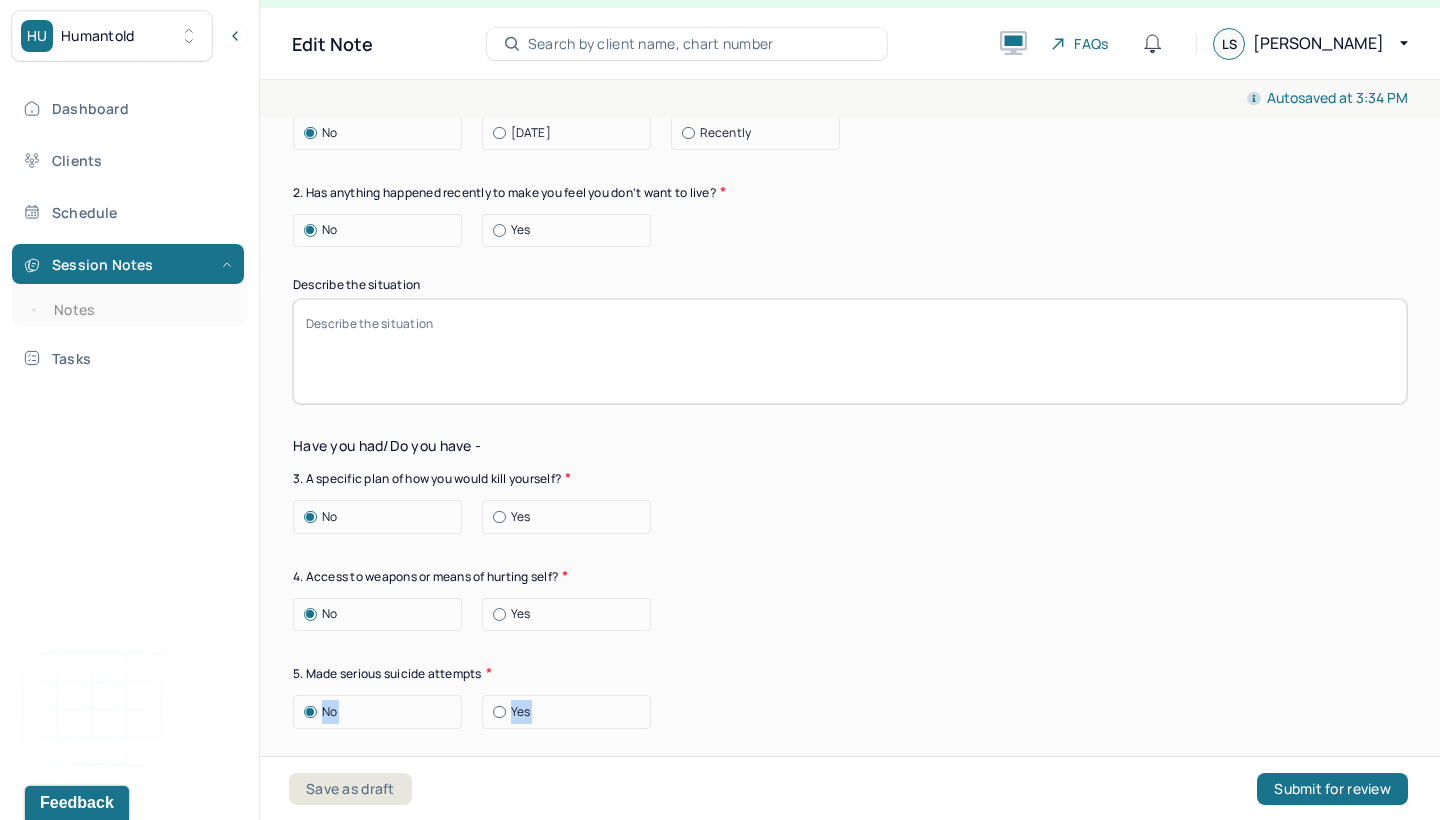 drag, startPoint x: 311, startPoint y: 705, endPoint x: 810, endPoint y: 705, distance: 499 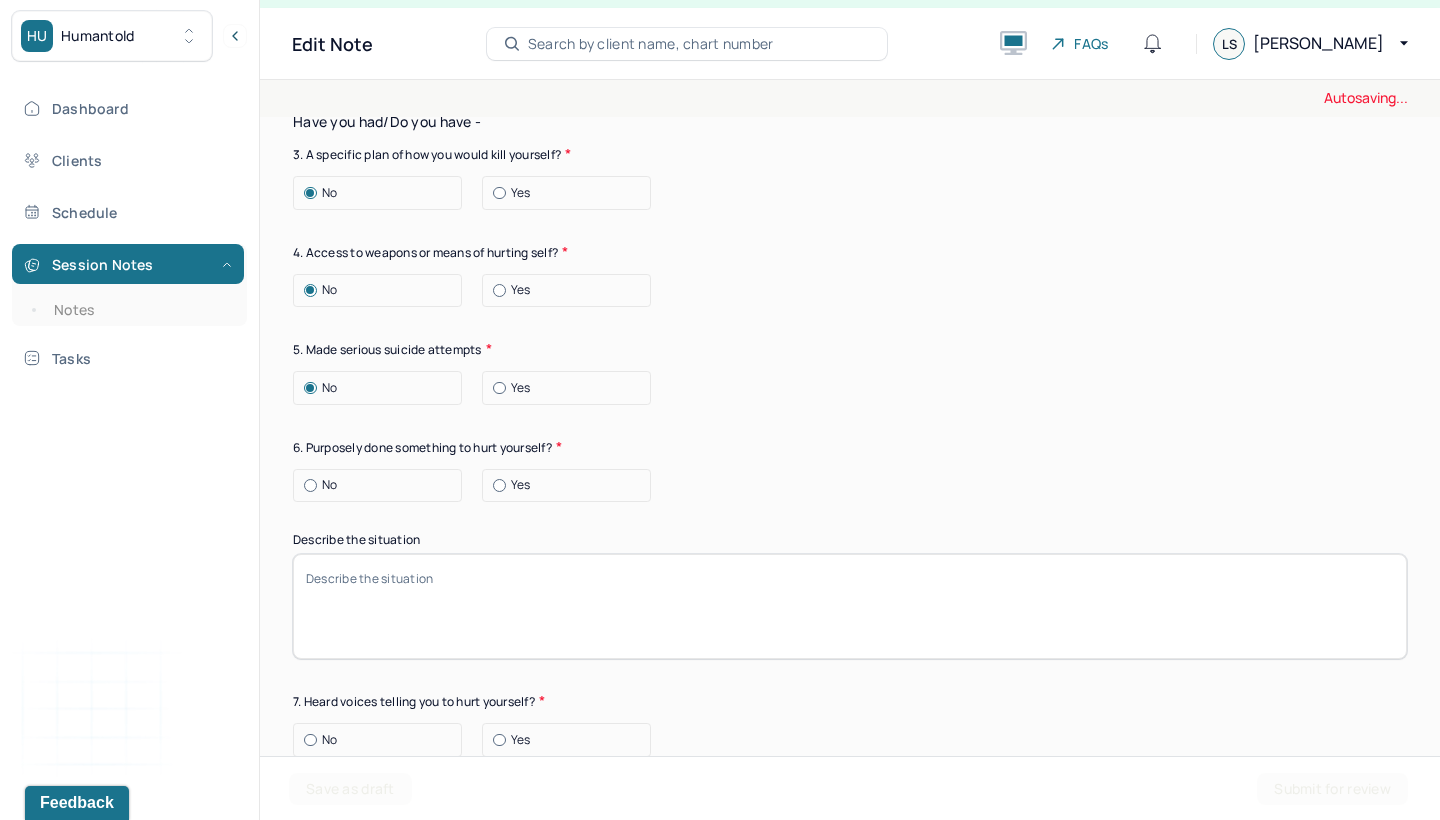 scroll, scrollTop: 6809, scrollLeft: 0, axis: vertical 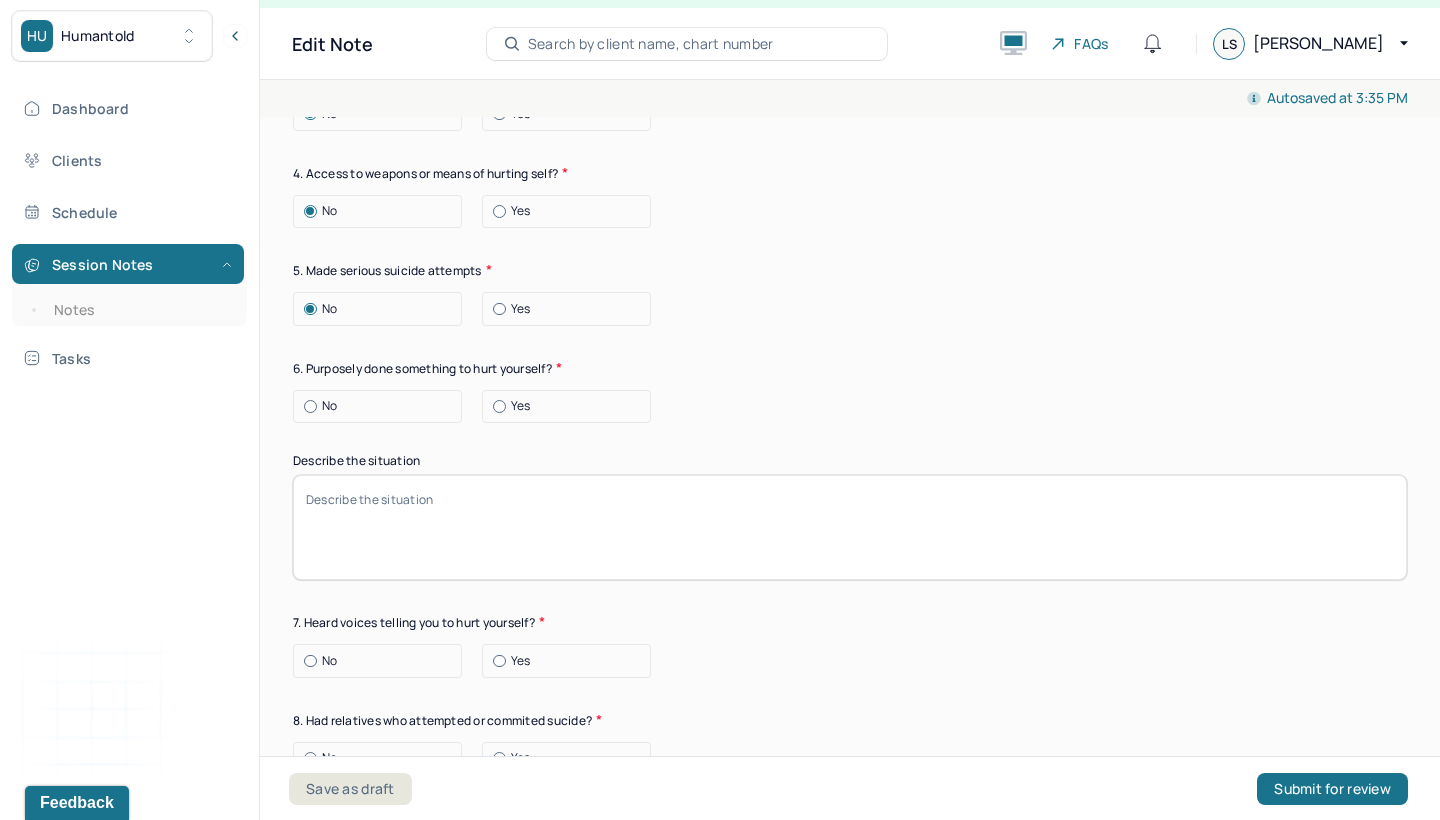 click on "No" at bounding box center [377, 407] 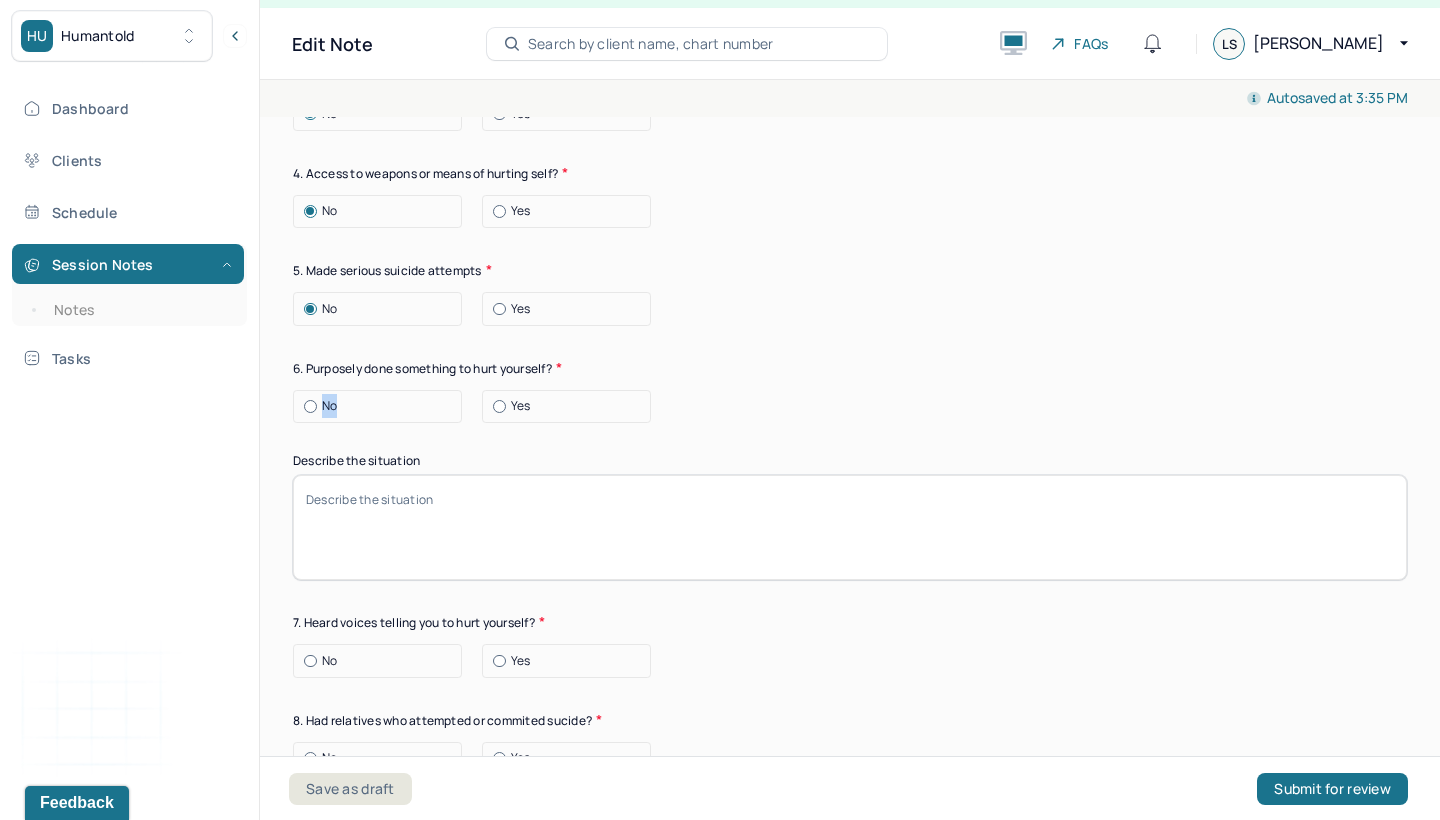click at bounding box center [310, 406] 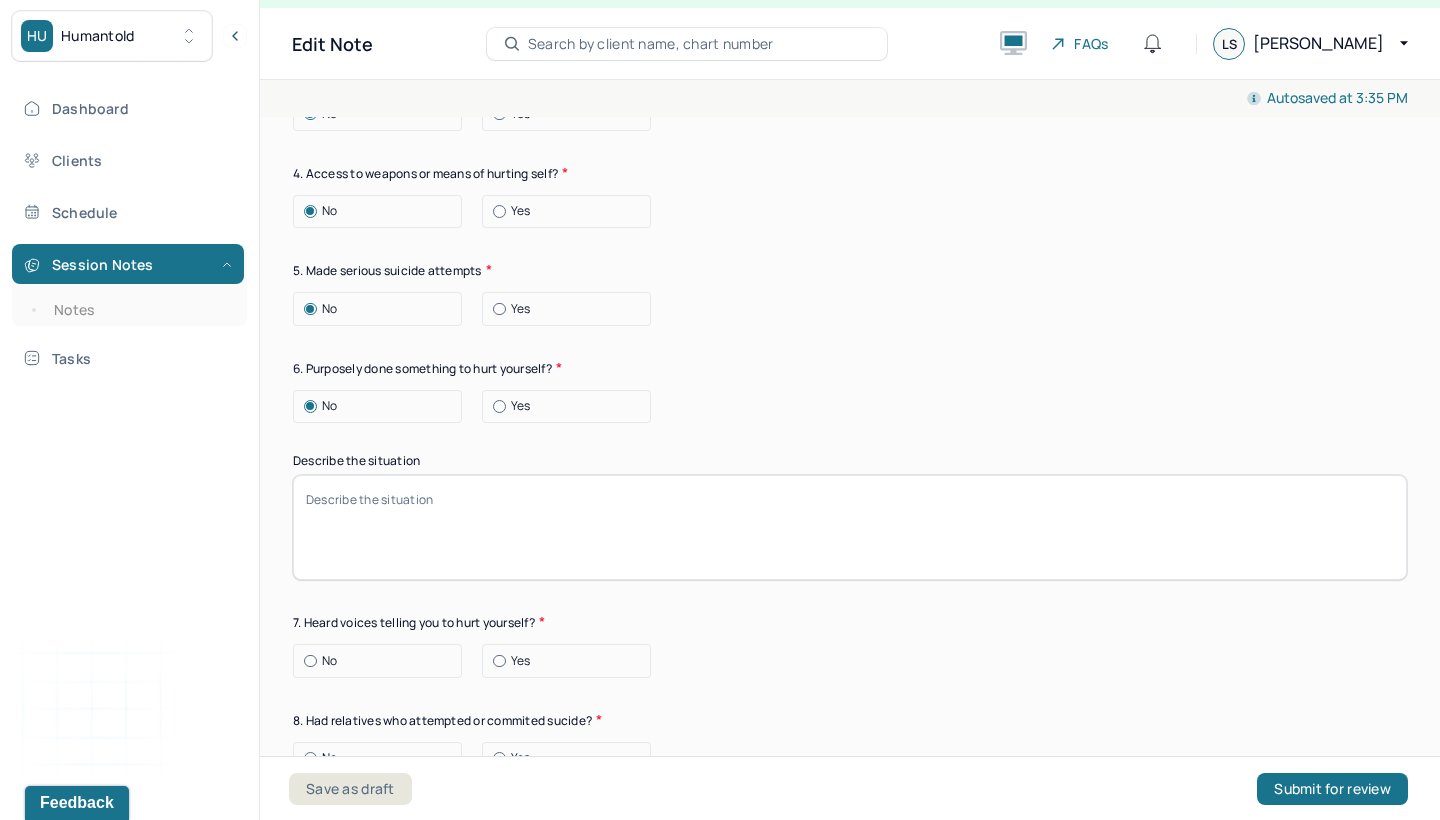 click on "Describe the situation" at bounding box center (850, 461) 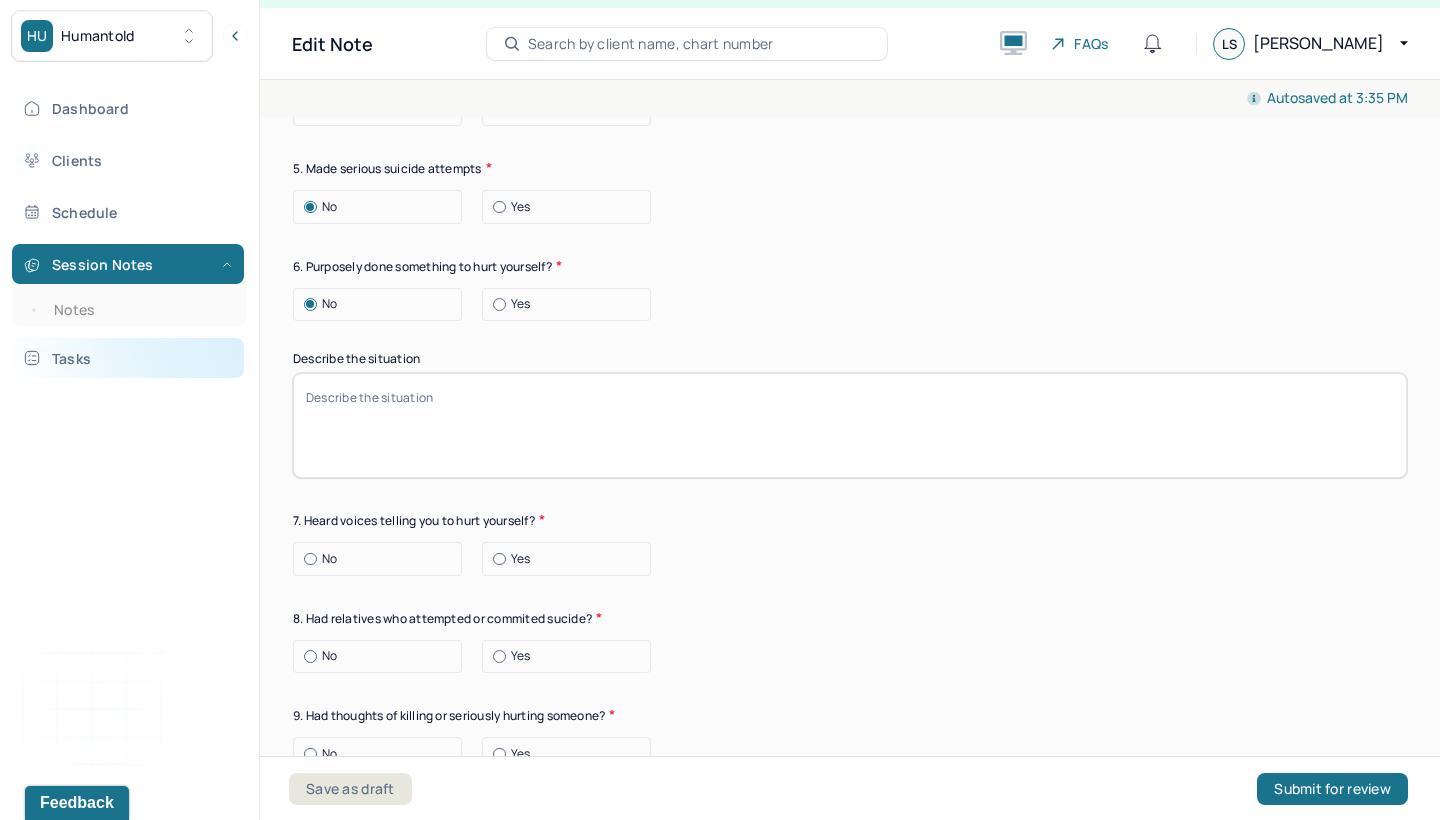 scroll, scrollTop: 6914, scrollLeft: 0, axis: vertical 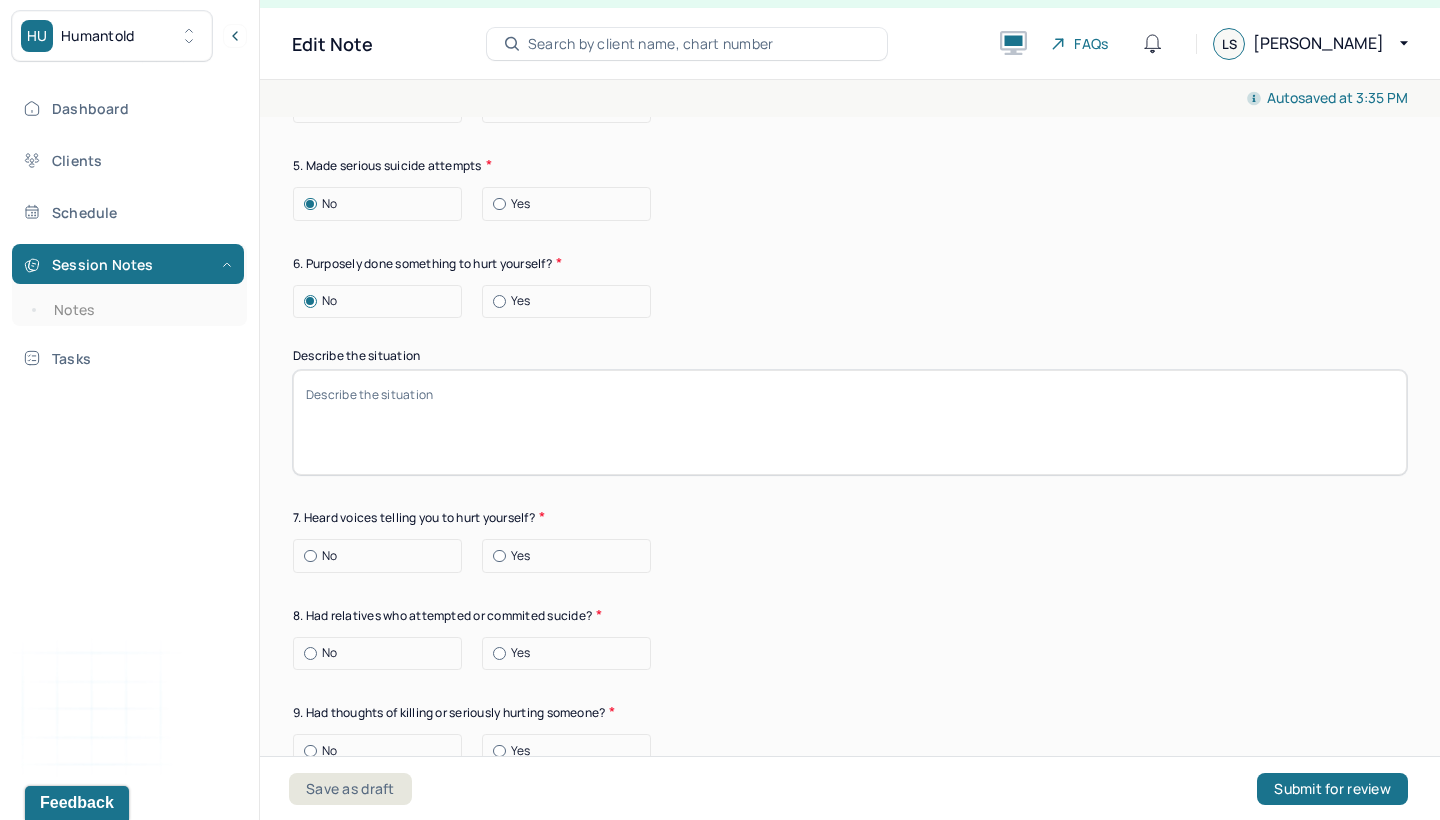 click at bounding box center [310, 556] 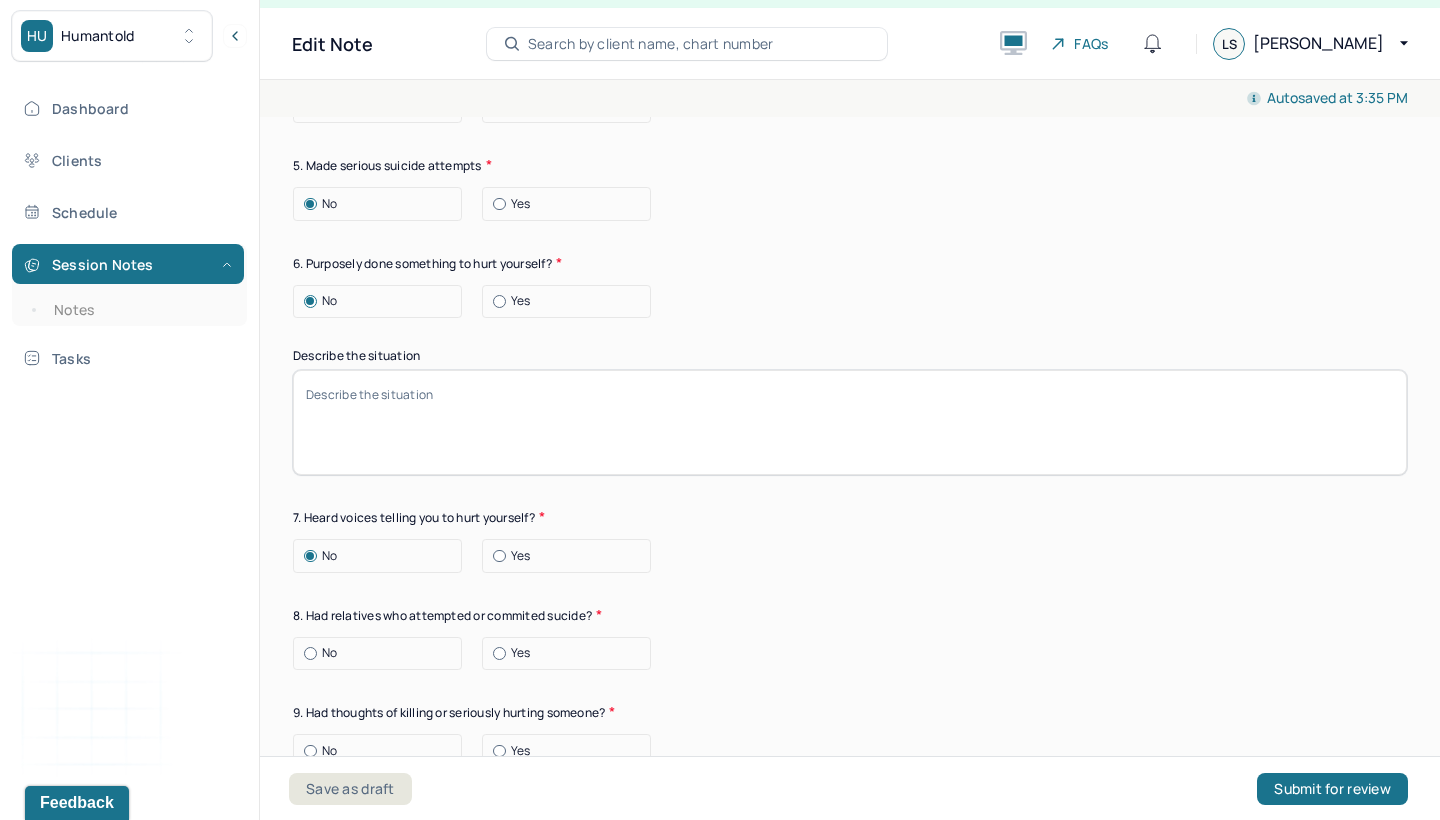 click on "No" at bounding box center (382, 653) 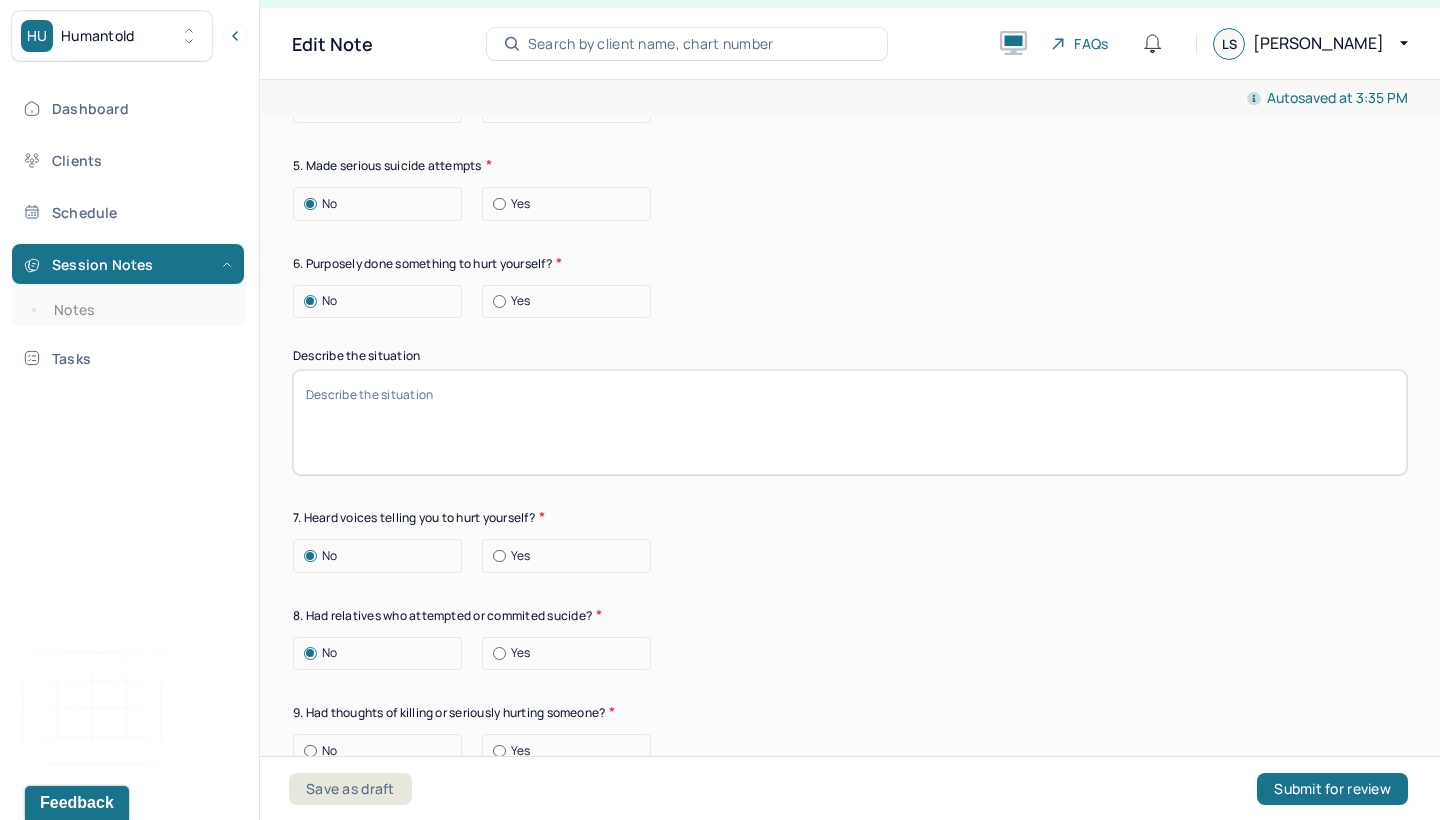 click on "No" at bounding box center [382, 653] 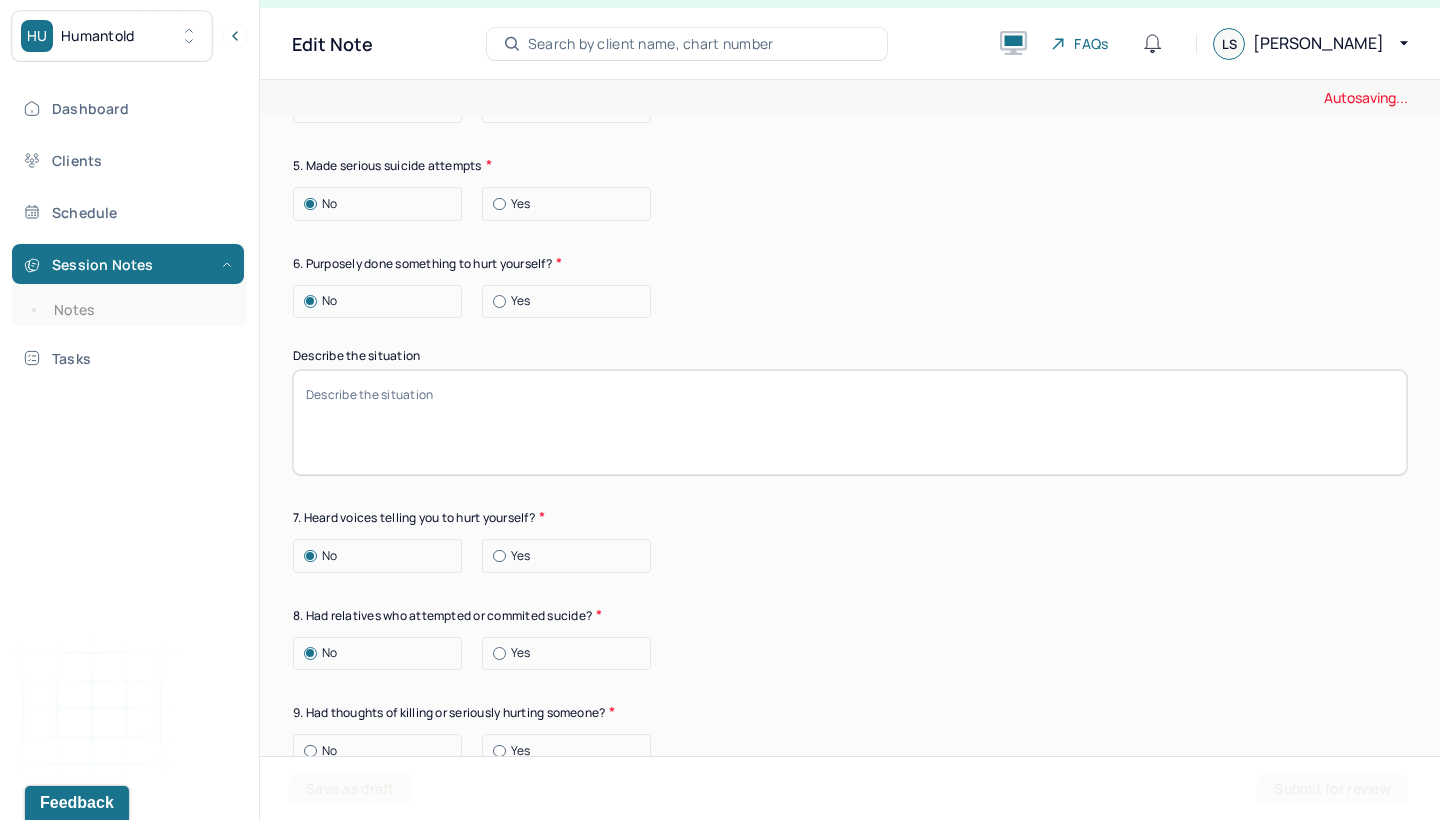 click on "No Yes" at bounding box center (850, 751) 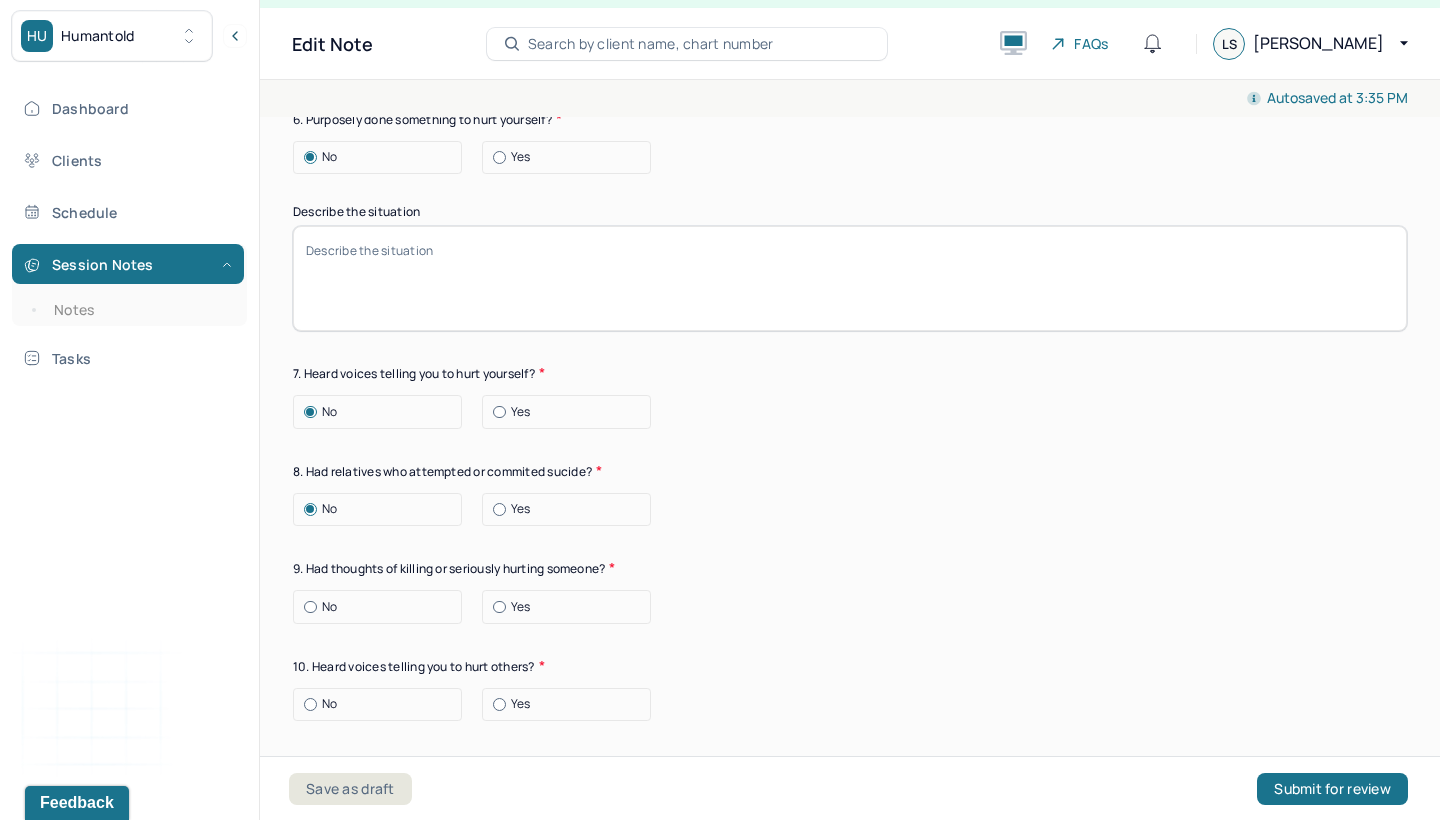 scroll, scrollTop: 7059, scrollLeft: 0, axis: vertical 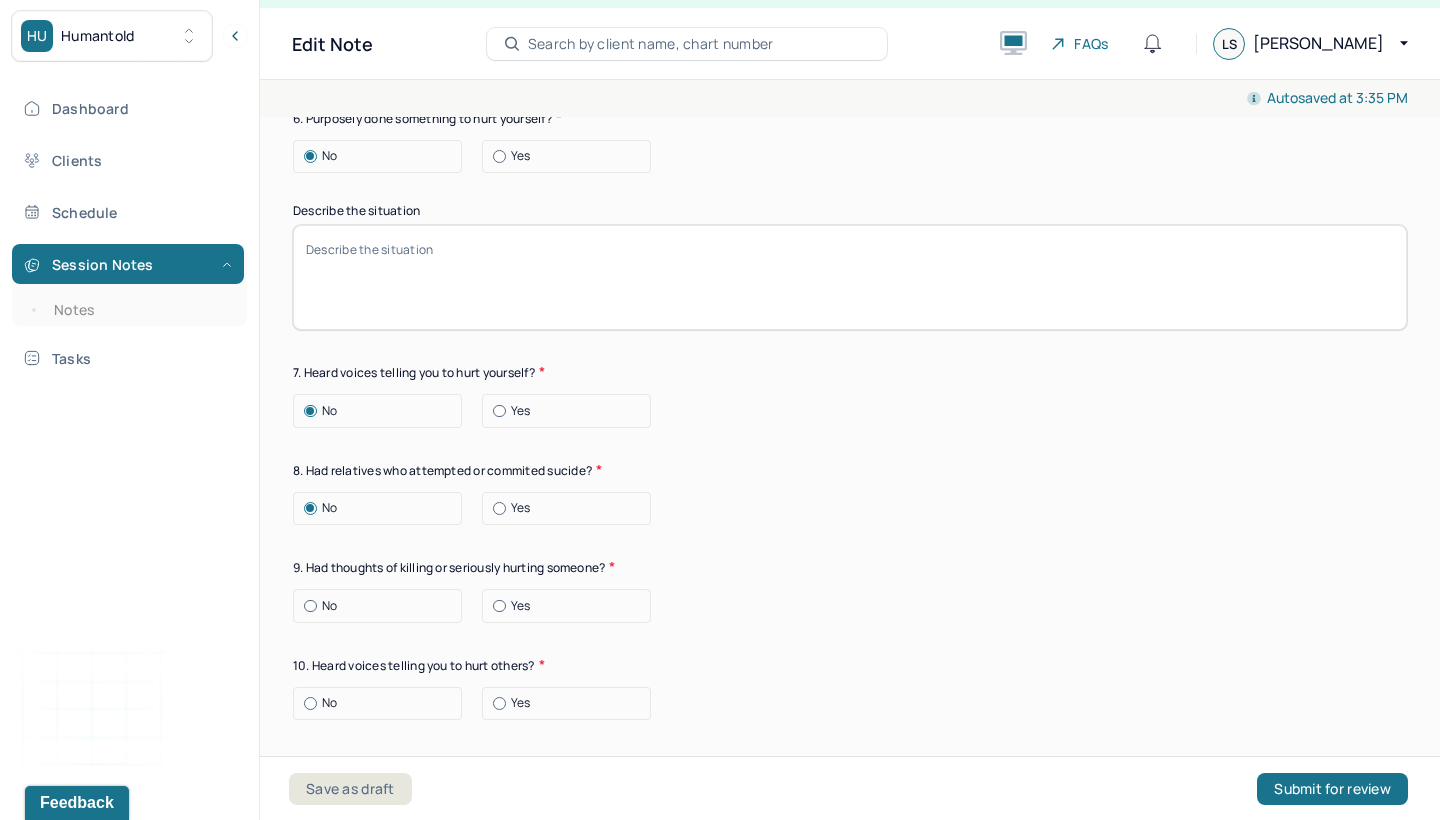 click at bounding box center (310, 606) 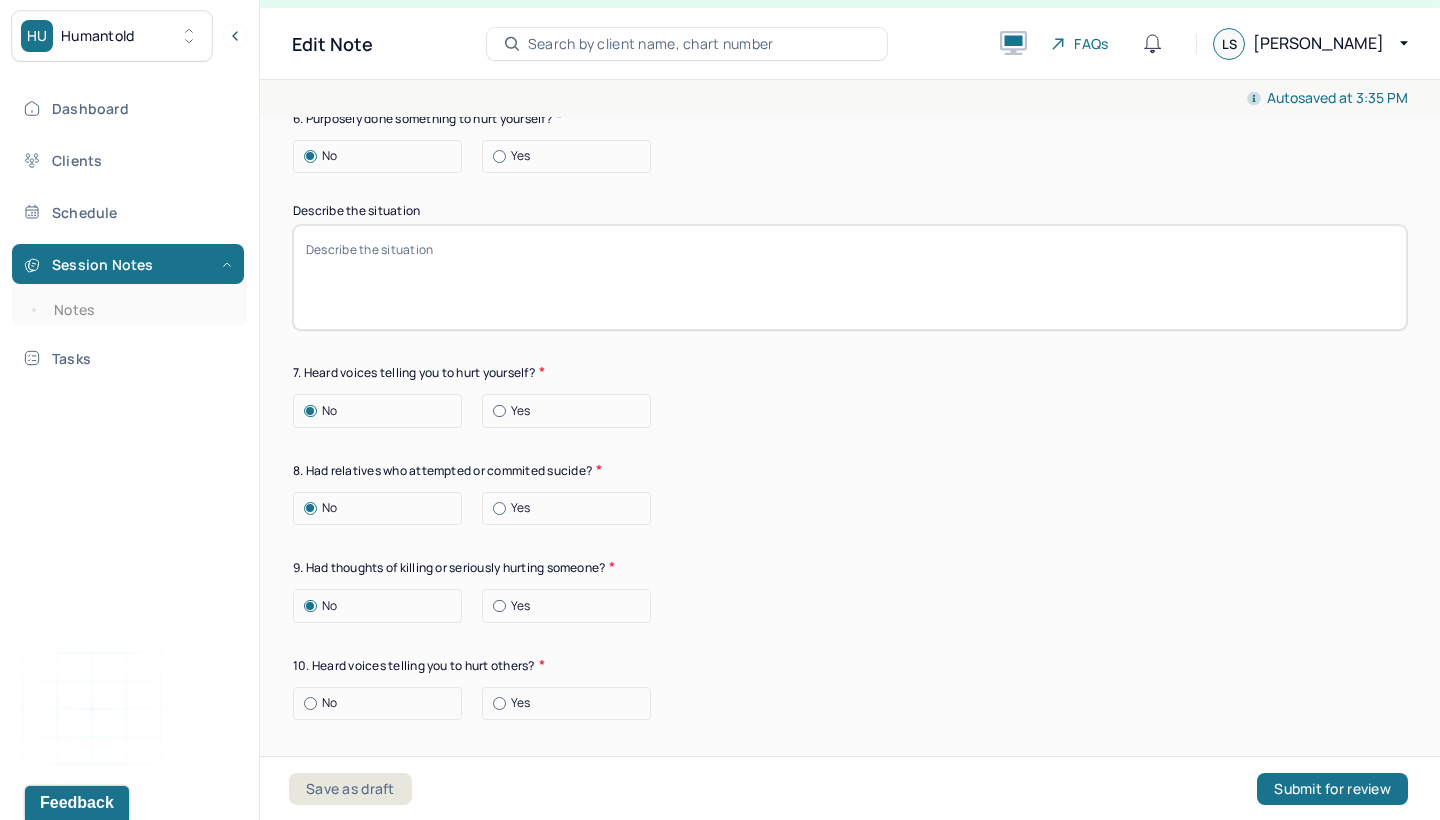 click at bounding box center [310, 703] 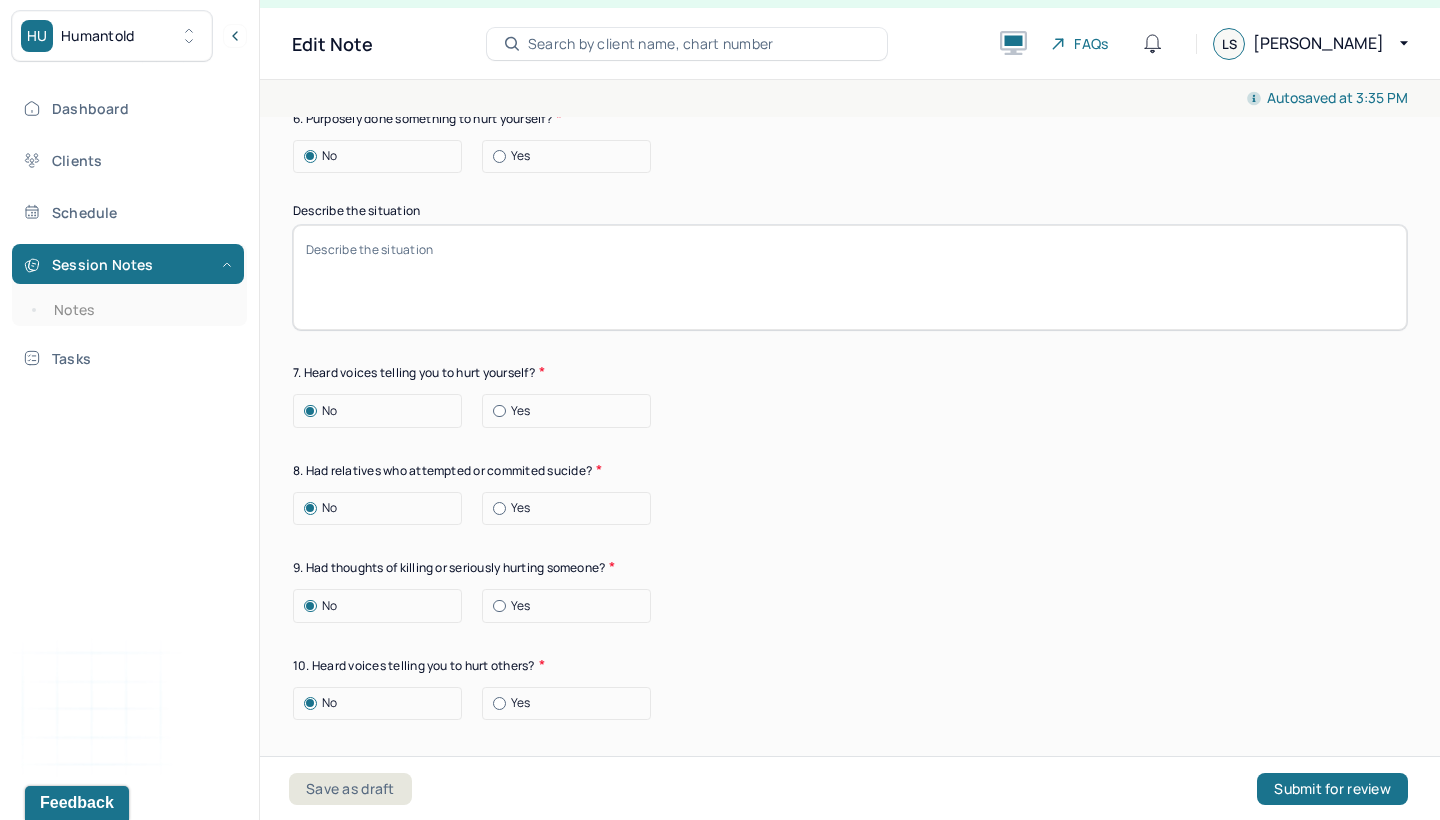 click on "9. Had thoughts of killing or seriously hurting someone?" at bounding box center (850, 567) 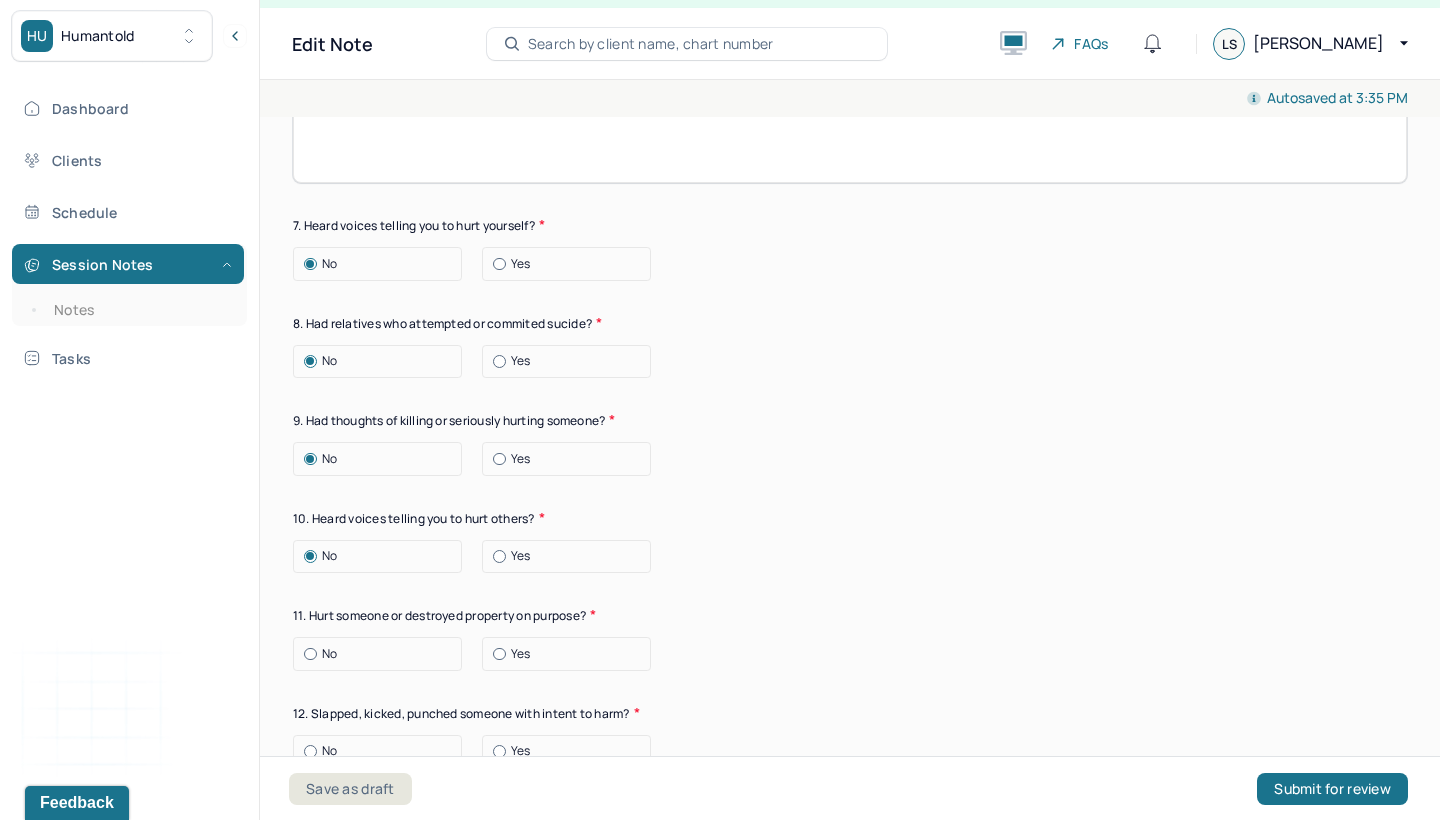 scroll, scrollTop: 7211, scrollLeft: 0, axis: vertical 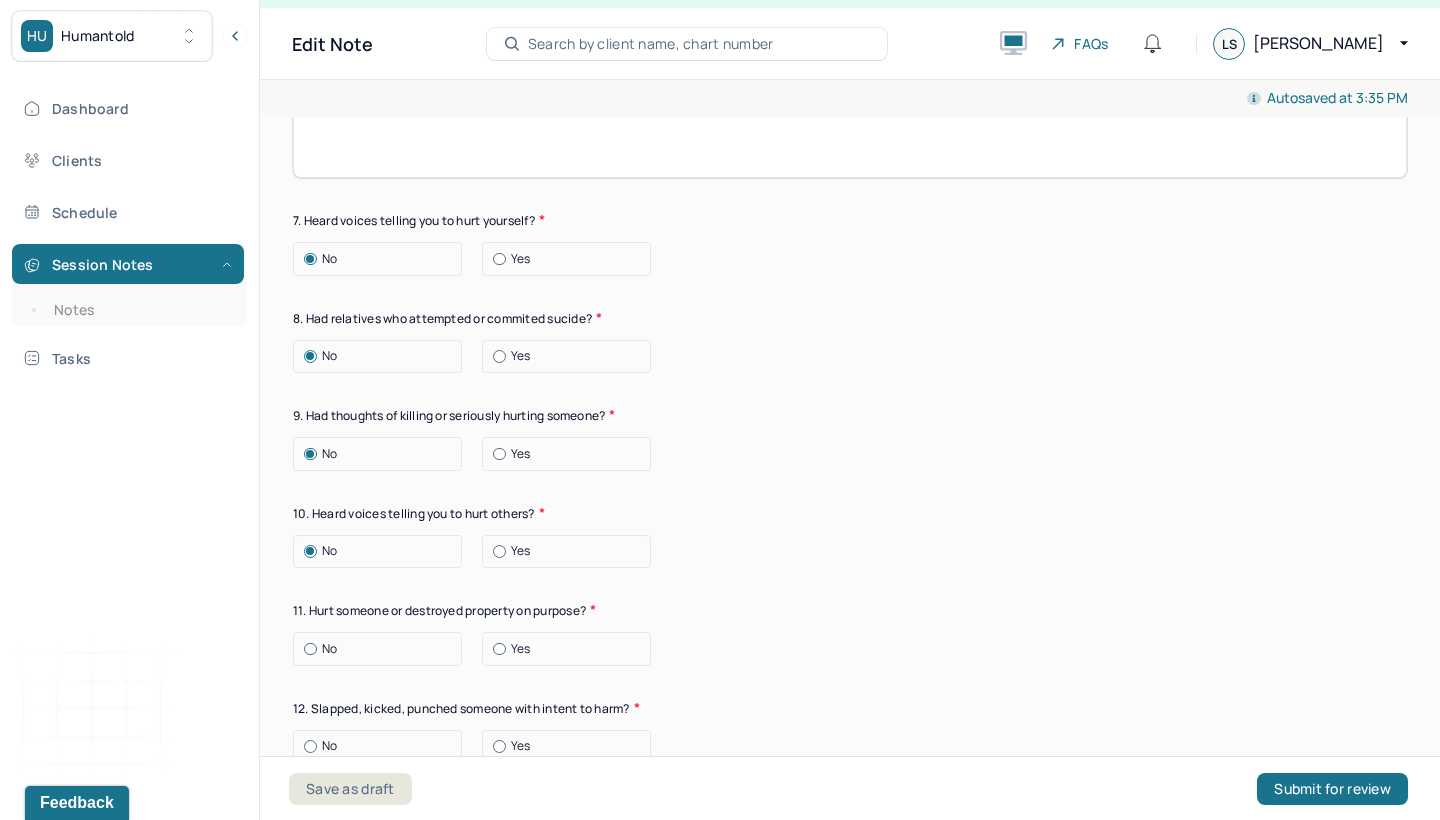click at bounding box center [310, 649] 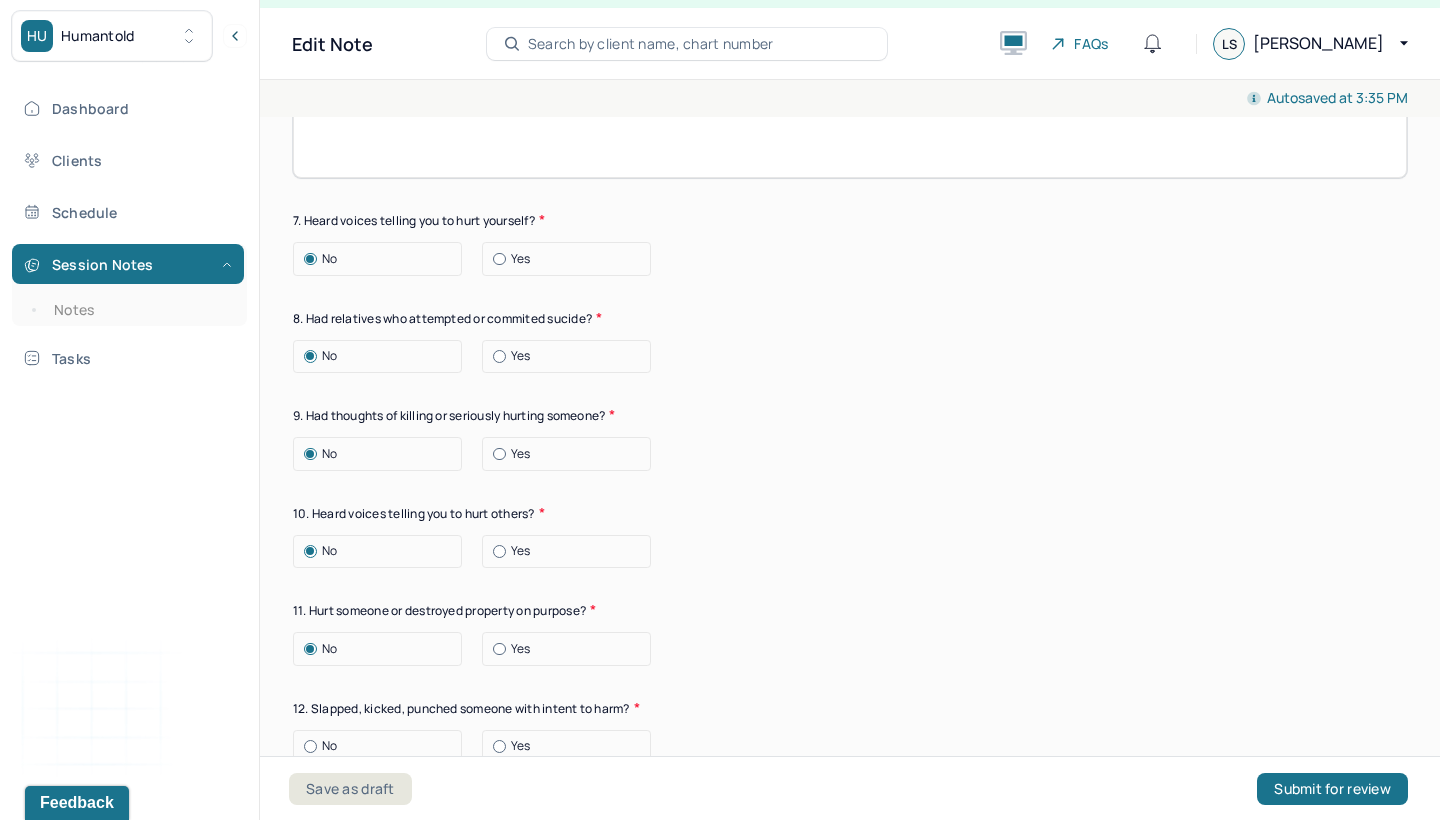 click at bounding box center (310, 746) 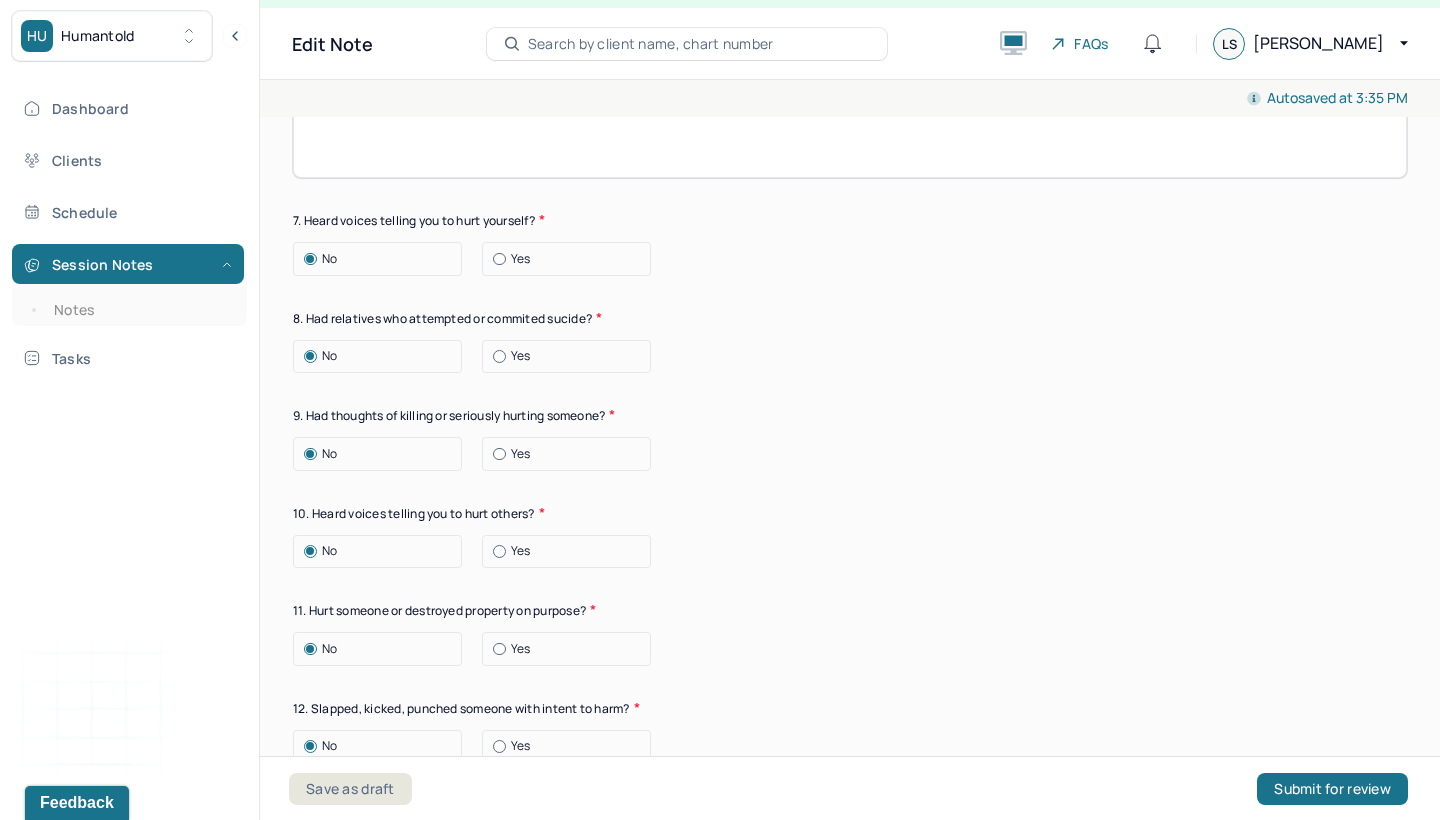 click on "12. Slapped, kicked, punched someone with intent to harm?" at bounding box center [850, 708] 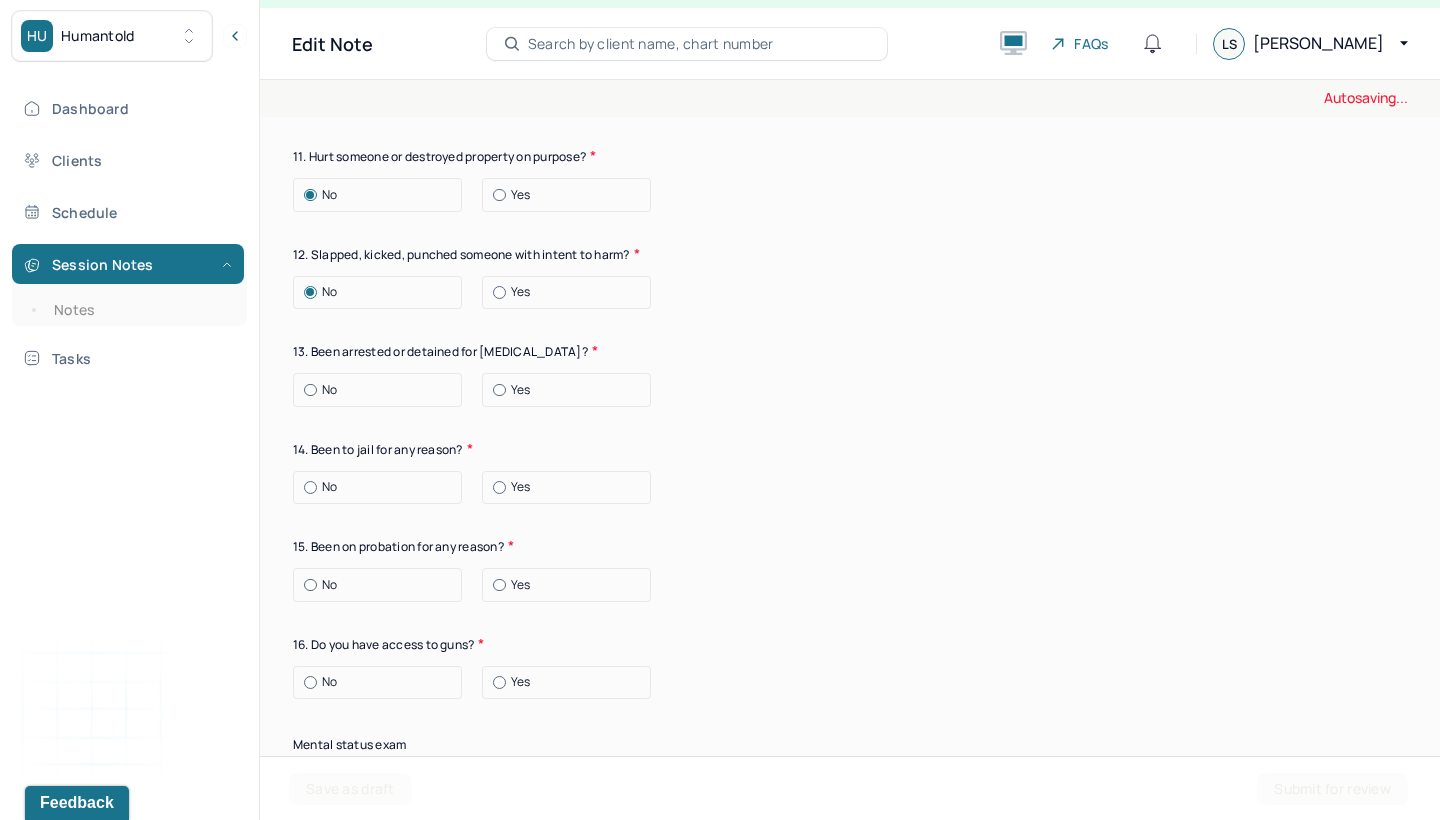 scroll, scrollTop: 7668, scrollLeft: 0, axis: vertical 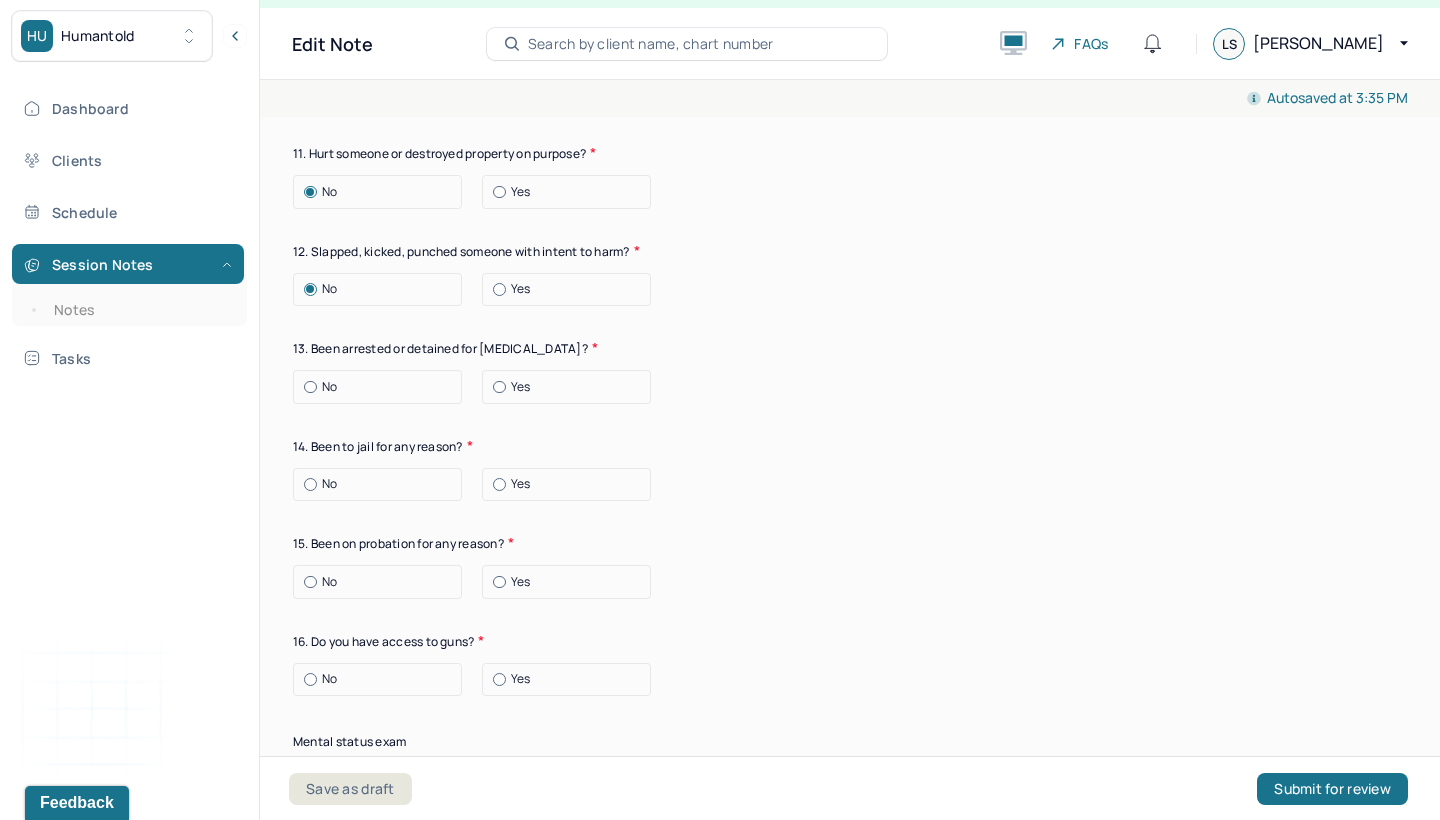 click at bounding box center (310, 387) 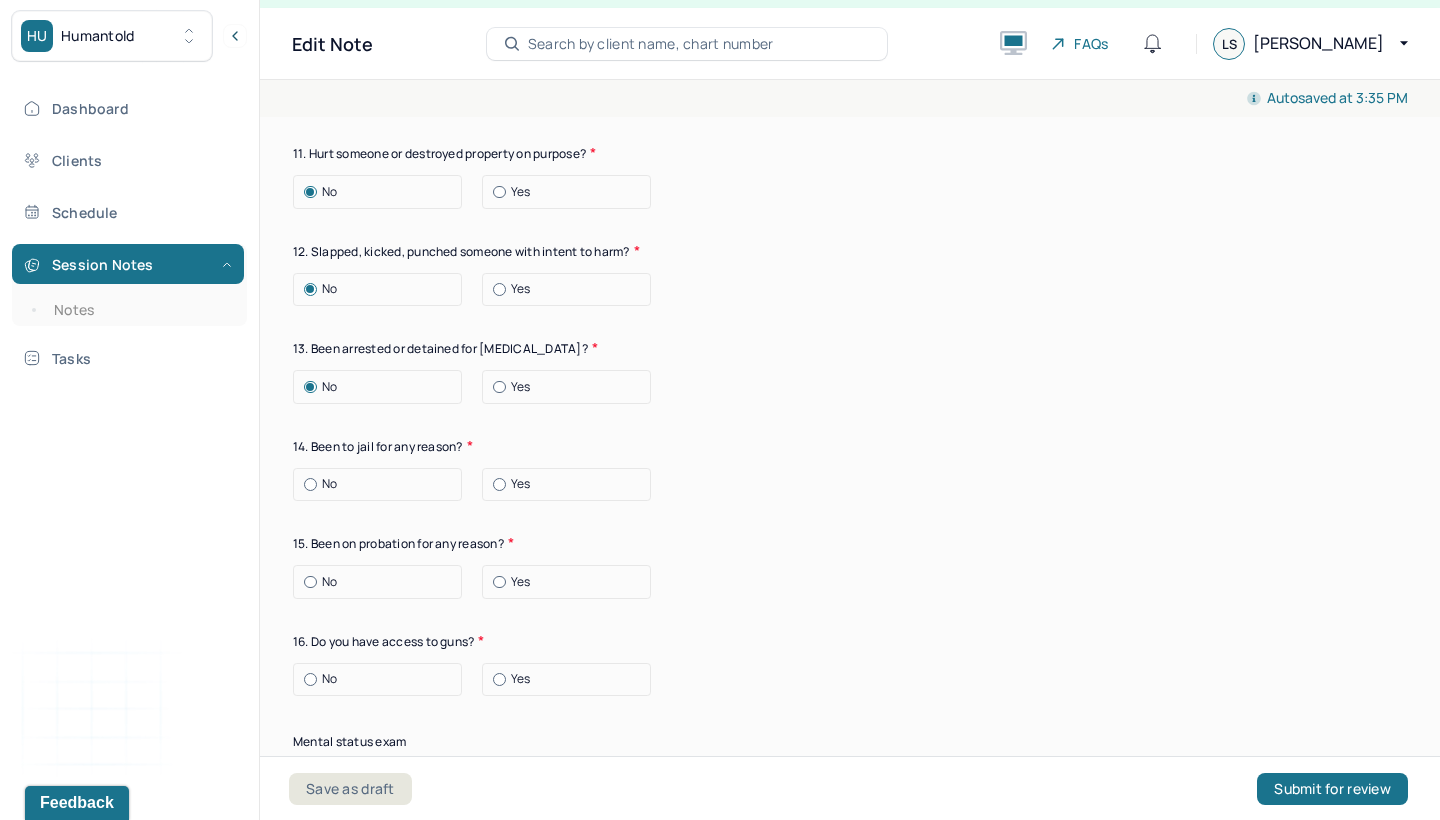 click on "No" at bounding box center [382, 484] 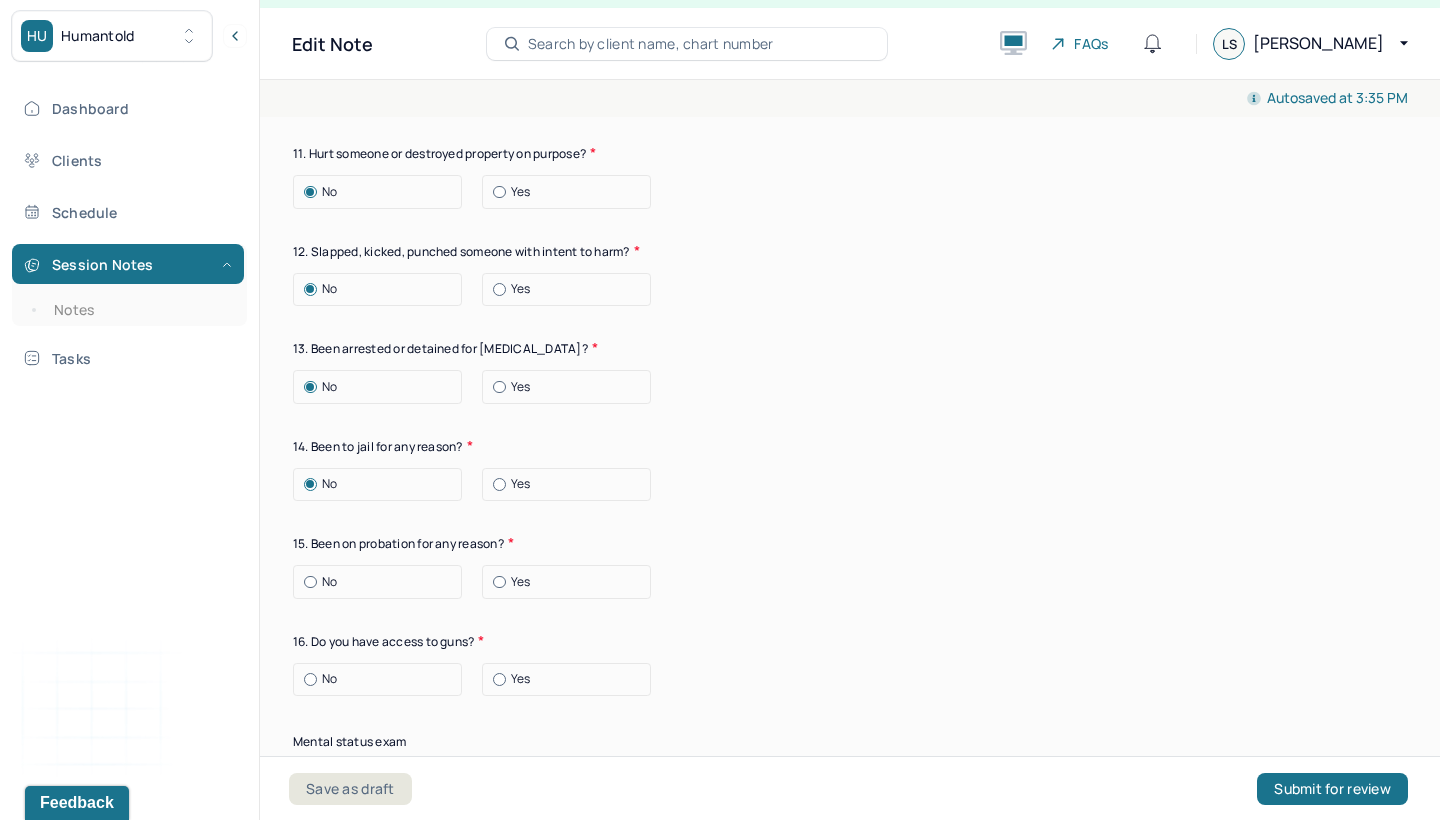 click at bounding box center [310, 582] 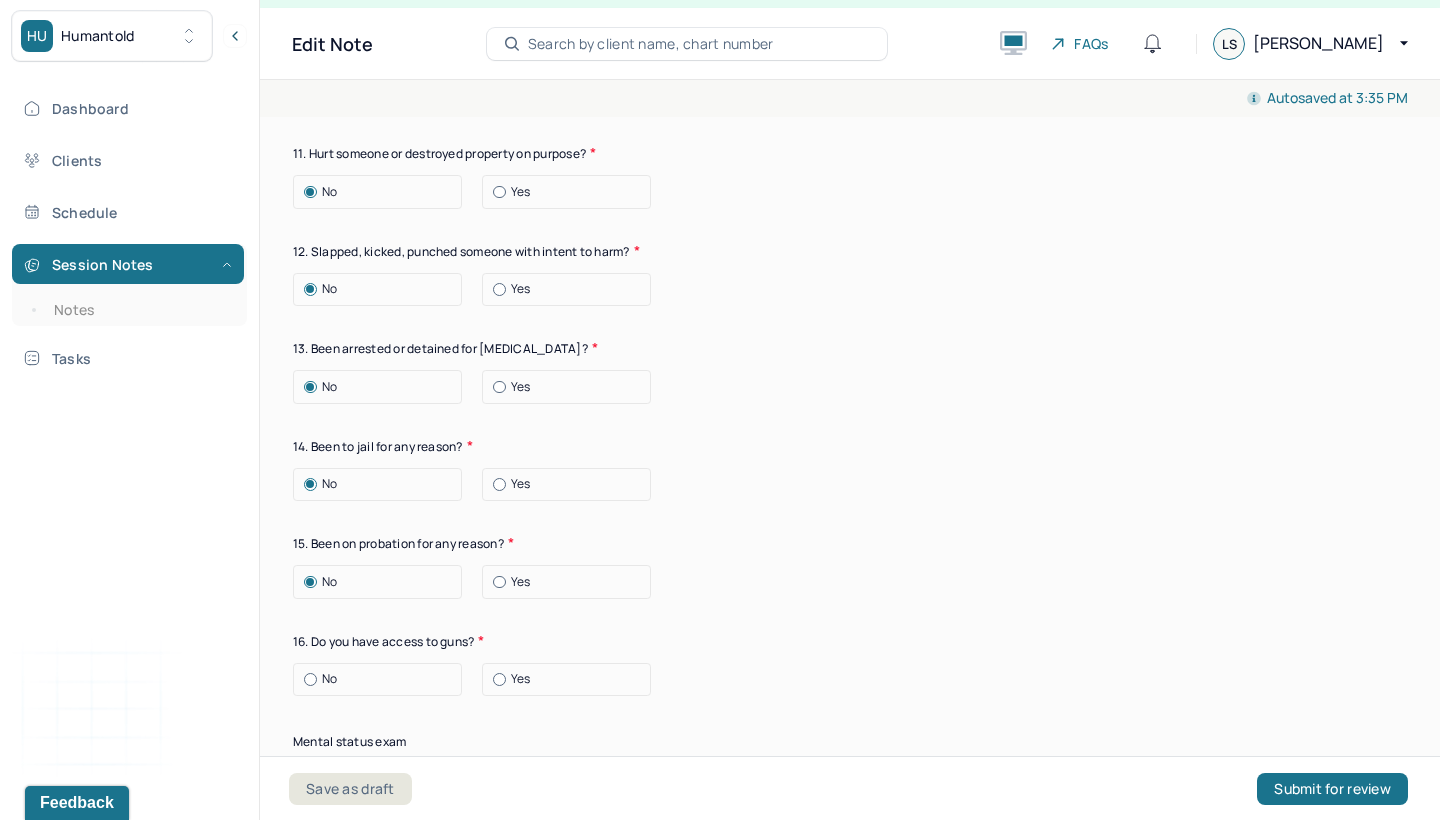 click at bounding box center [310, 679] 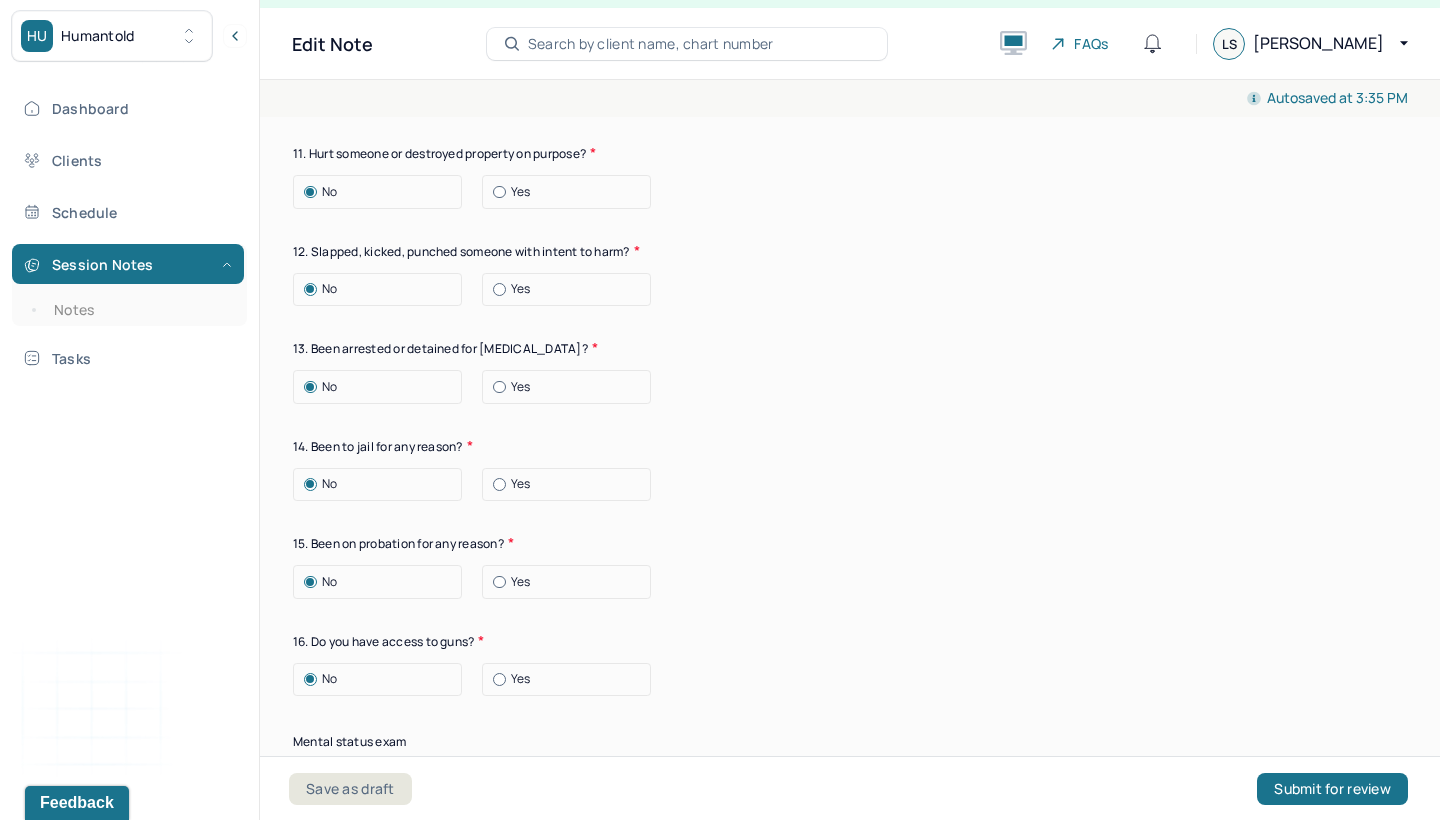 click on "Suicide risk assessment 1. Been so distressed you seriously wished to end your life? No [DATE] Recently 2. Has anything happened recently to make you feel you don’t want to live? No Yes Describe the situation Have you had/Do you have - 3. A specific plan of how you would kill yourself? No Yes 4. Access to weapons or means of hurting self? No Yes 5. Made serious suicide attempts No Yes 6. Purposely done something to hurt yourself? No Yes Describe the situation 7. Heard voices telling you to hurt yourself? No Yes 8. Had relatives who attempted or commited sucide? No Yes 9. Had thoughts of killing or seriously hurting someone? No Yes 10. Heard voices telling you to hurt others? No Yes 11. Hurt someone or destroyed property on purpose? No Yes 12. Slapped, kicked, punched someone with intent to harm? No Yes 13. Been arrested or detained for [MEDICAL_DATA]? No Yes 14. Been to jail for any reason? No Yes 15. Been on probation for any reason? No Yes 16. Do you have access to guns? No Yes" at bounding box center [850, -257] 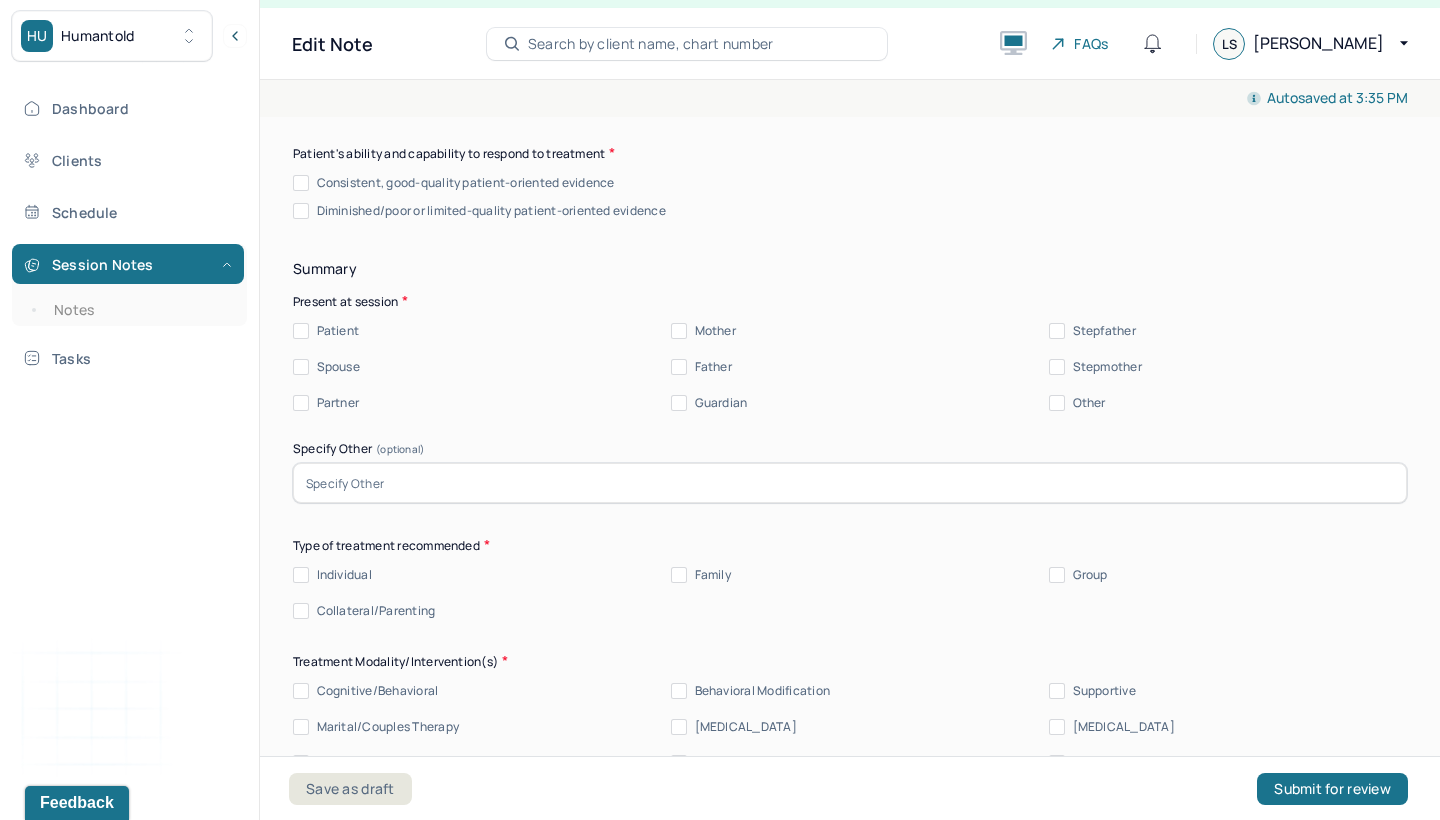 scroll, scrollTop: 9024, scrollLeft: 0, axis: vertical 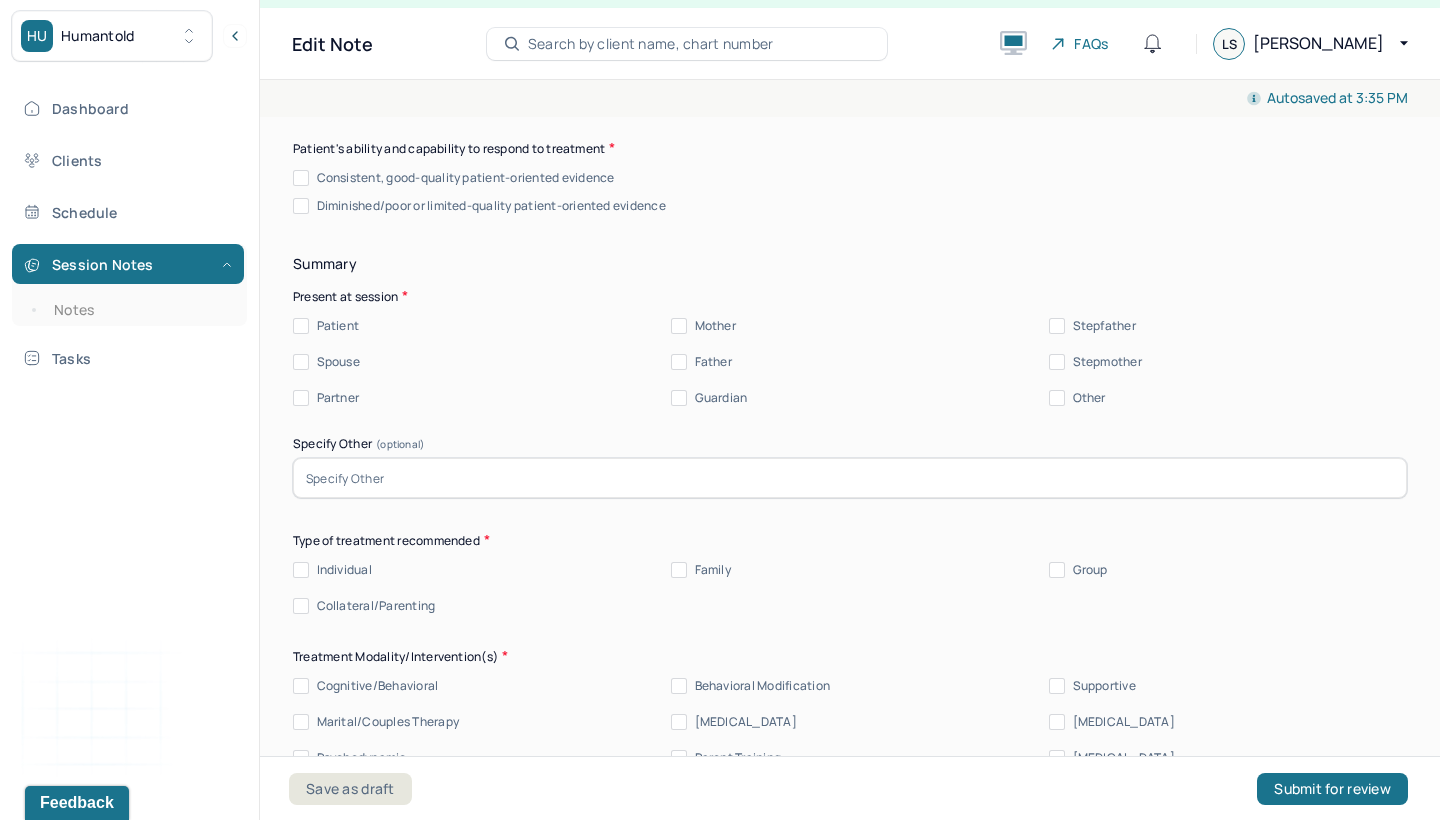 click on "Summary" at bounding box center (850, 264) 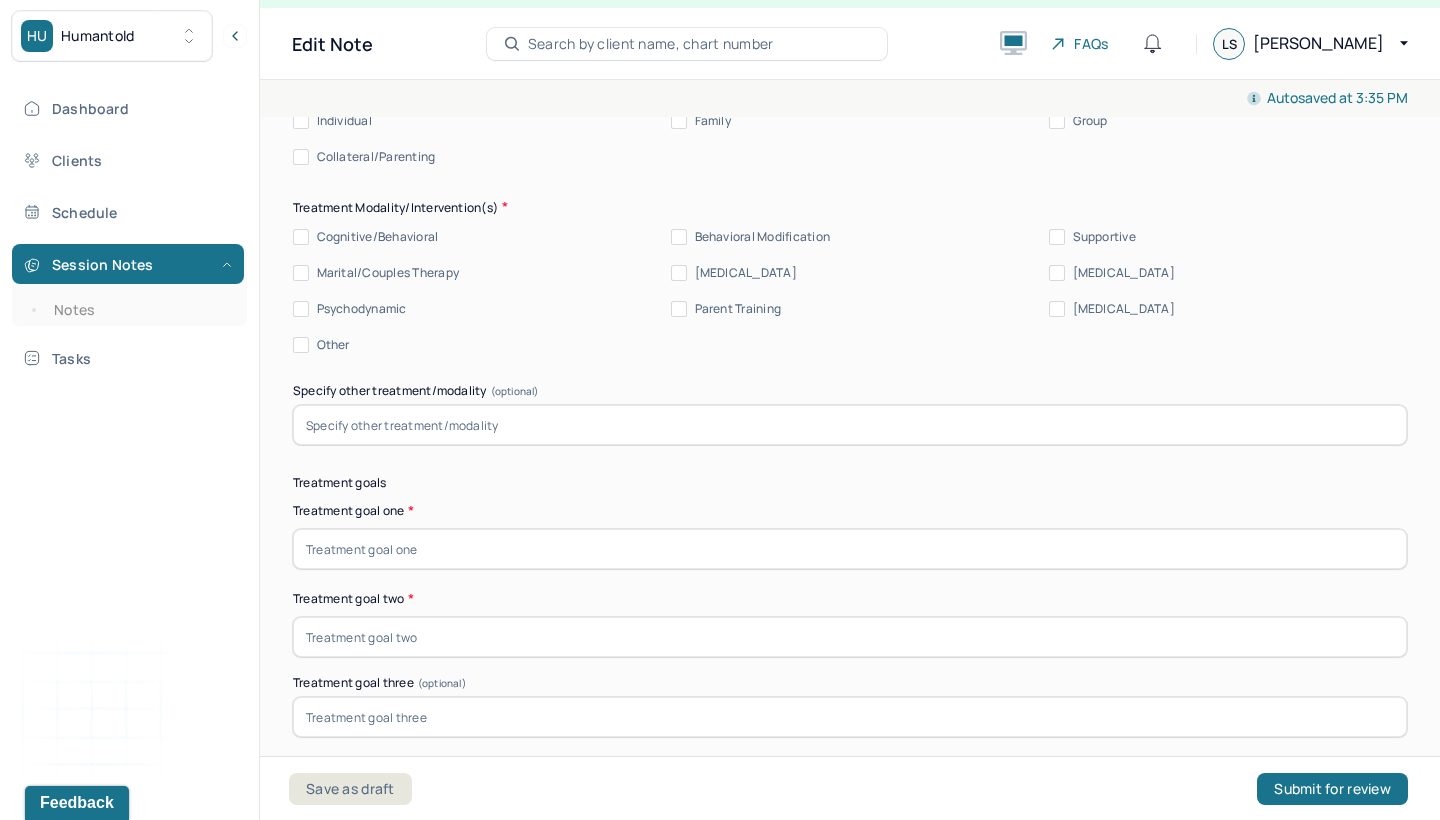 scroll, scrollTop: 9472, scrollLeft: 0, axis: vertical 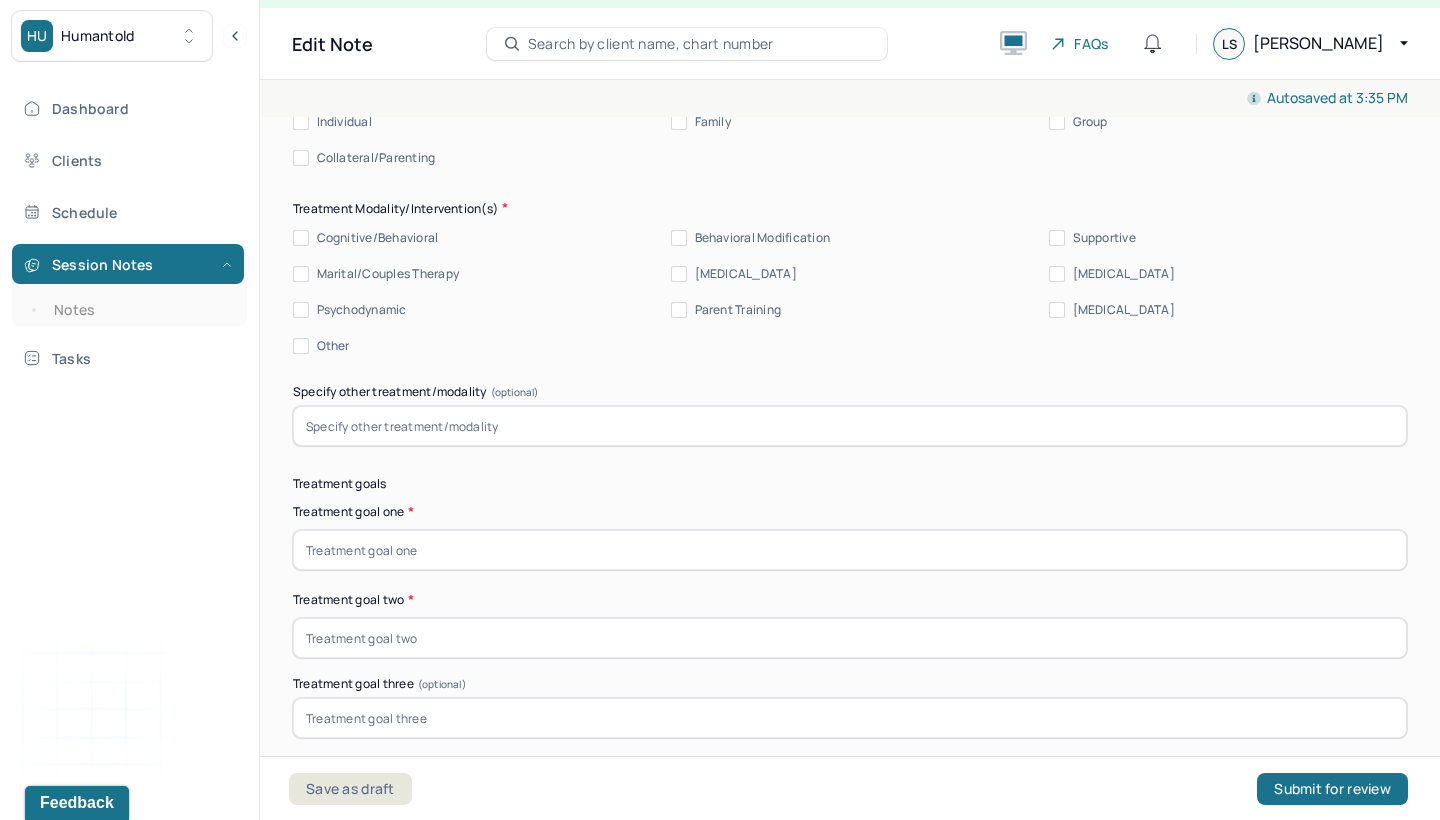 drag, startPoint x: 571, startPoint y: 240, endPoint x: 623, endPoint y: 299, distance: 78.64477 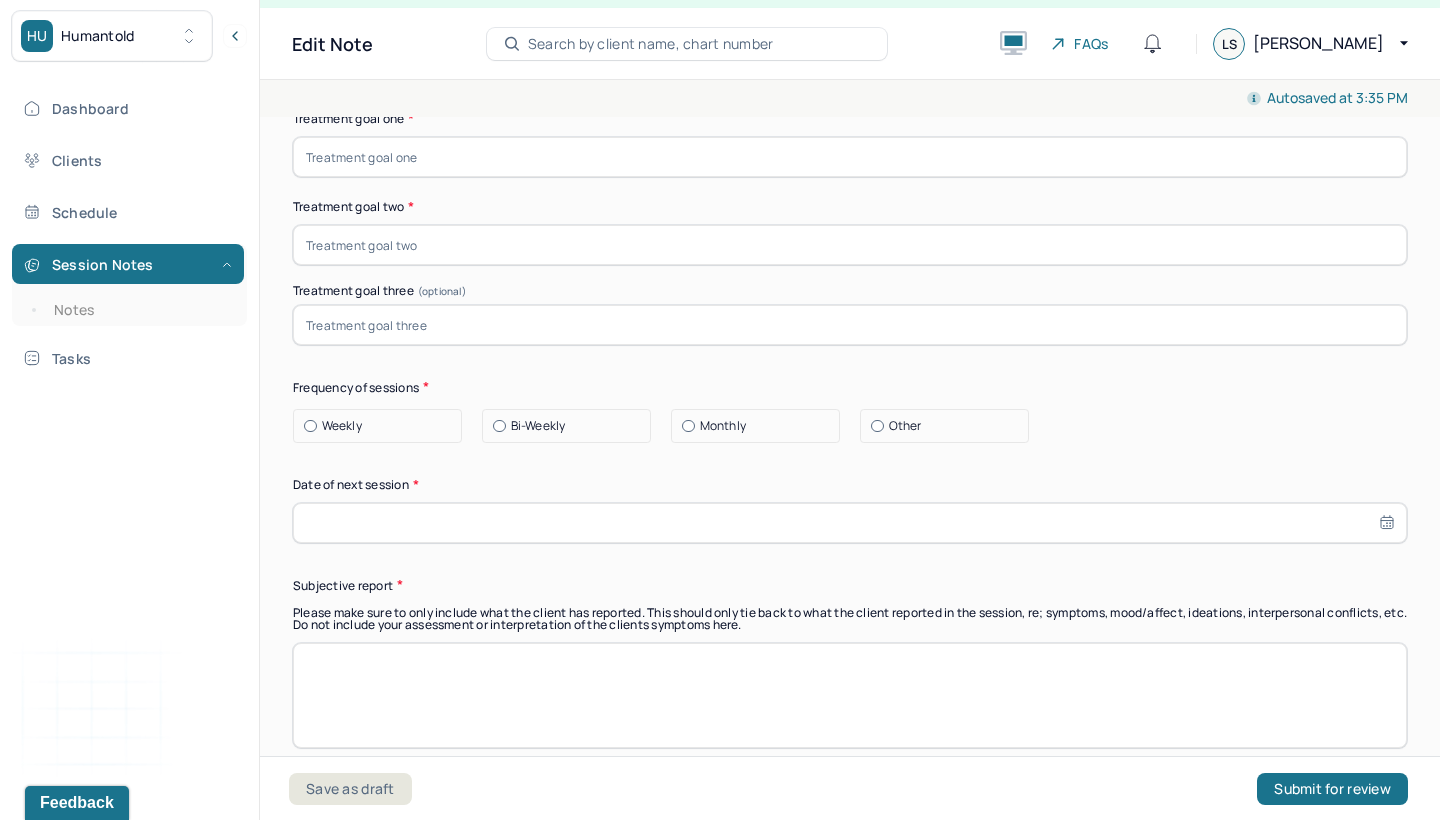 scroll, scrollTop: 9832, scrollLeft: 0, axis: vertical 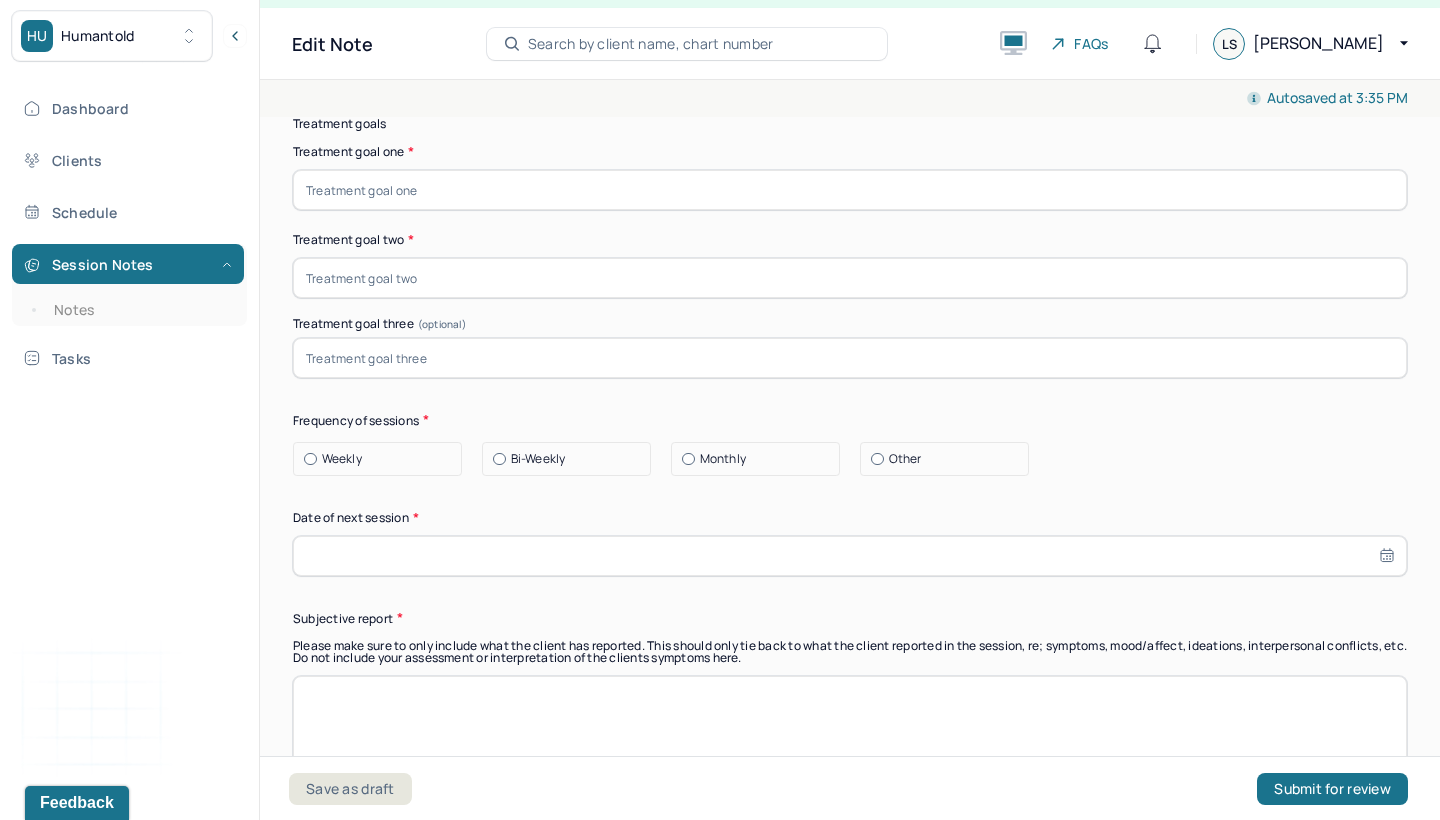 click on "Treatment goal one *" at bounding box center [850, 176] 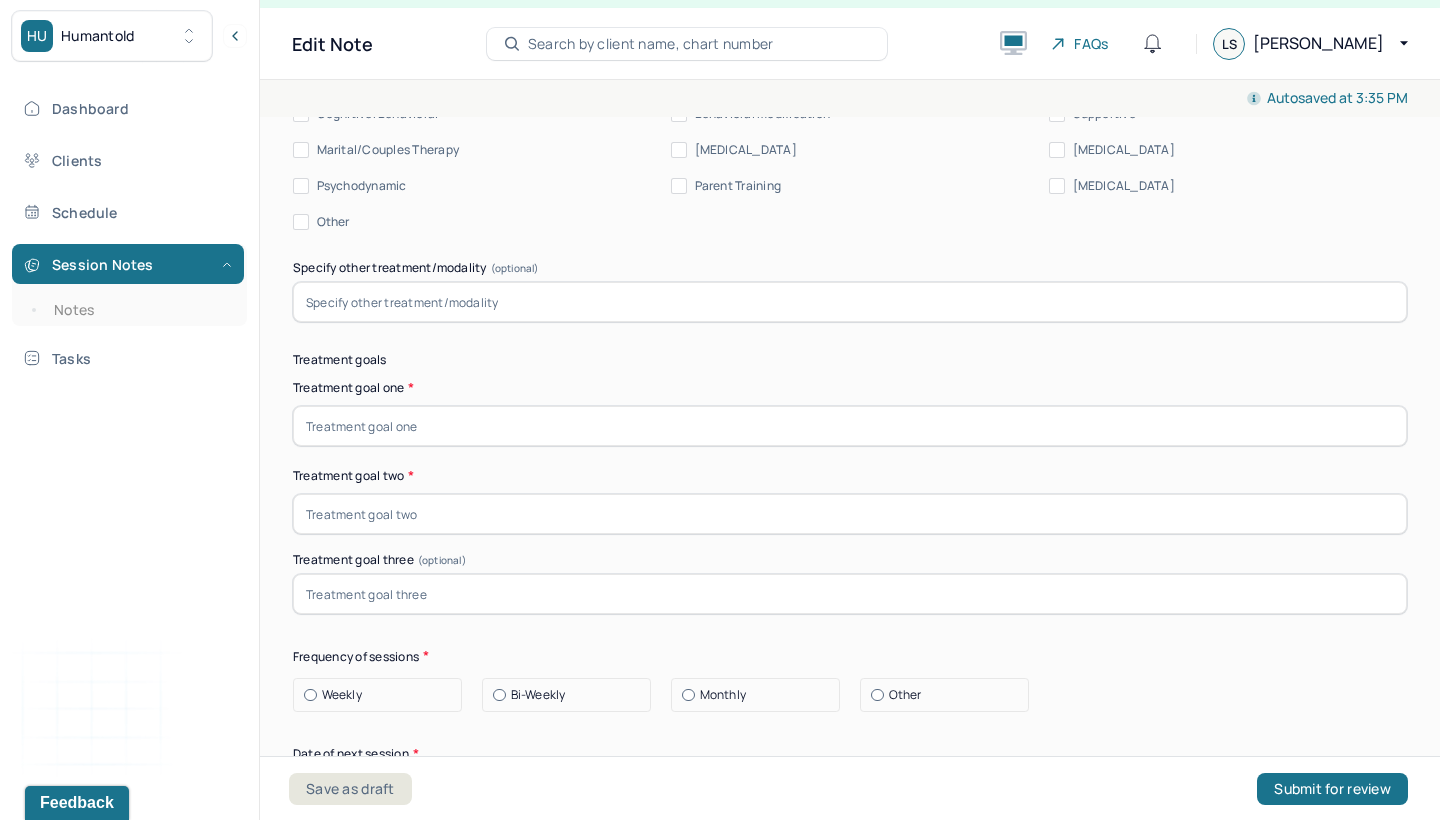 scroll, scrollTop: 9597, scrollLeft: 0, axis: vertical 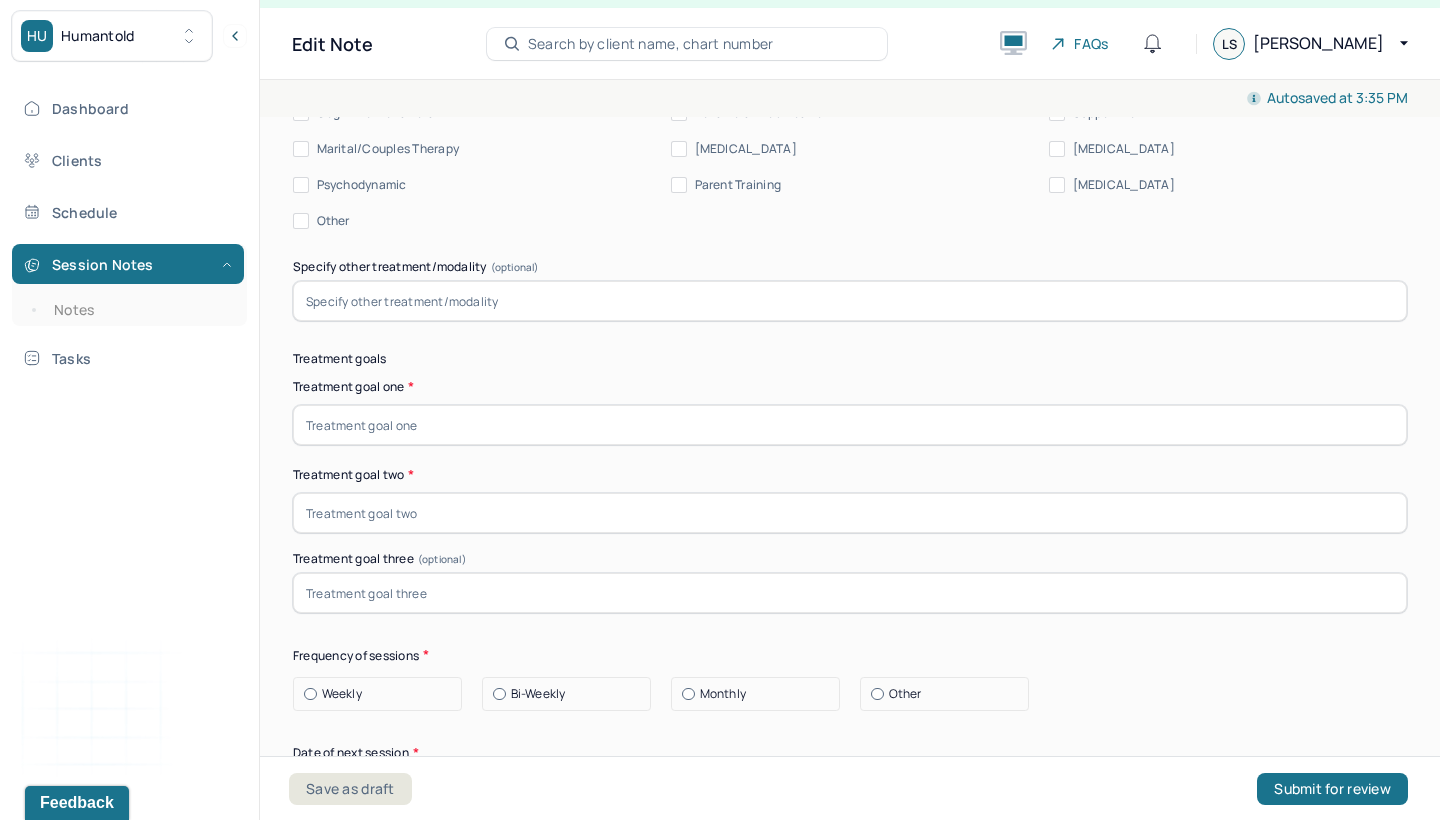 click at bounding box center (850, 425) 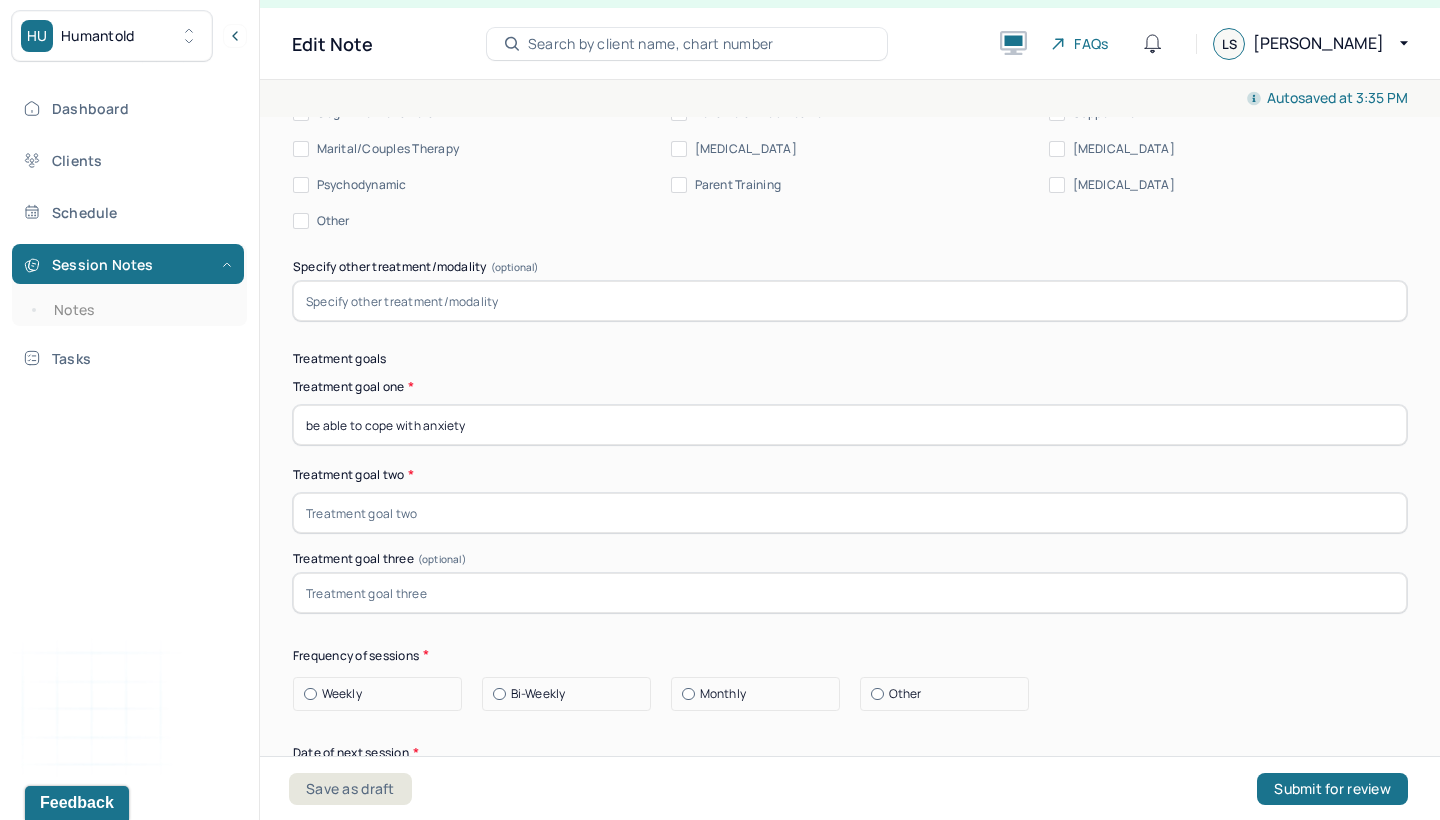 click on "Treatment goal one * be able to cope with anxiety Treatment goal two * Treatment goal three (optional)" at bounding box center [850, 495] 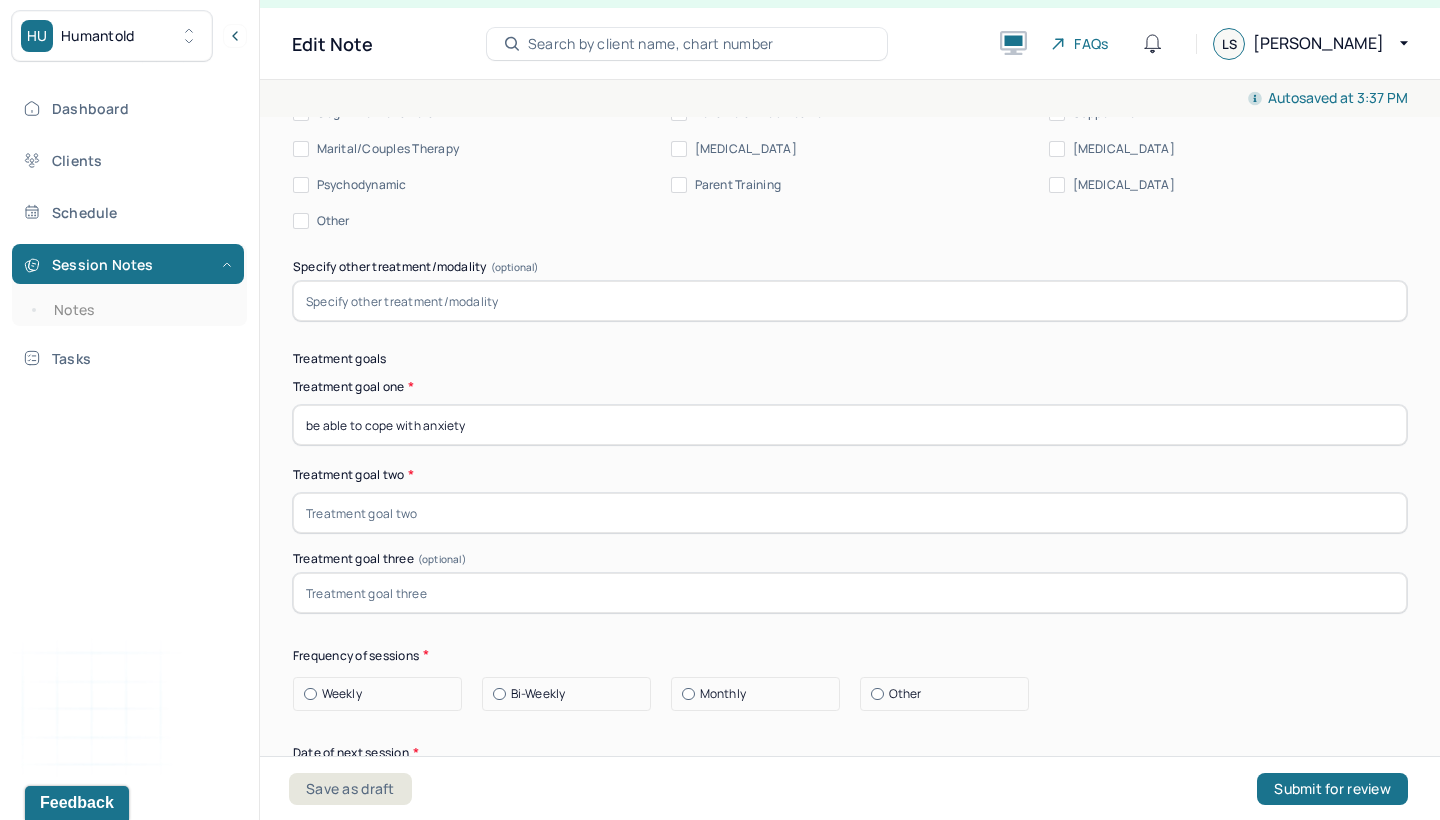 drag, startPoint x: 503, startPoint y: 410, endPoint x: 118, endPoint y: 393, distance: 385.37515 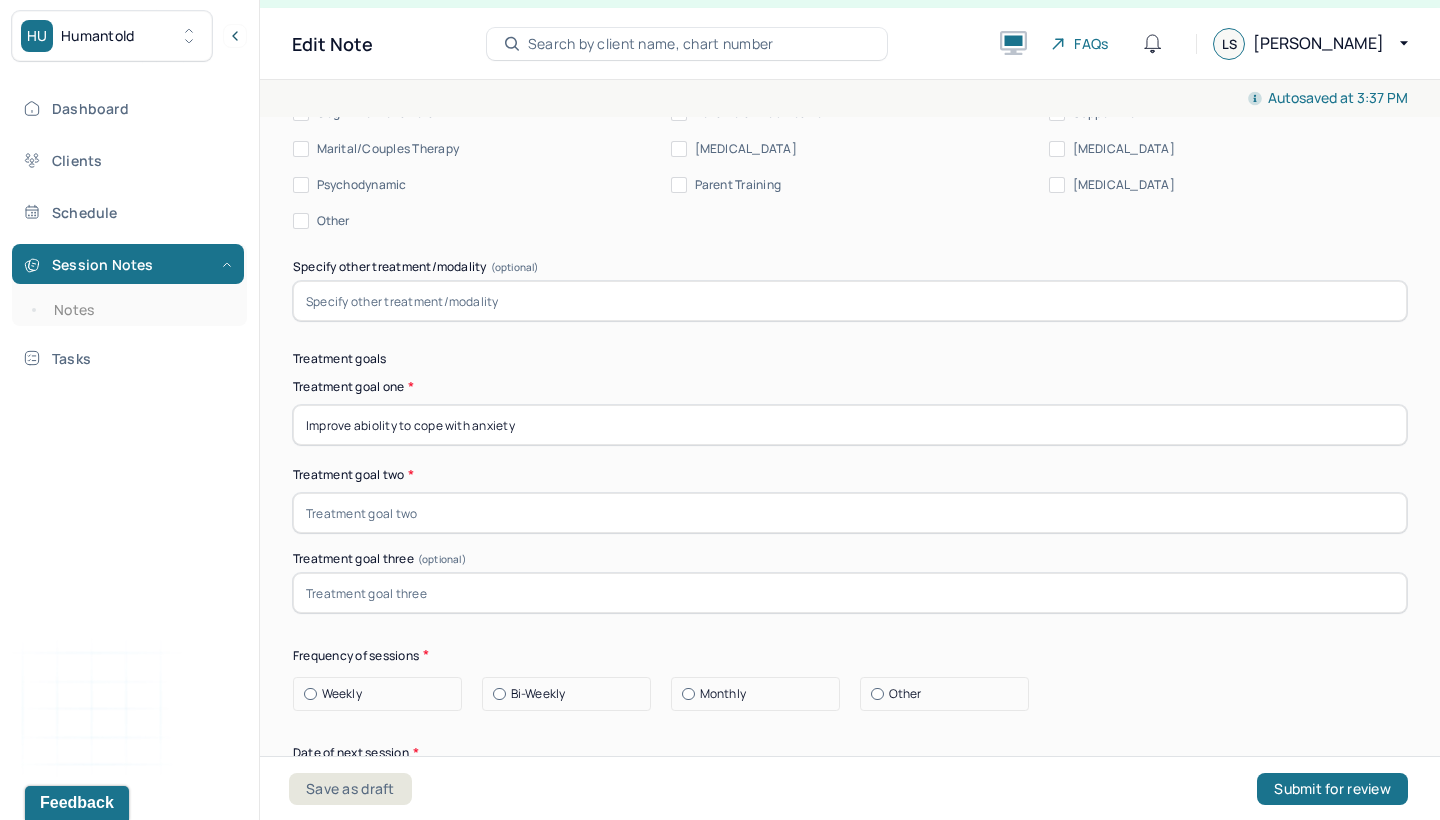 click on "Improve abiolity to cope with anxiety" at bounding box center (850, 425) 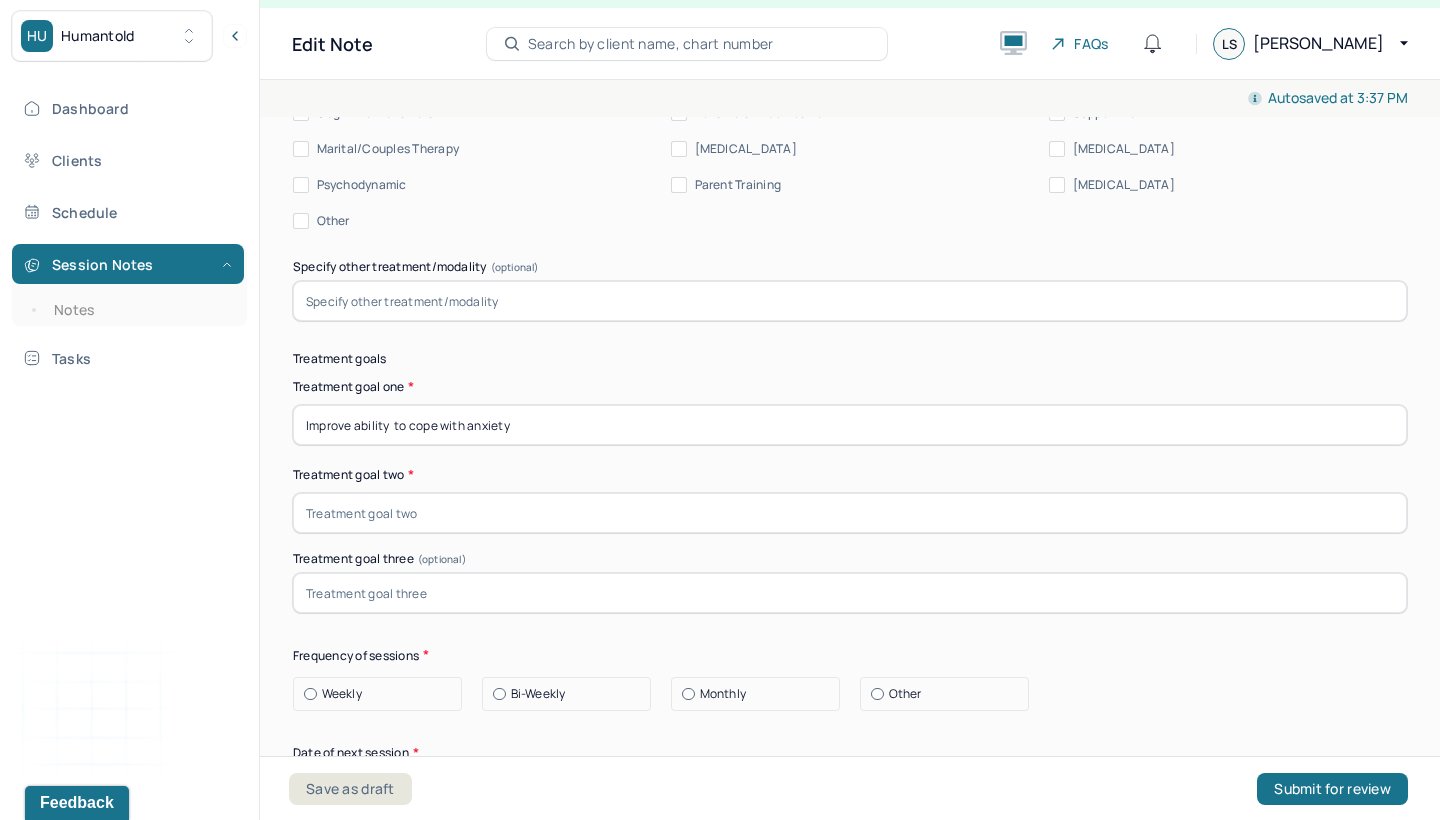 type on "Improve ability  to cope with anxiety" 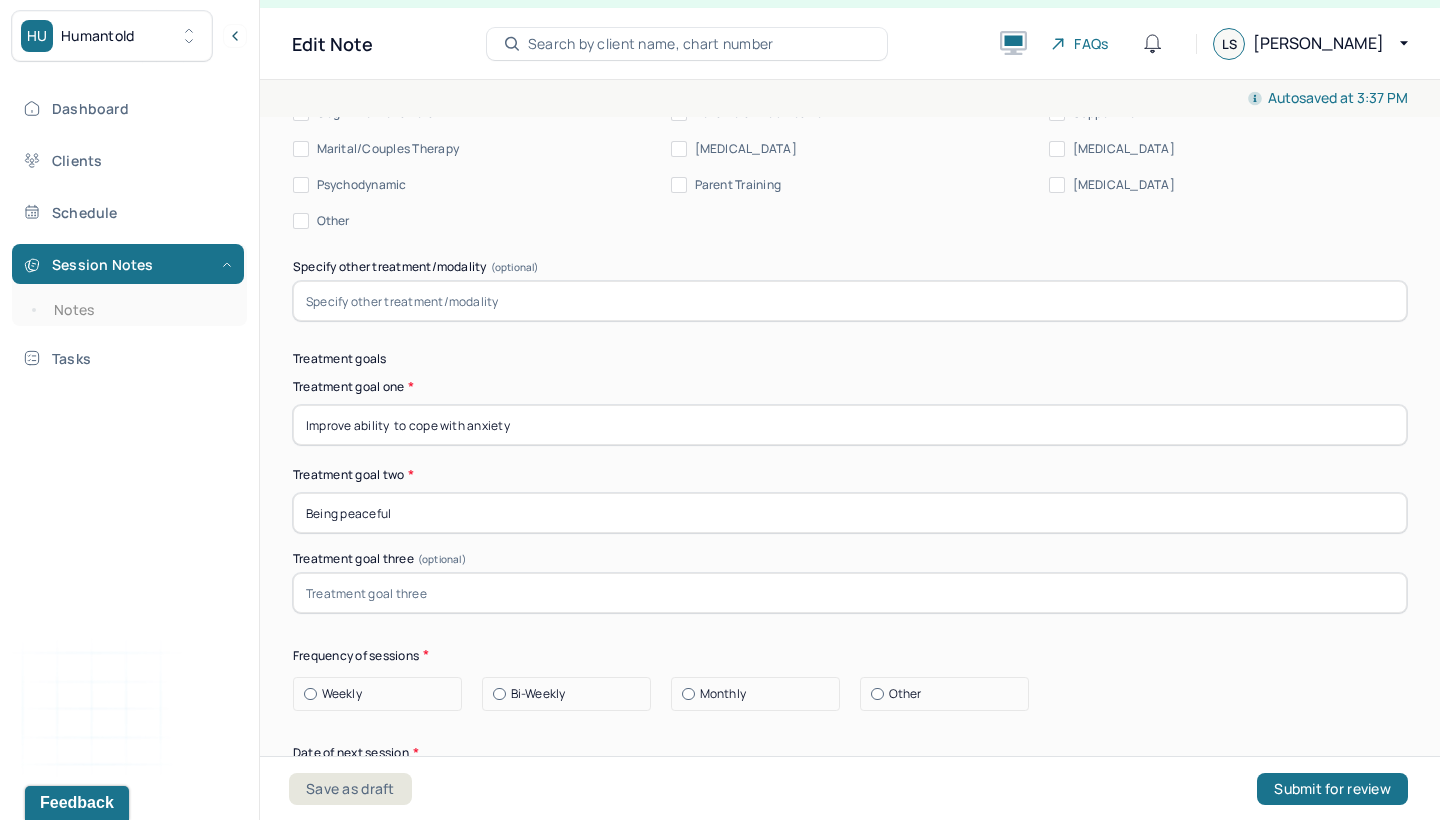 type on "Being peaceful" 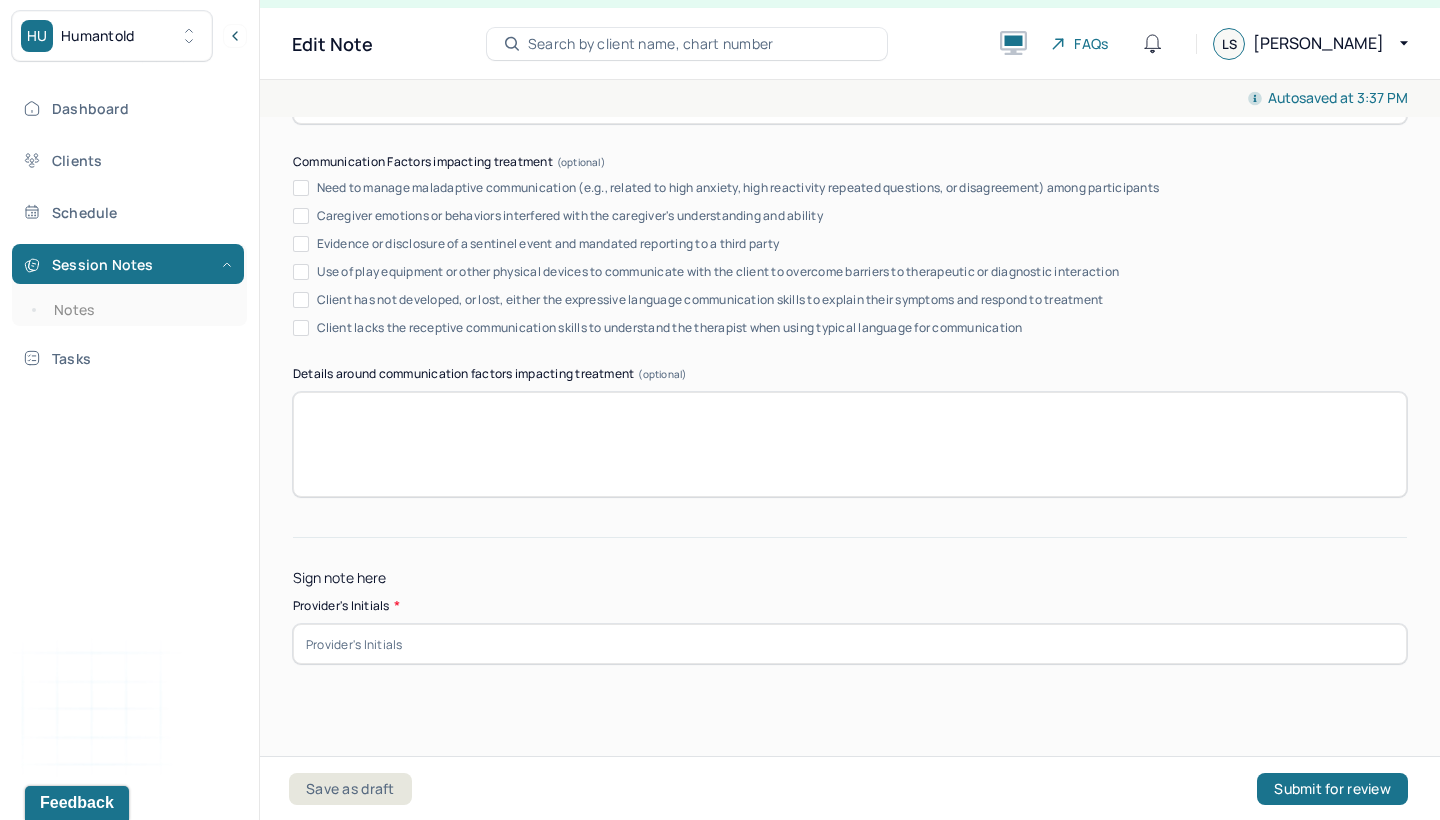 scroll, scrollTop: 10848, scrollLeft: 0, axis: vertical 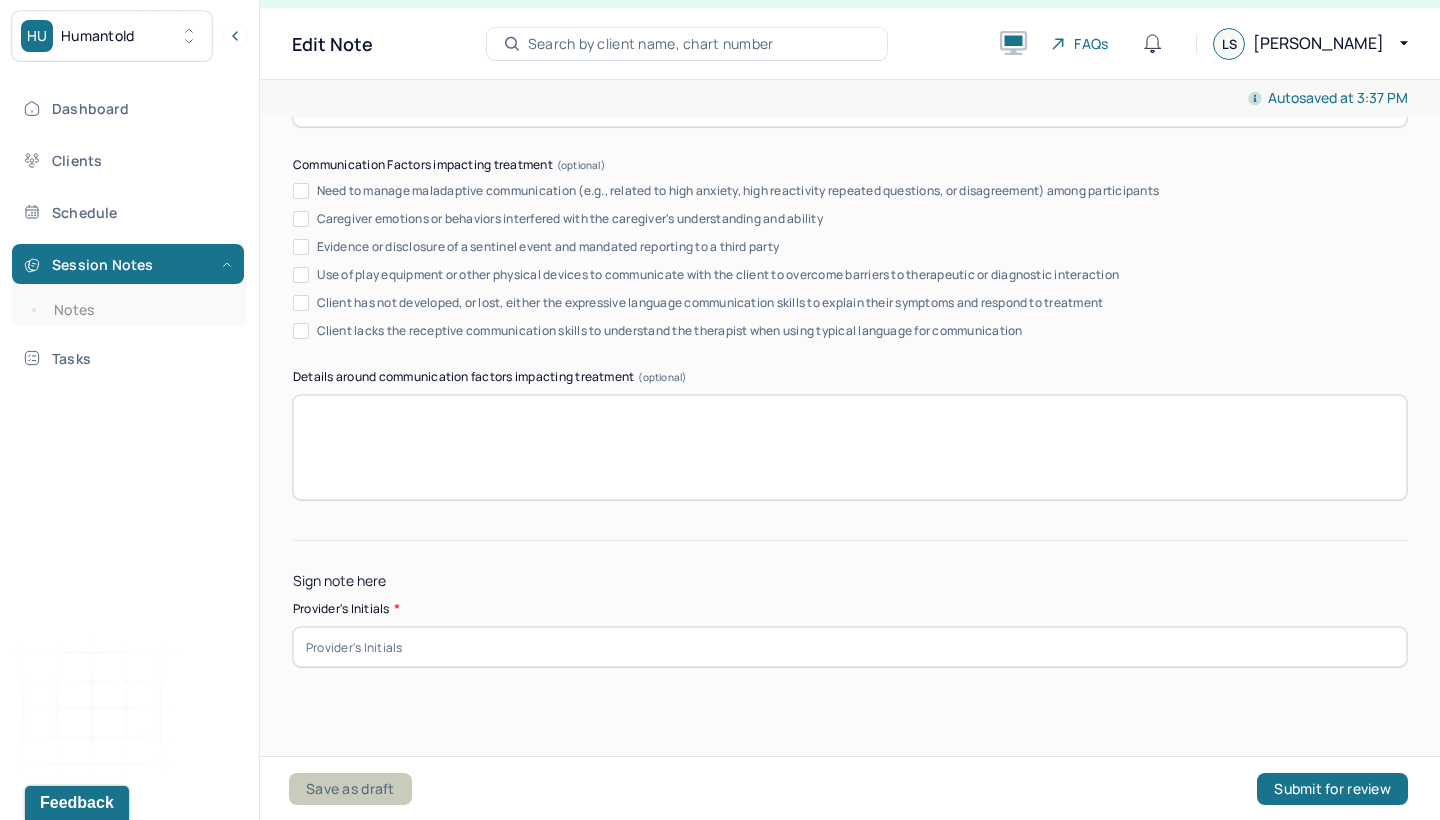 click on "Save as draft" at bounding box center [350, 789] 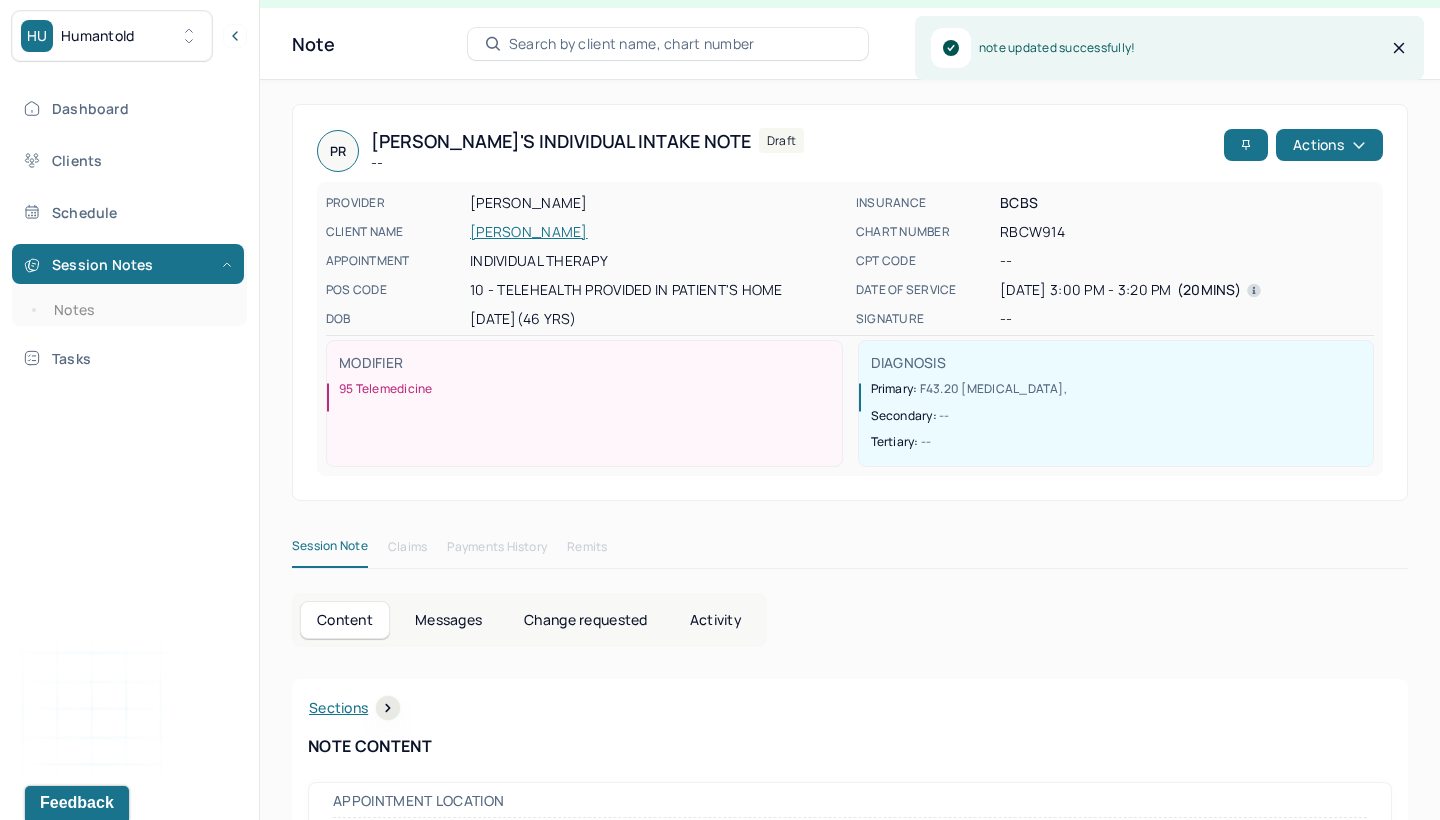 click on "PR [PERSON_NAME]'s   Individual intake note -- Draft       Actions   PROVIDER [PERSON_NAME] CLIENT NAME [PERSON_NAME] APPOINTMENT Individual therapy POS CODE 10 - Telehealth Provided in Patient's Home DOB [DEMOGRAPHIC_DATA]  (46 Yrs) INSURANCE BCBS CHART NUMBER RBCW914 CPT CODE -- DATE OF SERVICE [DATE]   3:00 PM   -   3:20 PM ( 20mins )     SIGNATURE -- MODIFIER 95 Telemedicine DIAGNOSIS Primary:   F43.20 [MEDICAL_DATA] ,  Secondary:   -- Tertiary:   --" at bounding box center (850, 302) 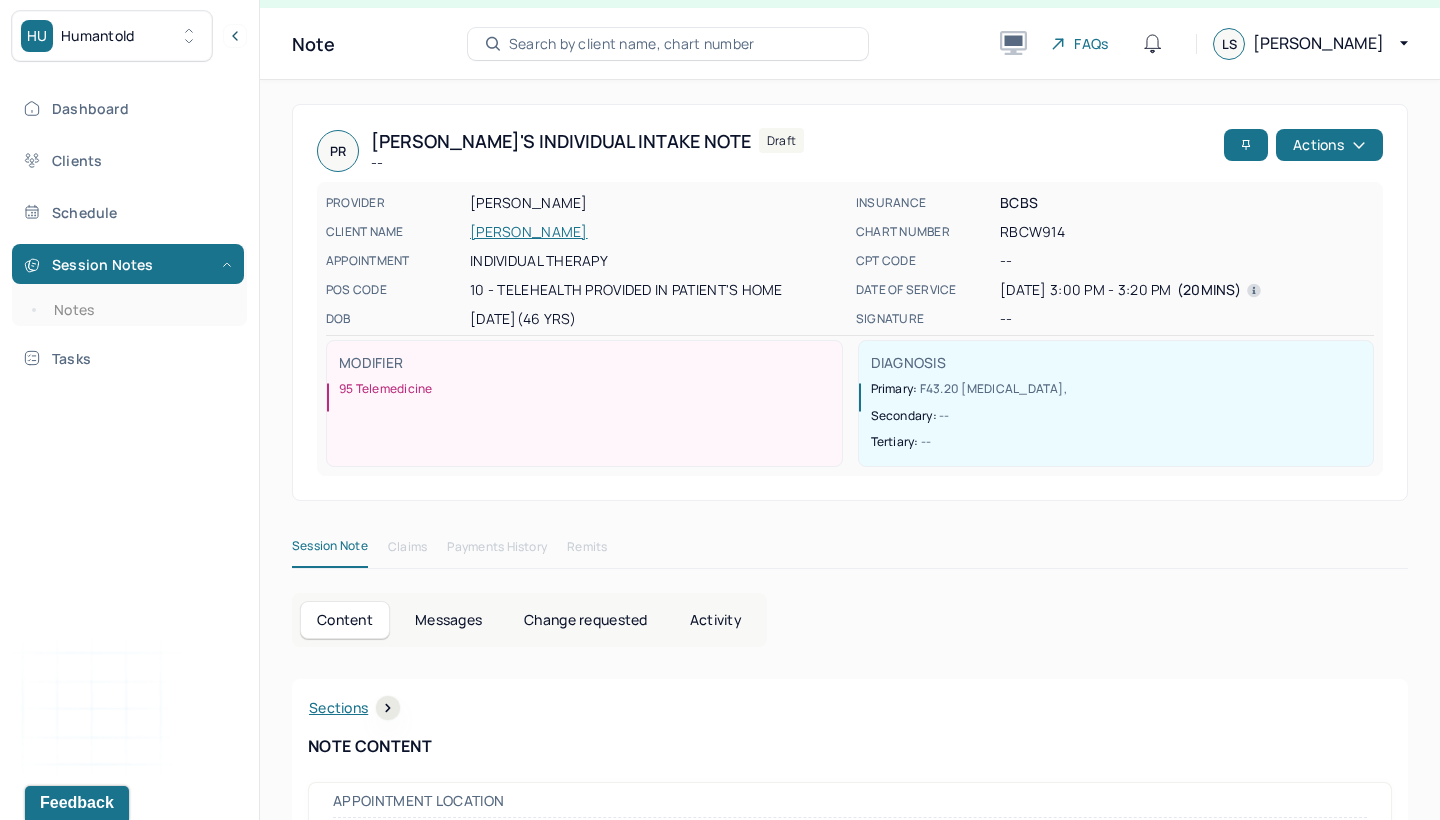 click on "PR [PERSON_NAME]'s   Individual intake note -- Draft       Actions   PROVIDER [PERSON_NAME] CLIENT NAME [PERSON_NAME] APPOINTMENT Individual therapy POS CODE 10 - Telehealth Provided in Patient's Home DOB [DEMOGRAPHIC_DATA]  (46 Yrs) INSURANCE BCBS CHART NUMBER RBCW914 CPT CODE -- DATE OF SERVICE [DATE]   3:00 PM   -   3:20 PM ( 20mins )     SIGNATURE -- MODIFIER 95 Telemedicine DIAGNOSIS Primary:   F43.20 [MEDICAL_DATA] ,  Secondary:   -- Tertiary:   --" at bounding box center (850, 302) 